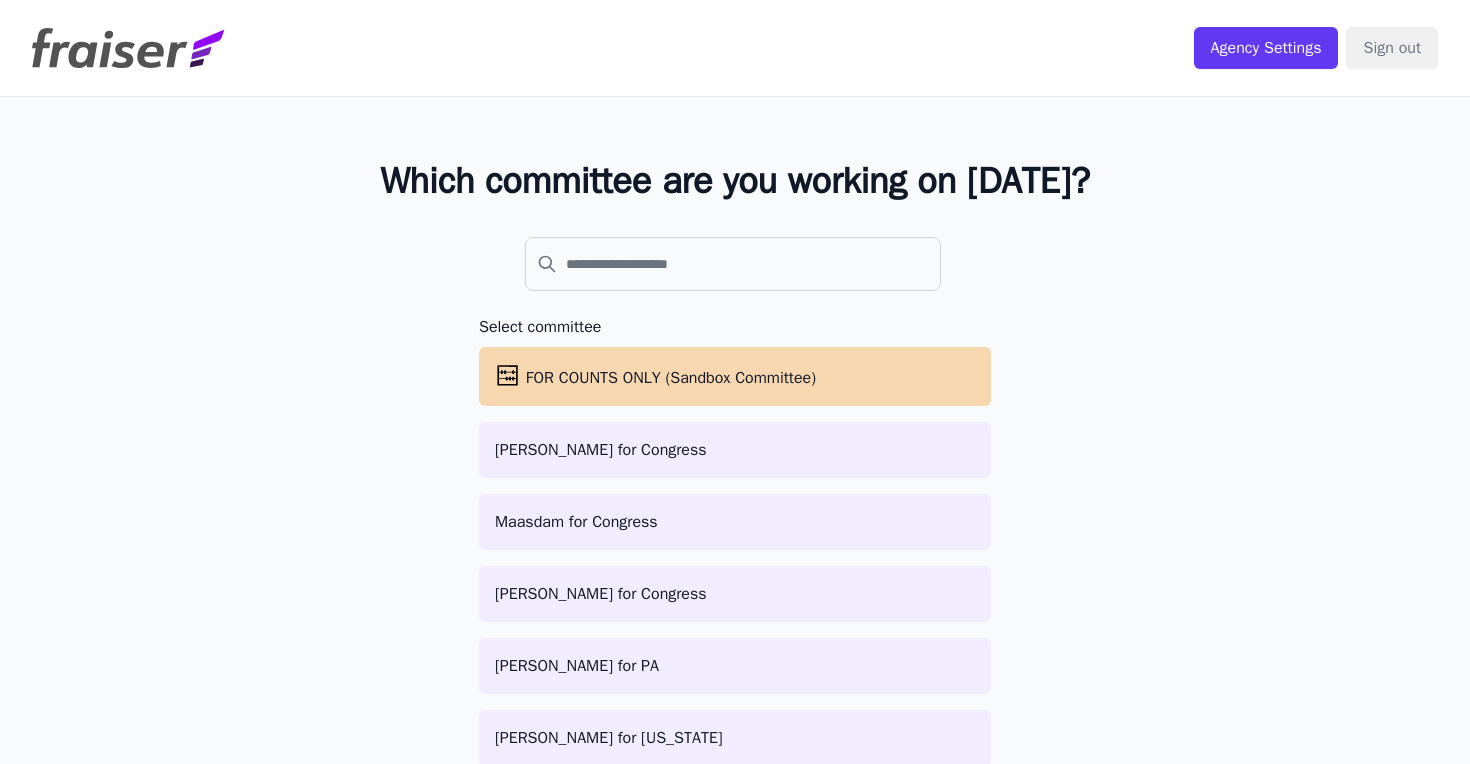 scroll, scrollTop: 0, scrollLeft: 0, axis: both 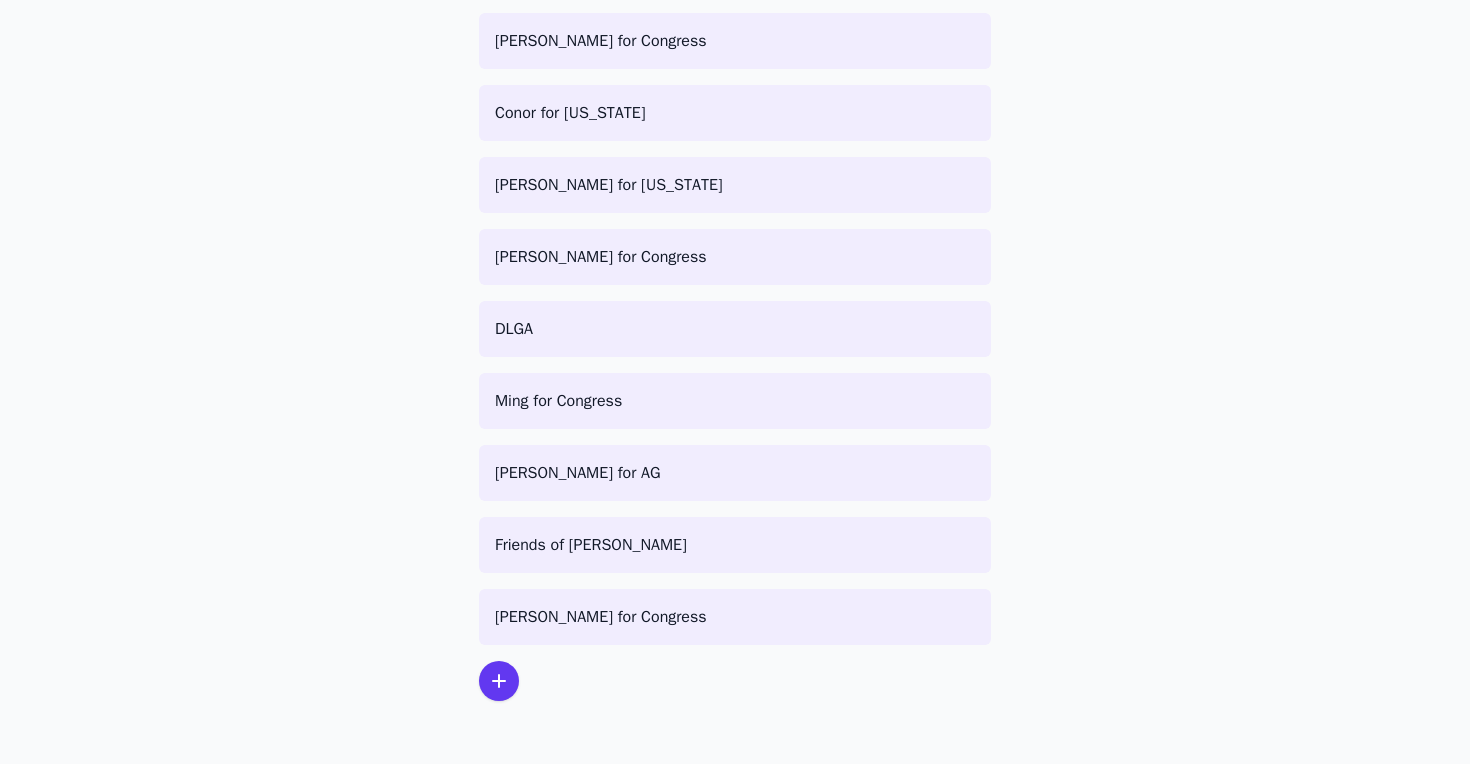 click at bounding box center (499, 681) 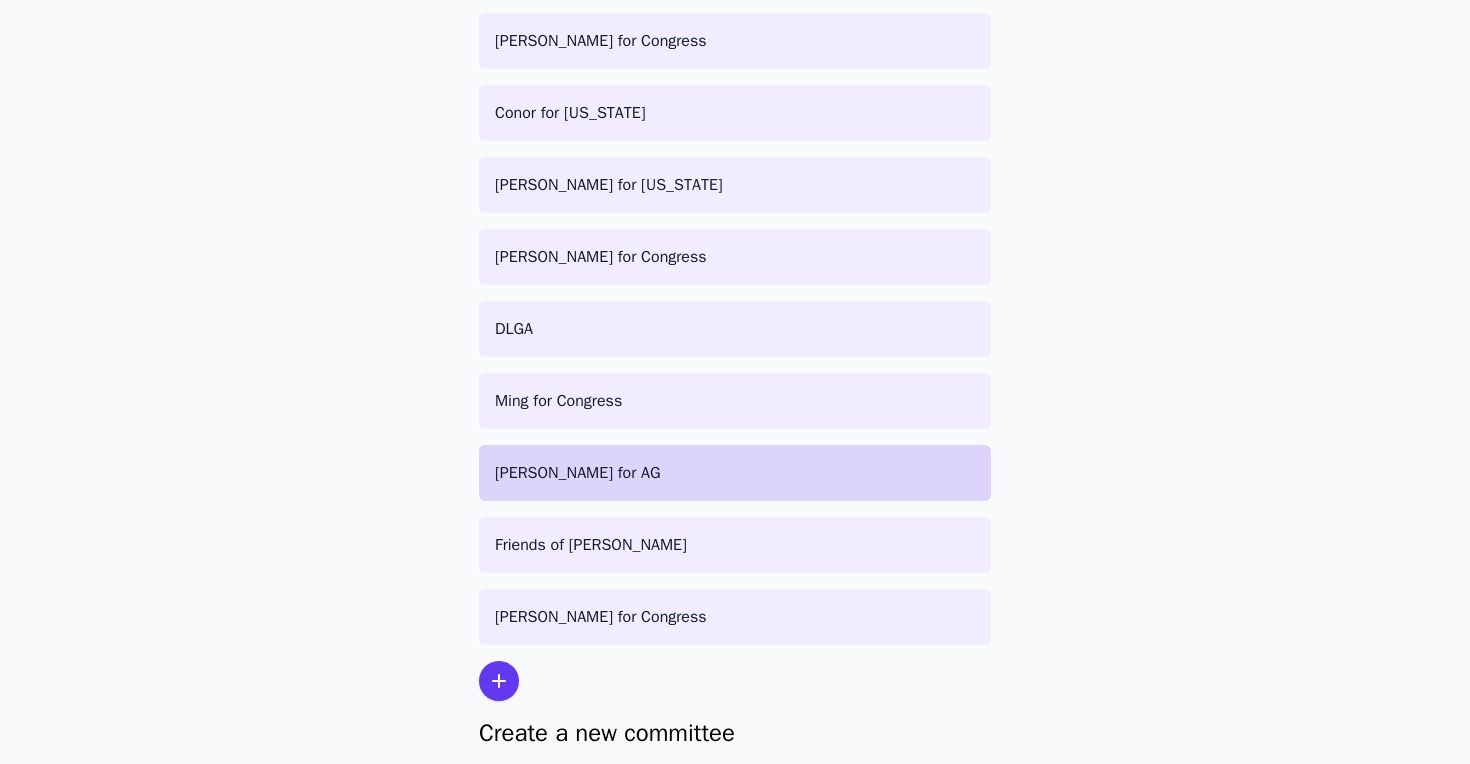scroll, scrollTop: 3917, scrollLeft: 0, axis: vertical 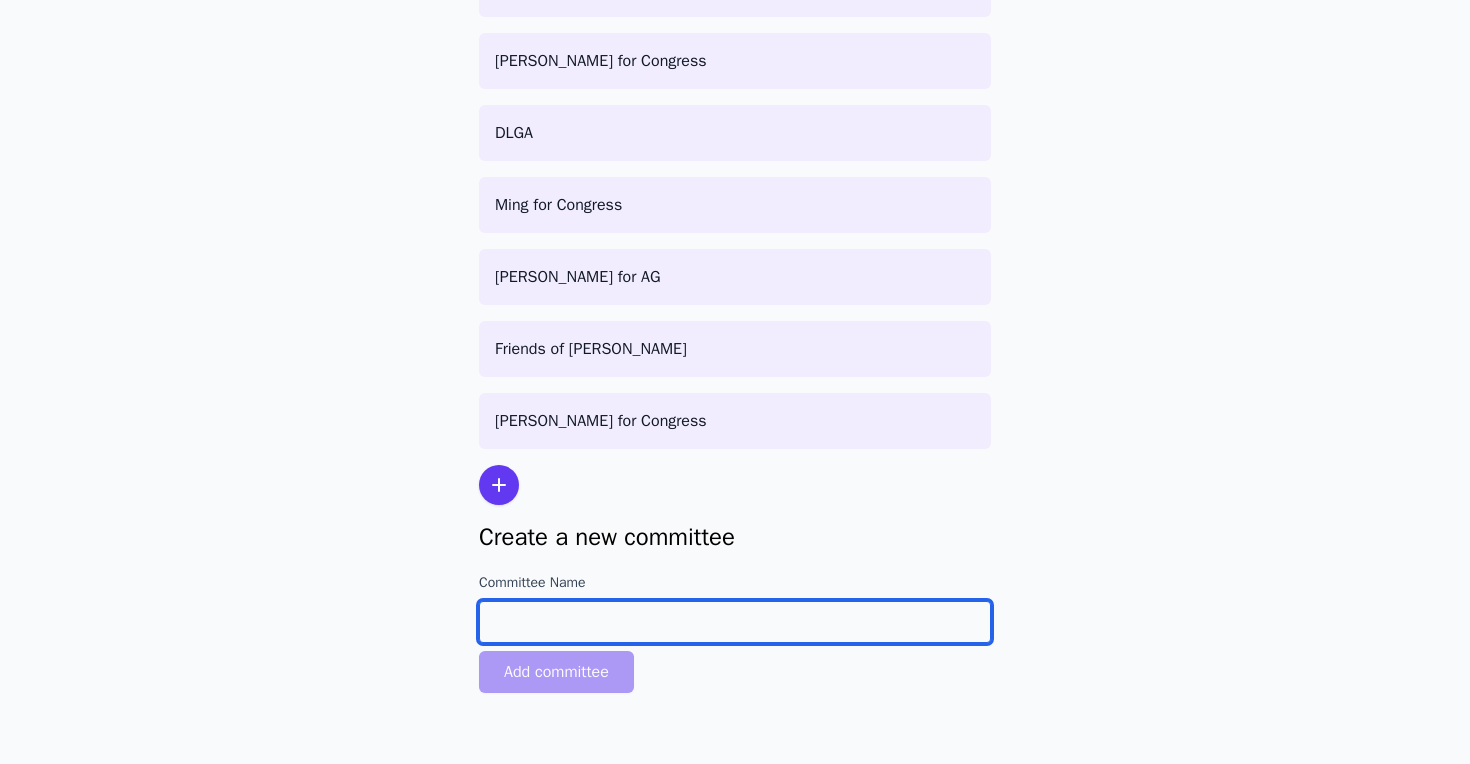 click on "Committee Name" at bounding box center [735, 622] 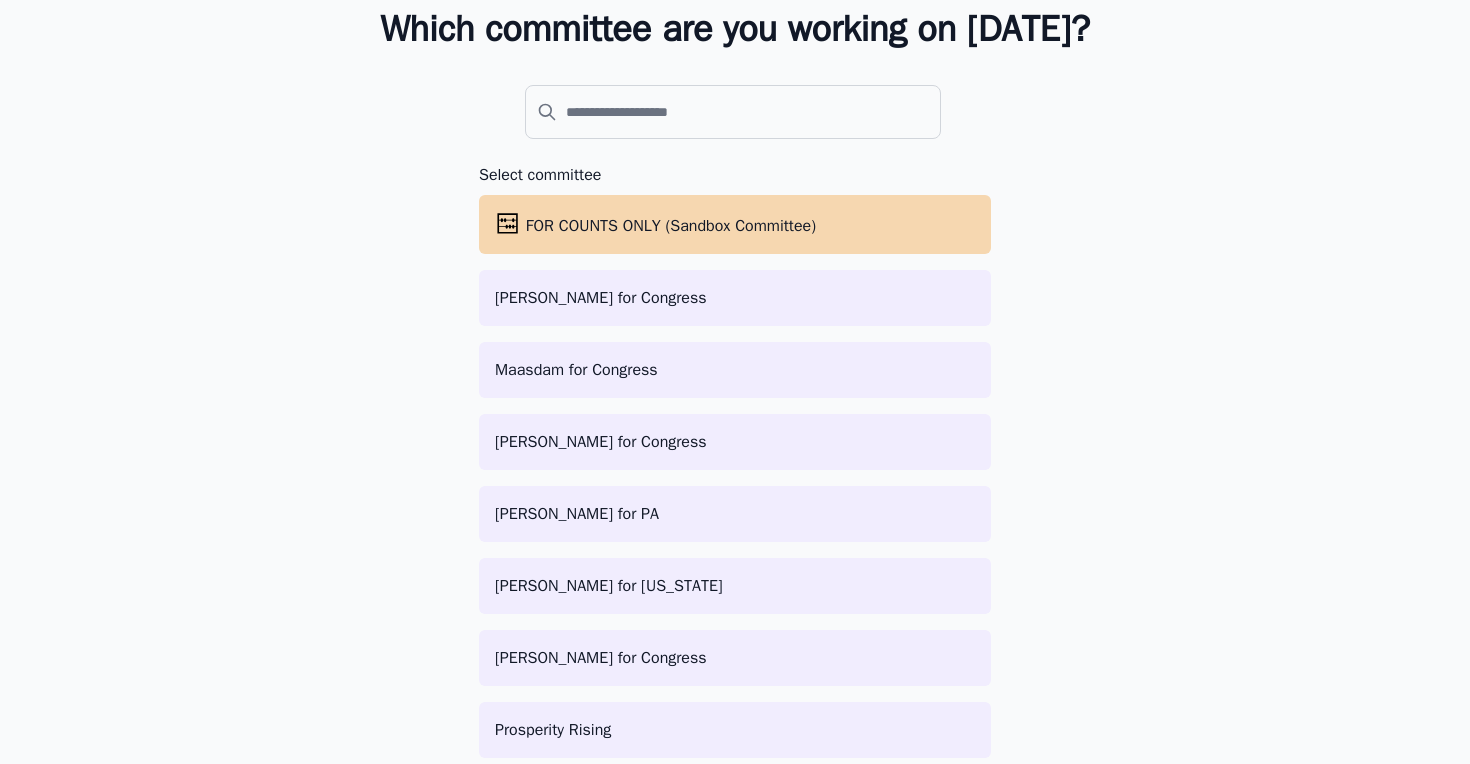scroll, scrollTop: 0, scrollLeft: 0, axis: both 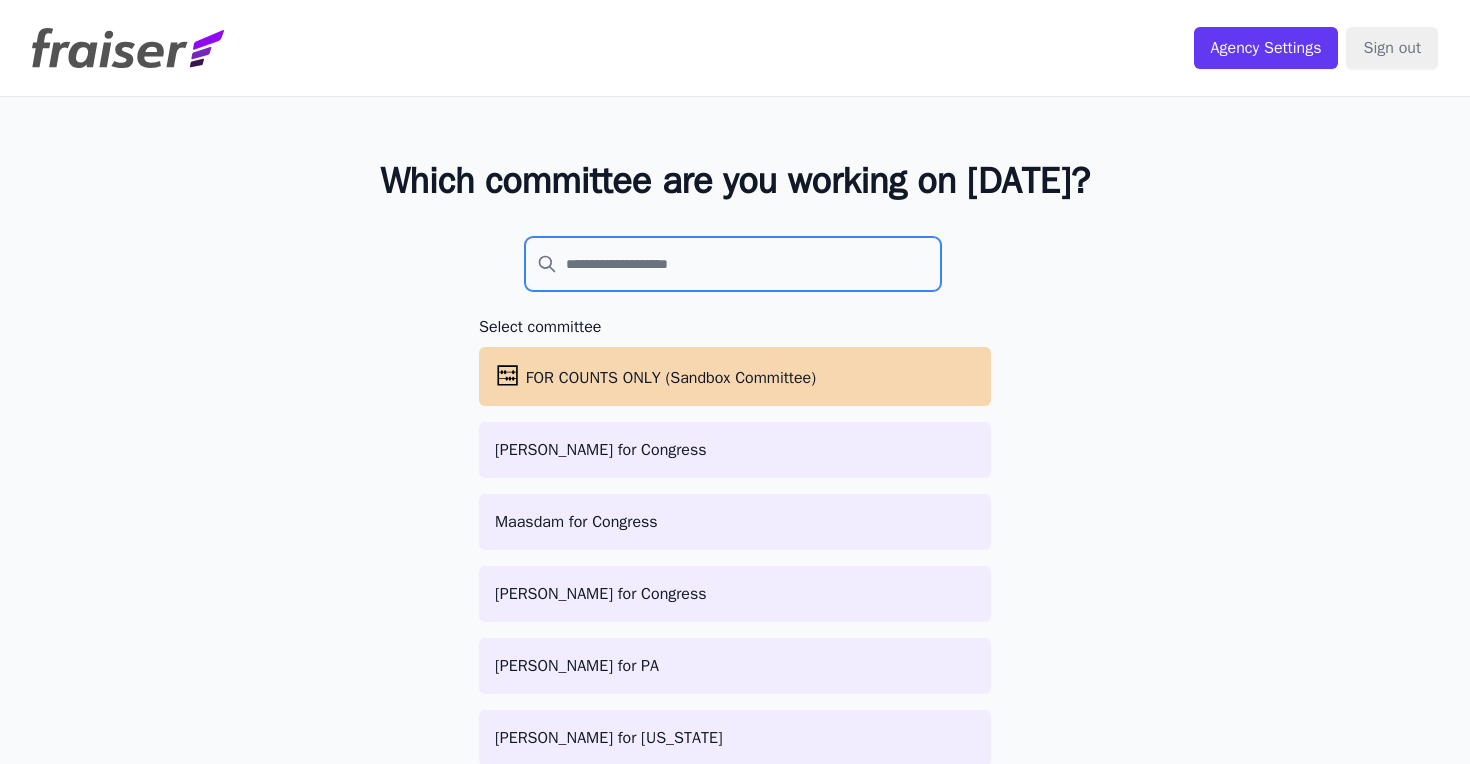 click at bounding box center (733, 264) 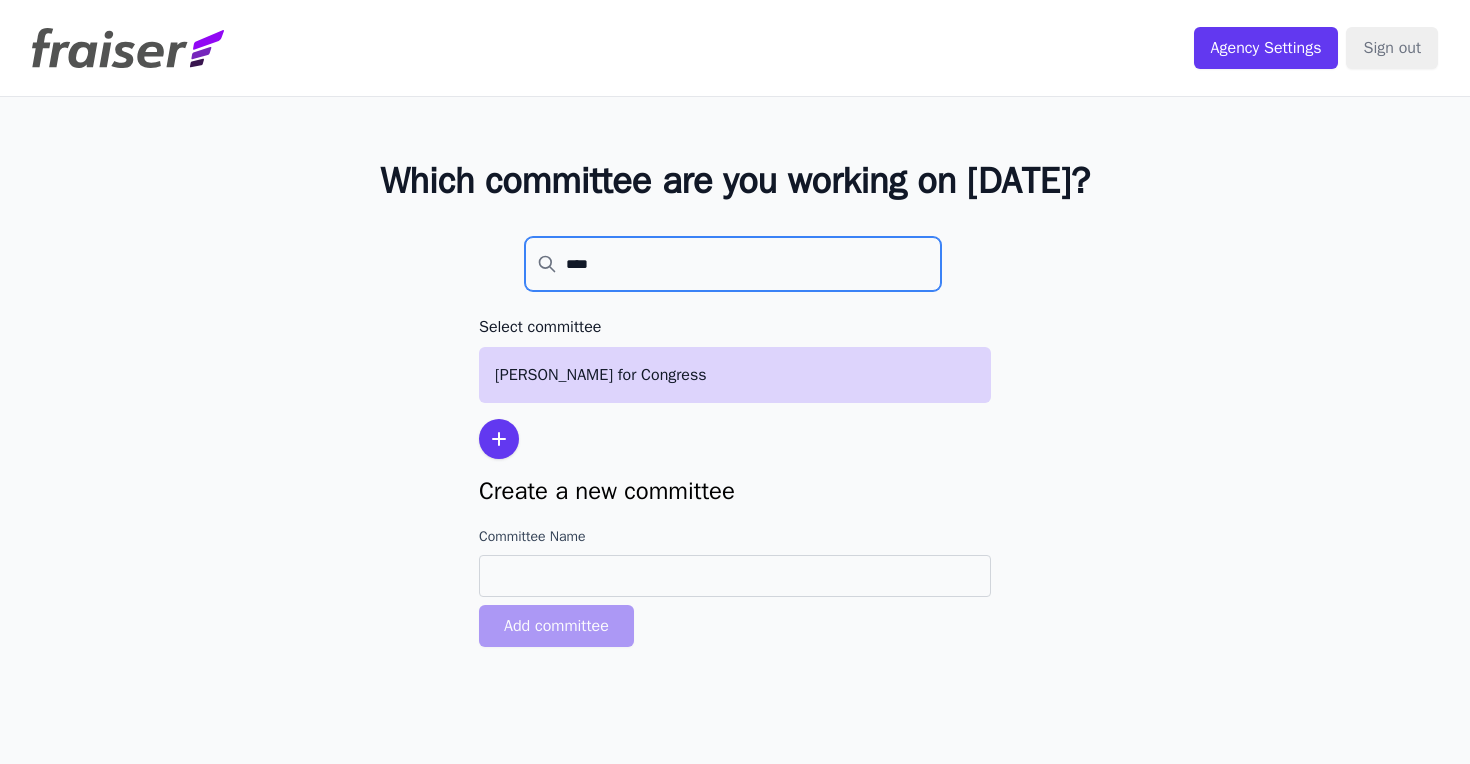 type on "****" 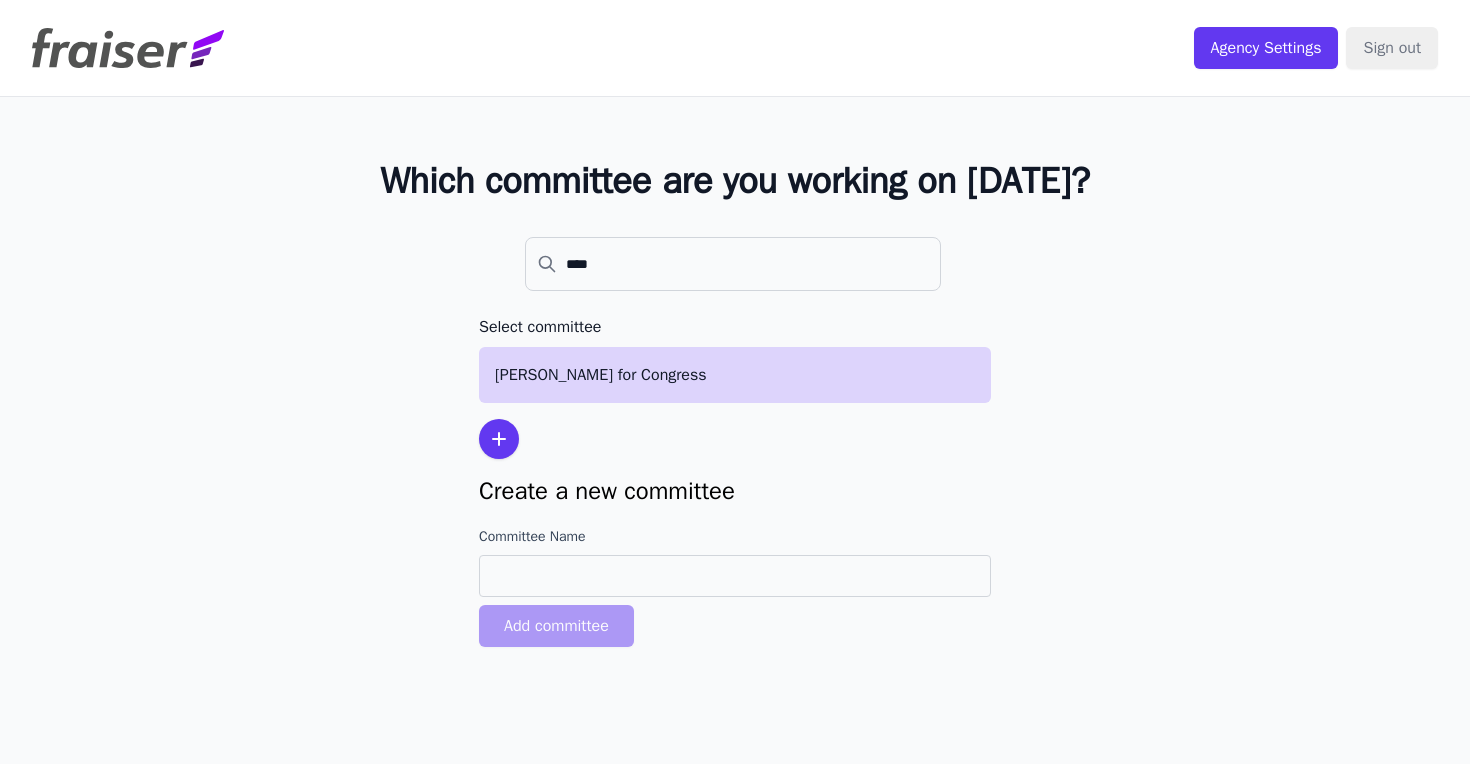 click on "[PERSON_NAME] for Congress" at bounding box center (735, 375) 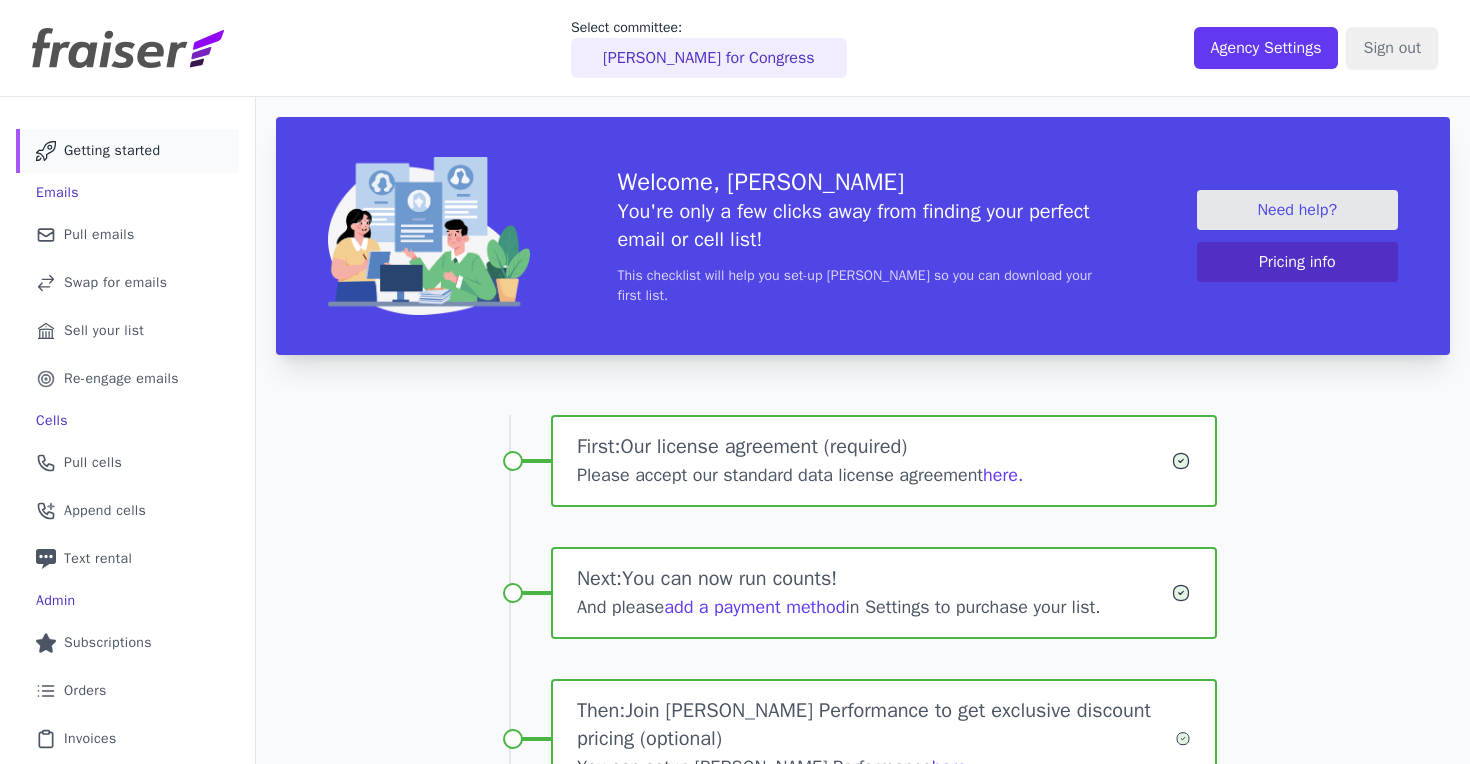 scroll, scrollTop: 0, scrollLeft: 0, axis: both 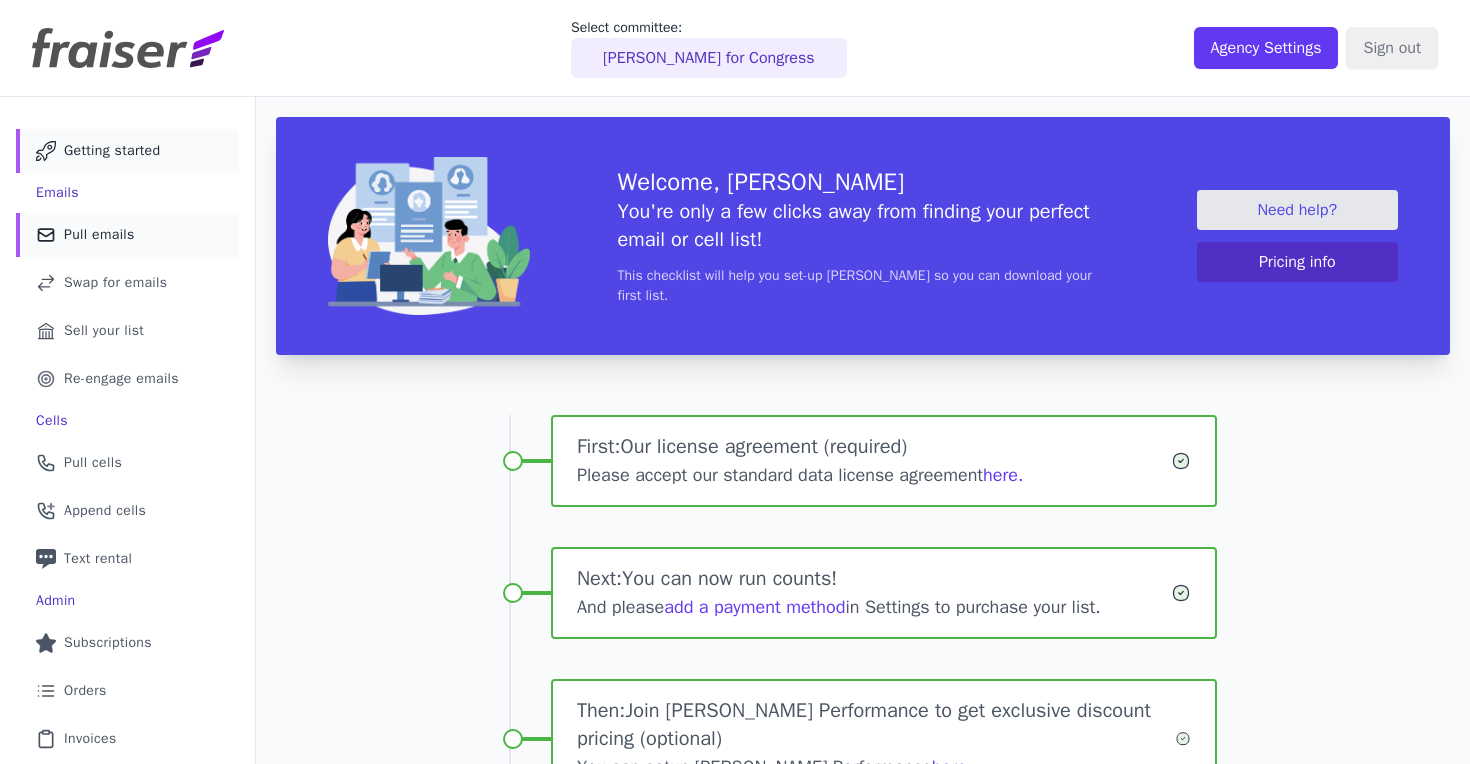 click on "Pull emails" at bounding box center [99, 235] 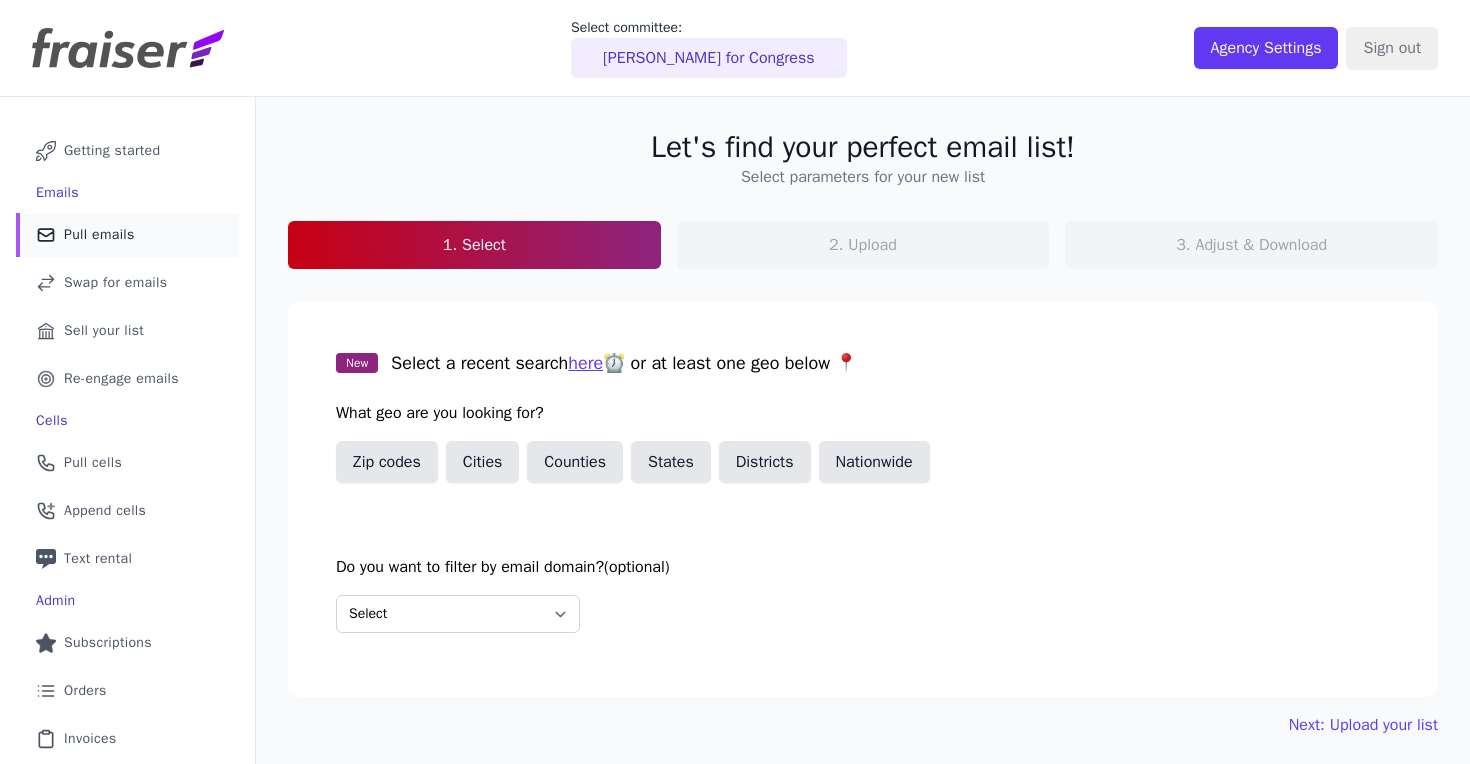 scroll, scrollTop: 0, scrollLeft: 0, axis: both 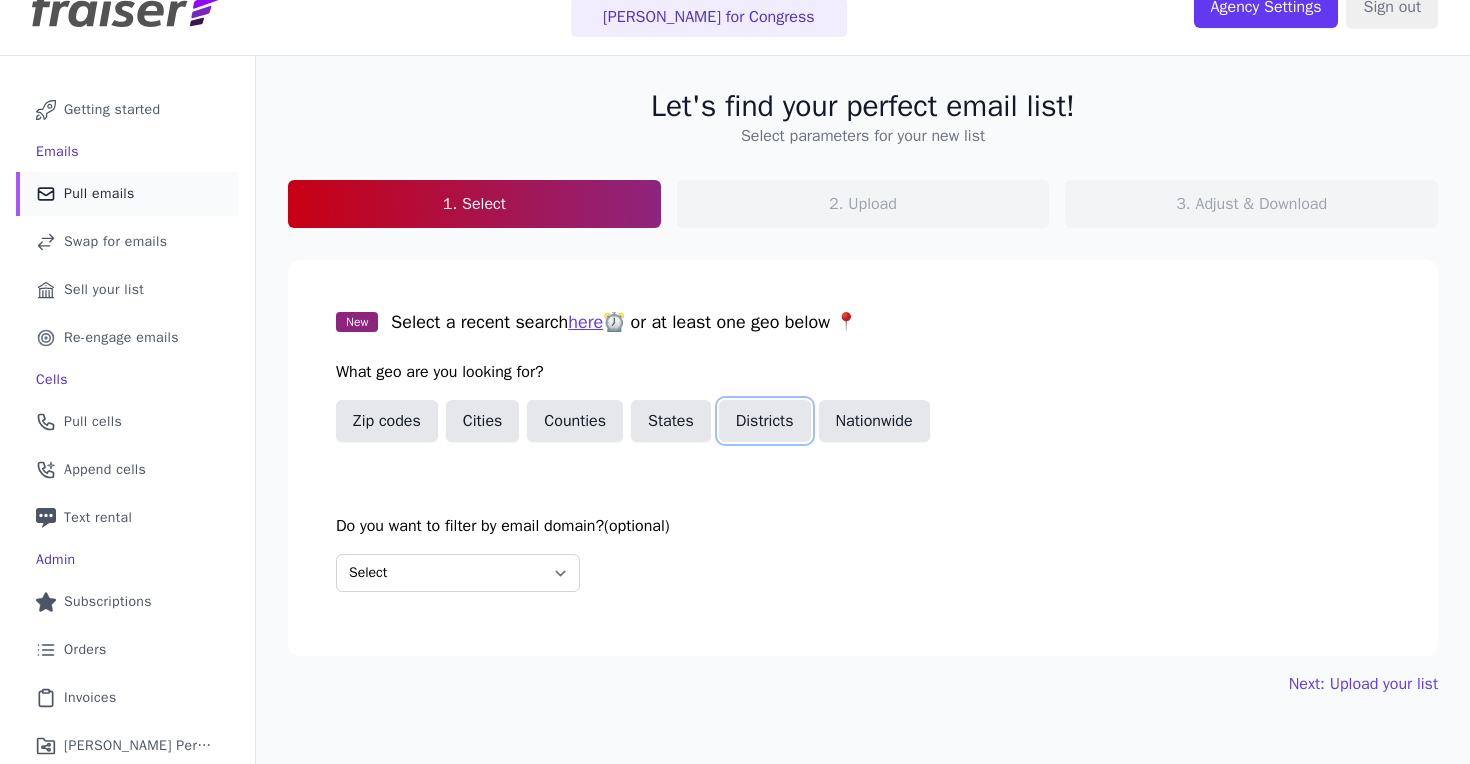 click on "Districts" at bounding box center (765, 421) 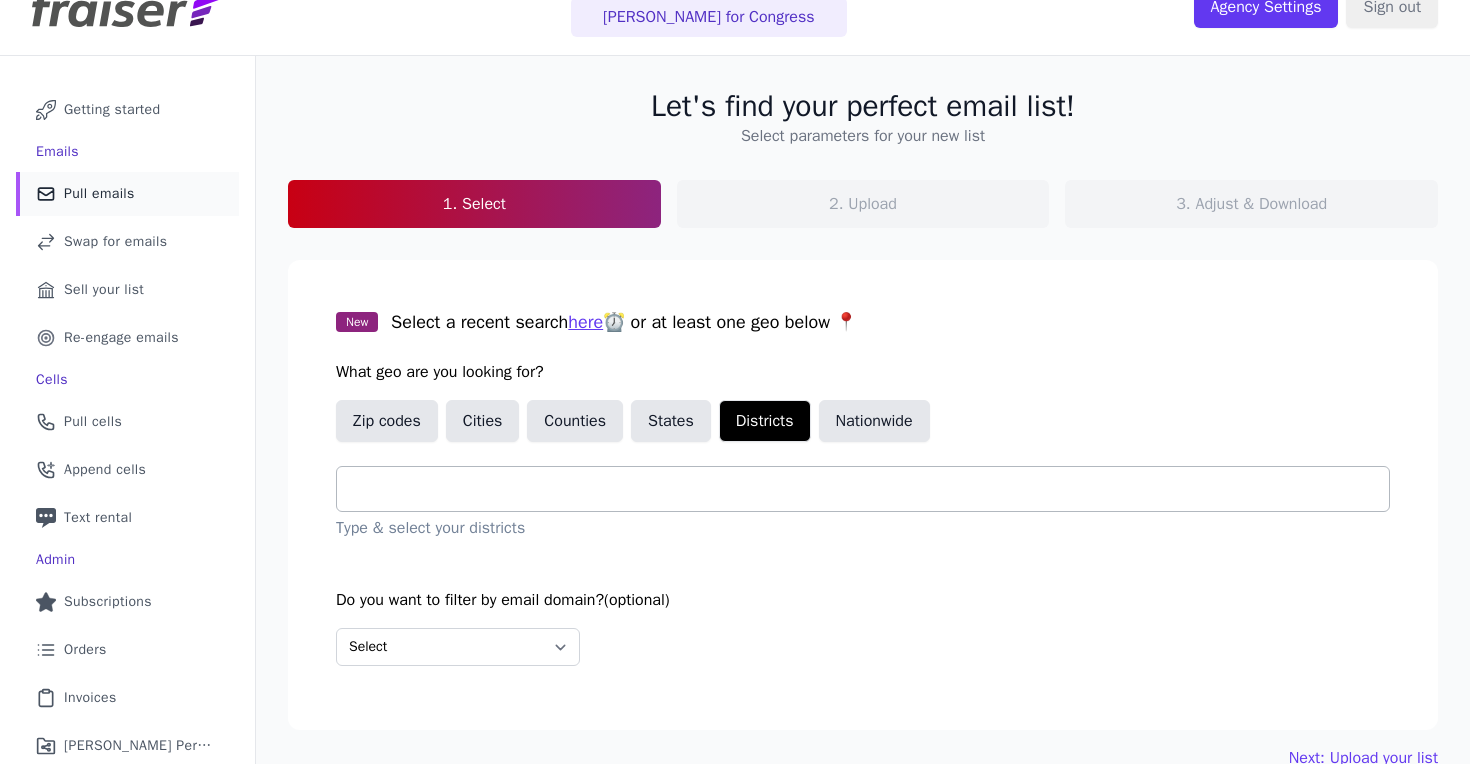 click at bounding box center (871, 489) 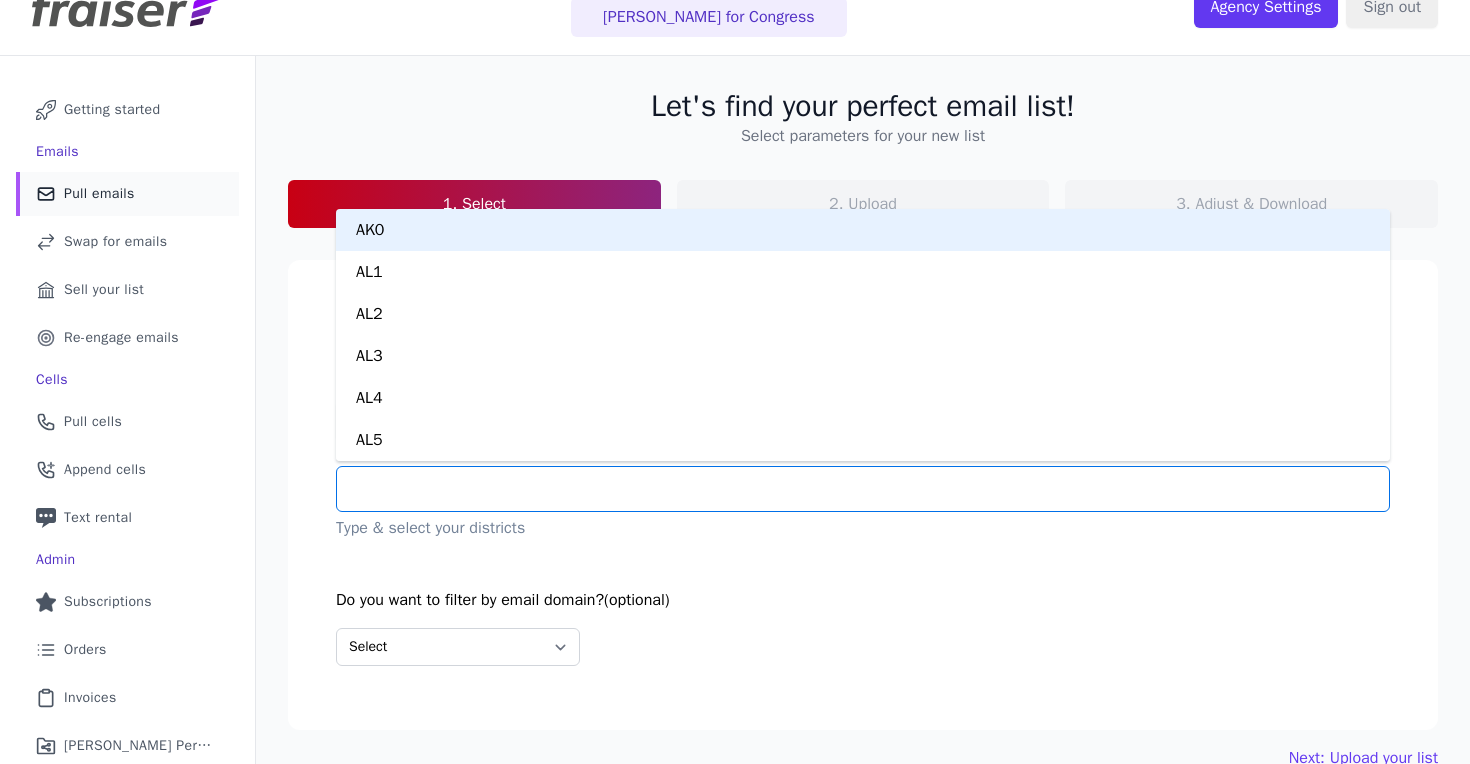 type on "*" 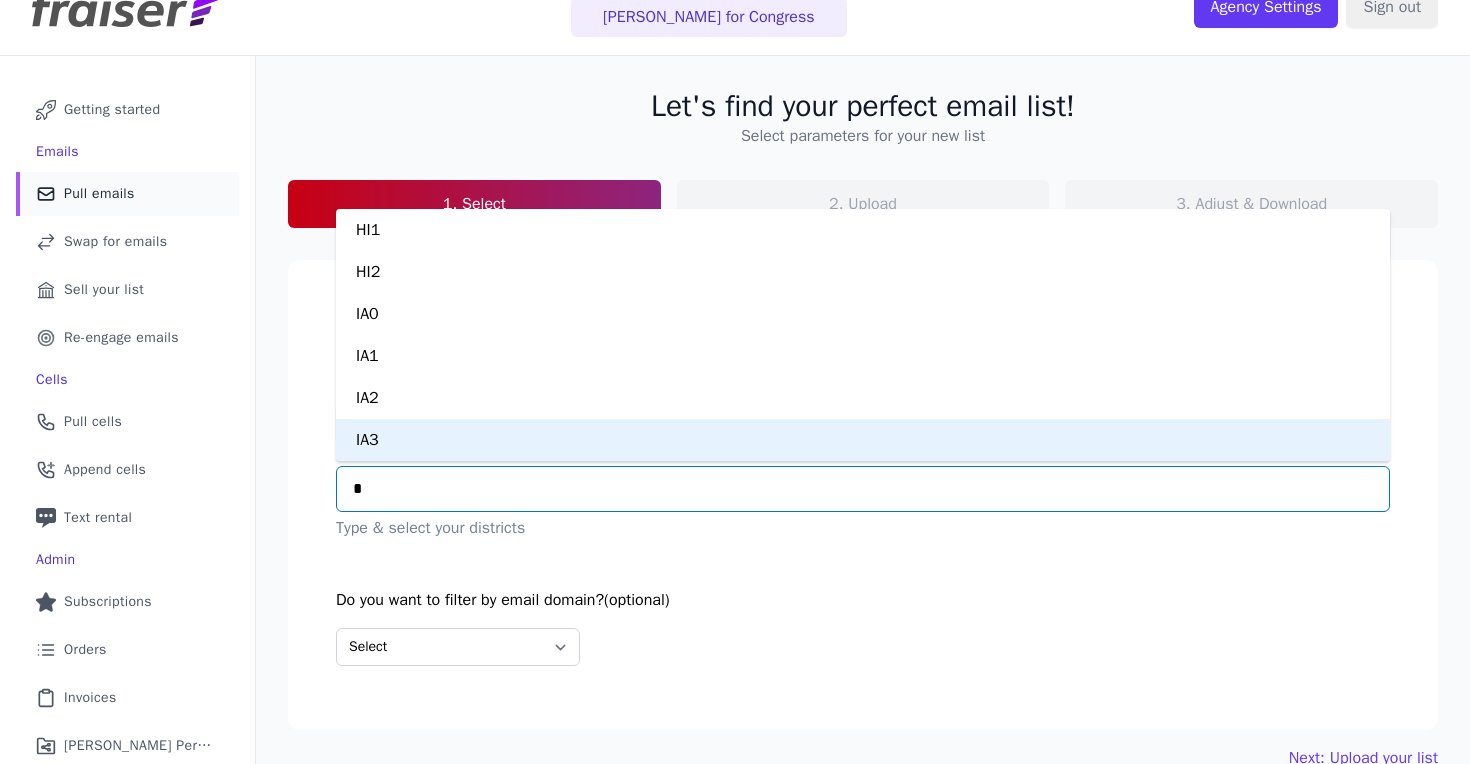 click on "IA3" at bounding box center [863, 440] 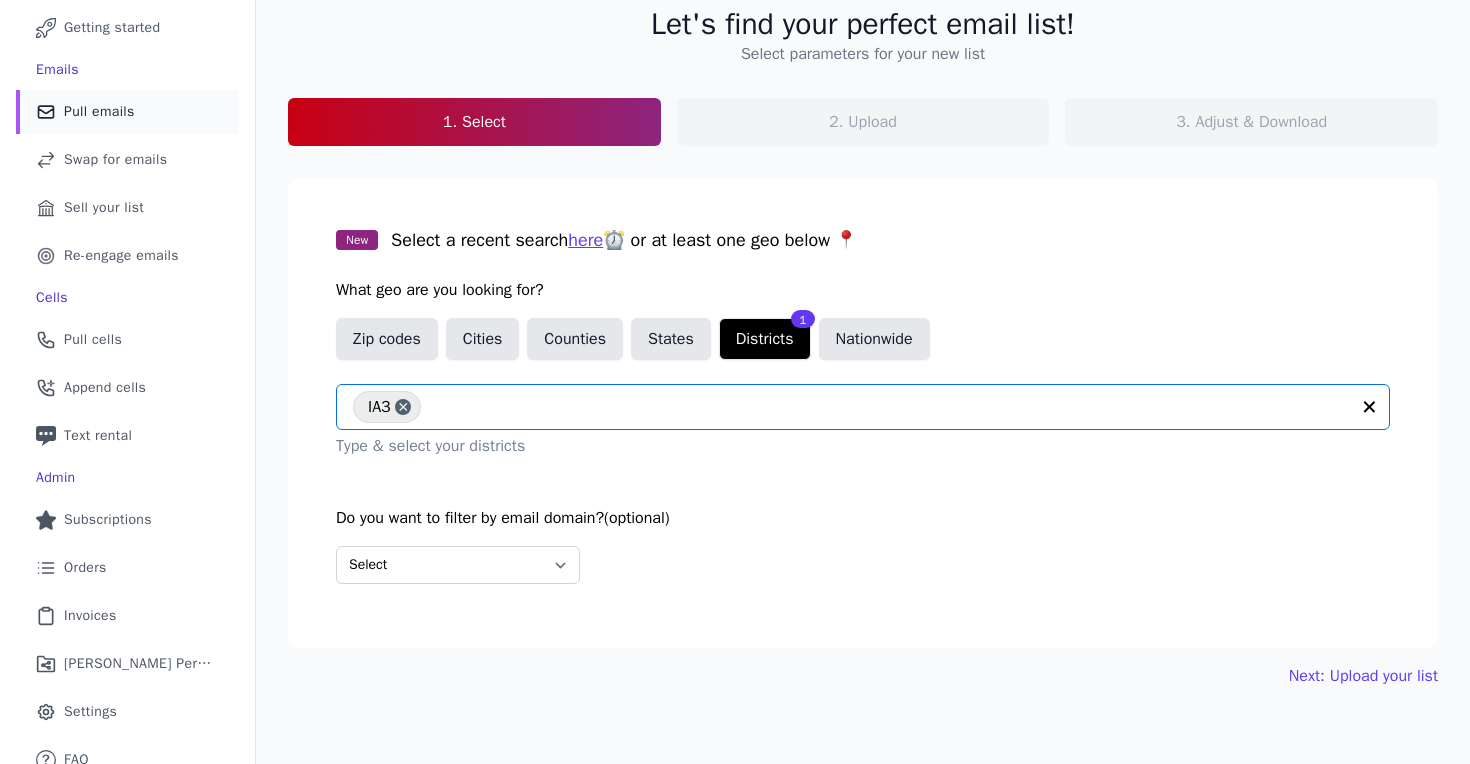 scroll, scrollTop: 141, scrollLeft: 0, axis: vertical 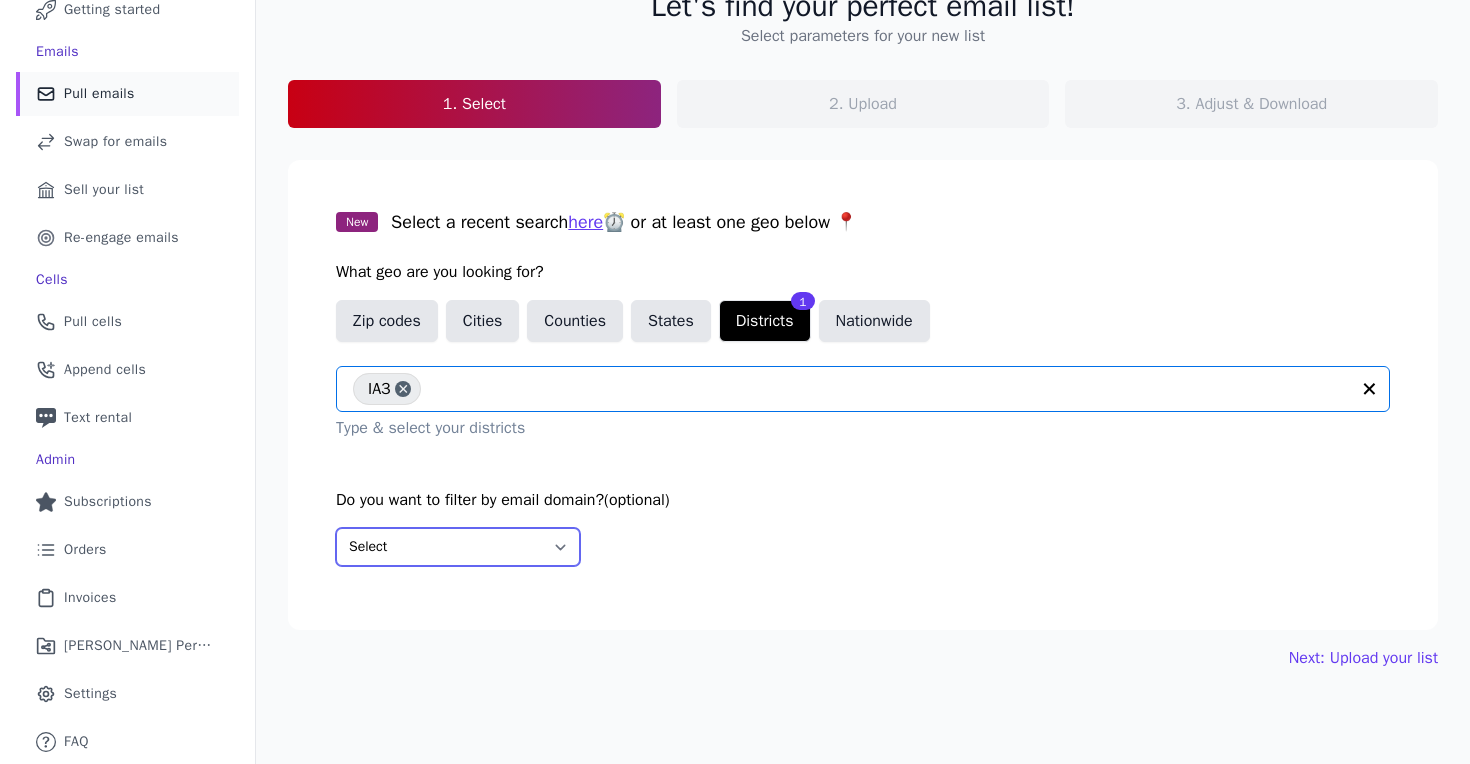 click on "Select Include only these domains Include none of these domains" at bounding box center [458, 547] 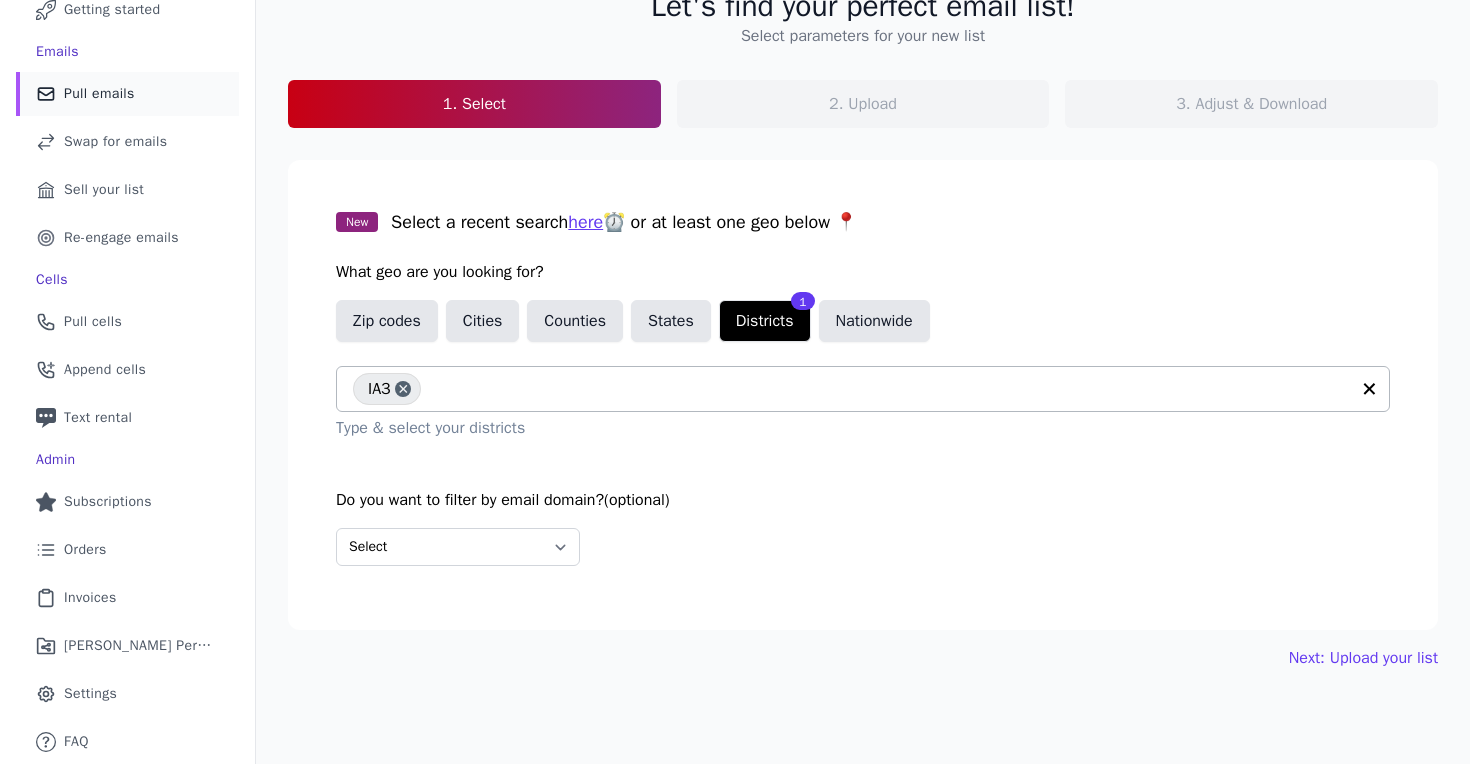 click on "Select Include only these domains Include none of these domains" at bounding box center [863, 547] 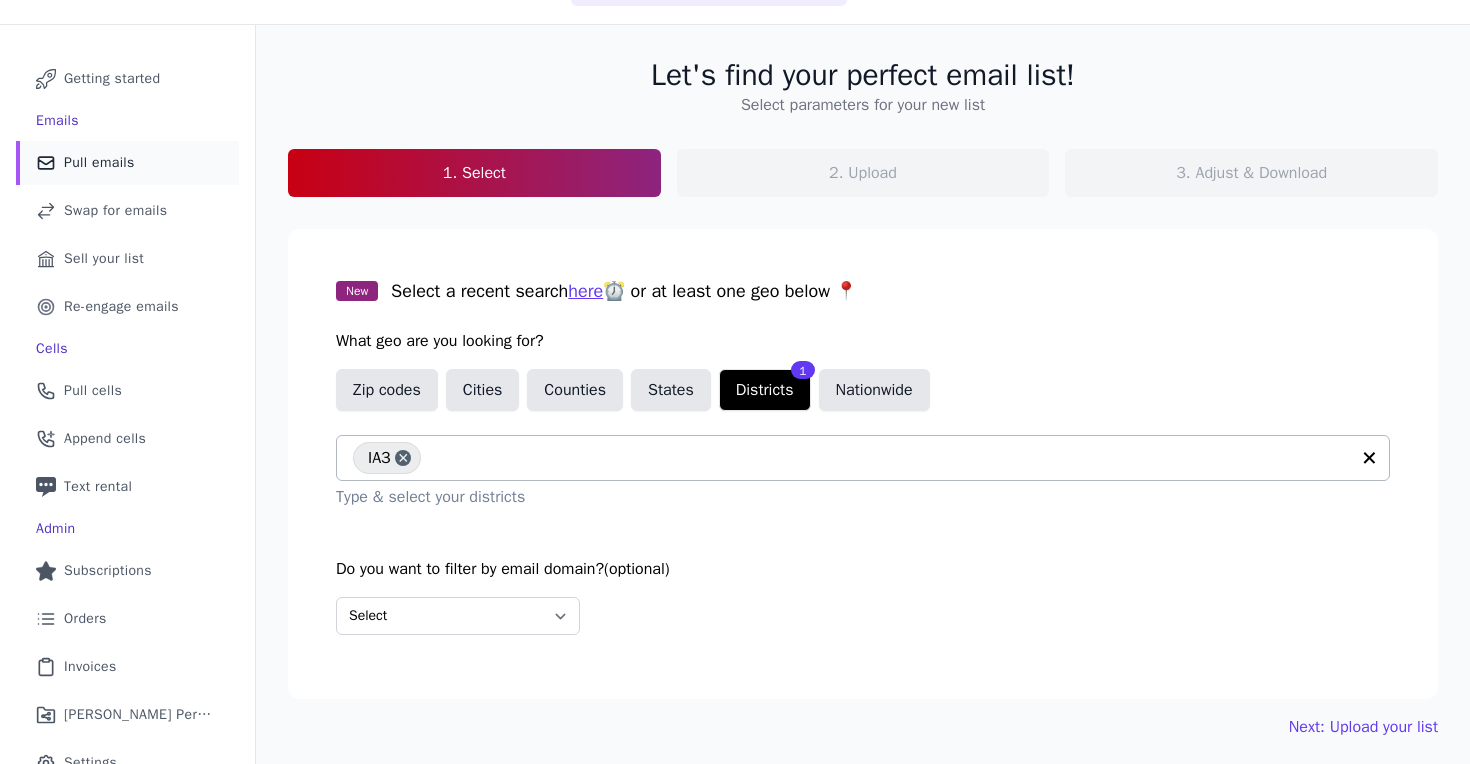 scroll, scrollTop: 141, scrollLeft: 0, axis: vertical 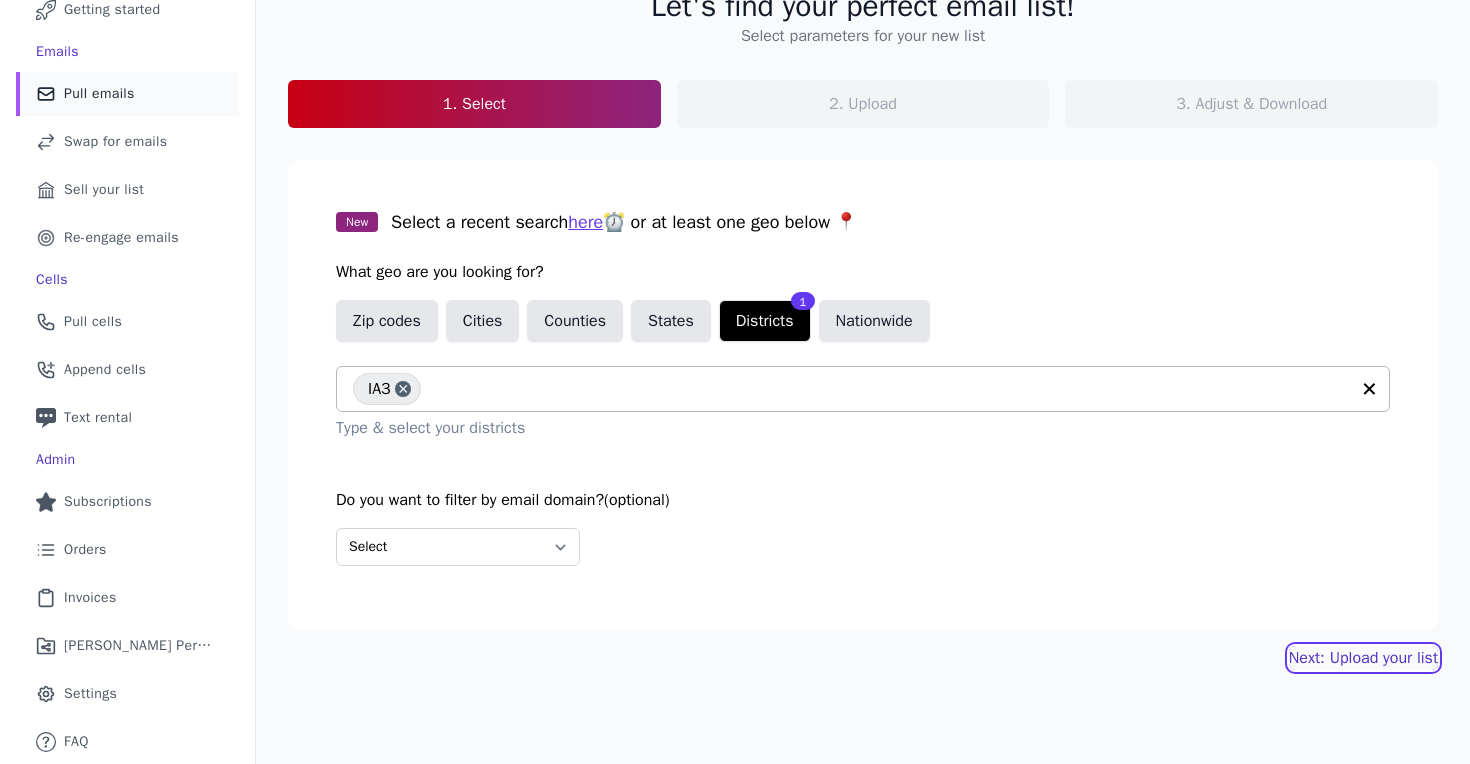 click on "Next: Upload your list" at bounding box center (1363, 658) 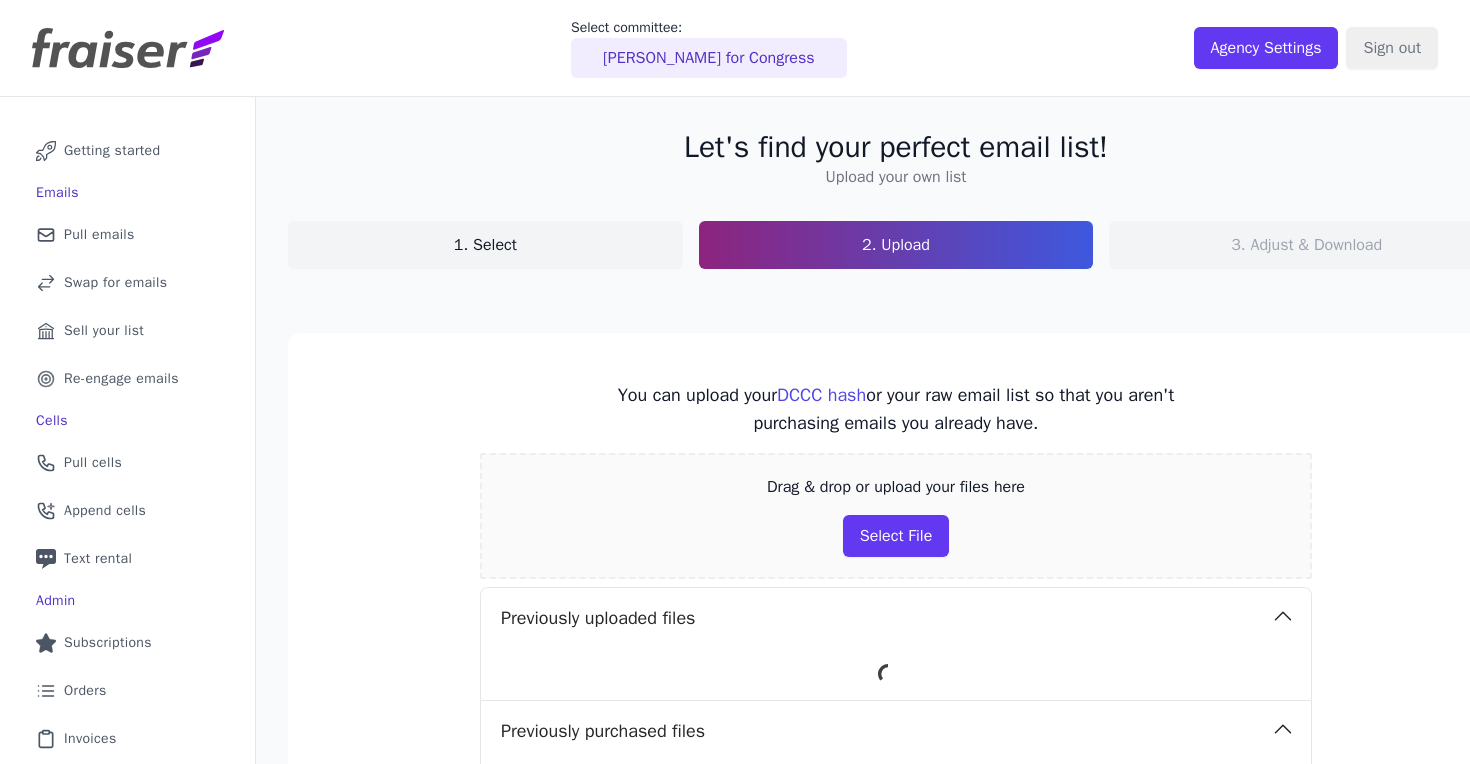 scroll, scrollTop: 0, scrollLeft: 0, axis: both 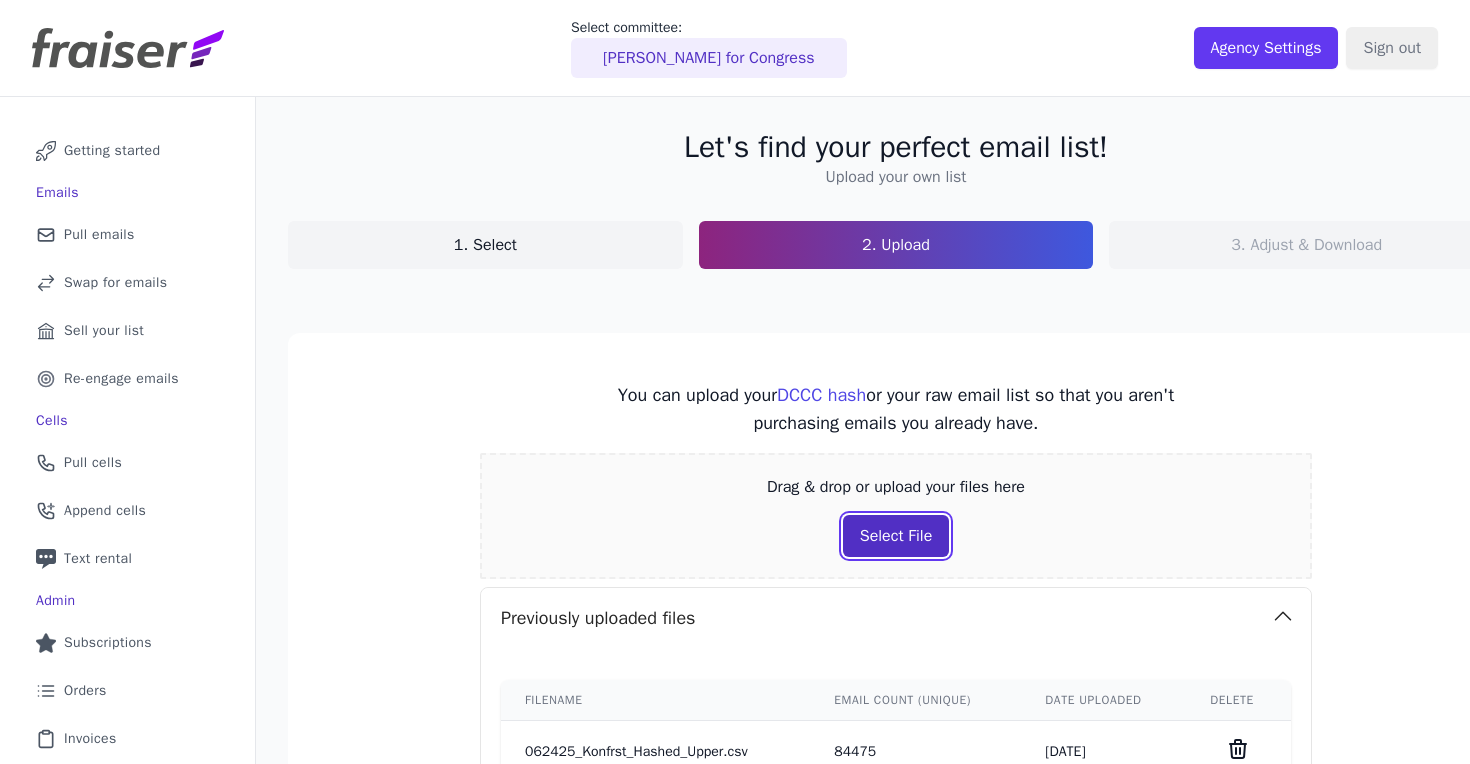 click on "Select File" at bounding box center [896, 536] 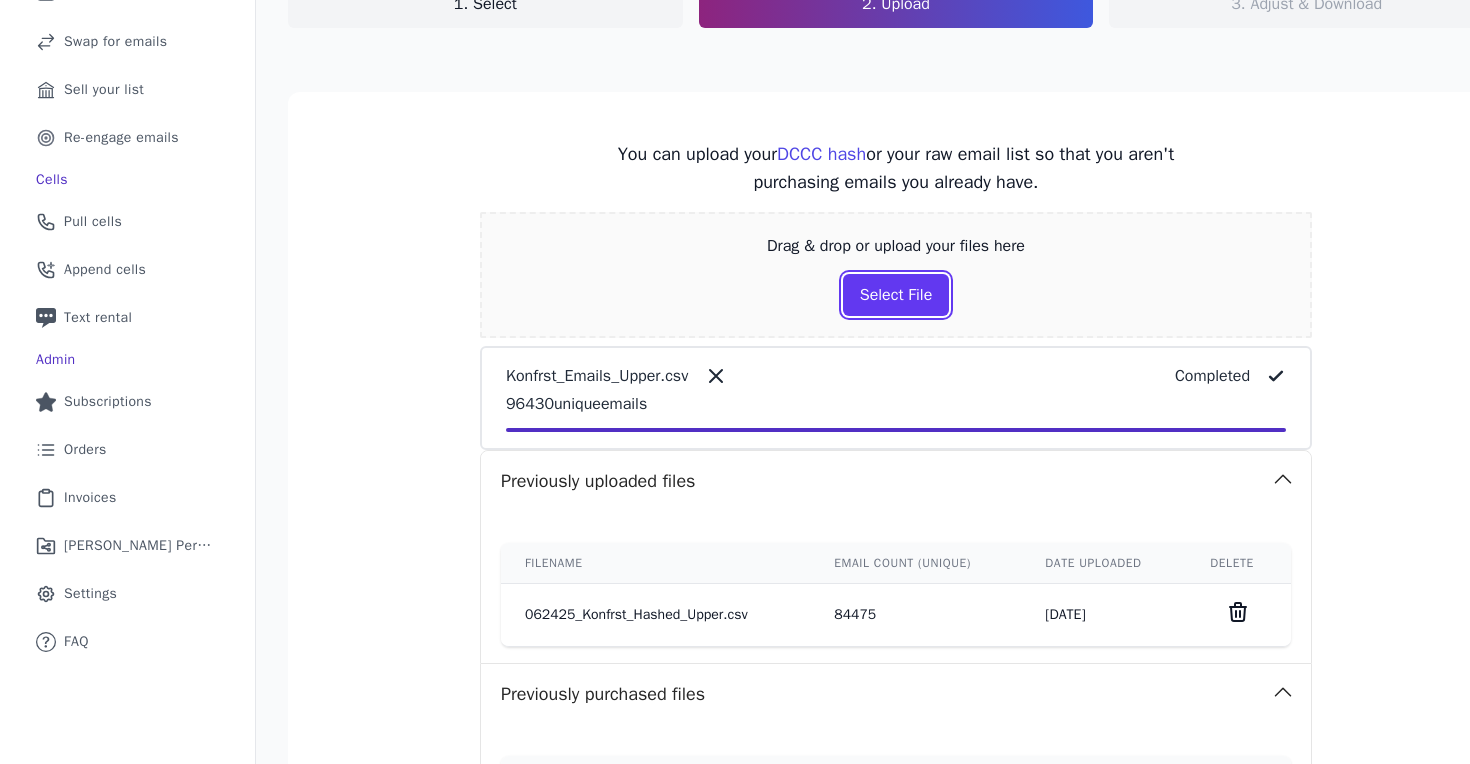 scroll, scrollTop: 591, scrollLeft: 0, axis: vertical 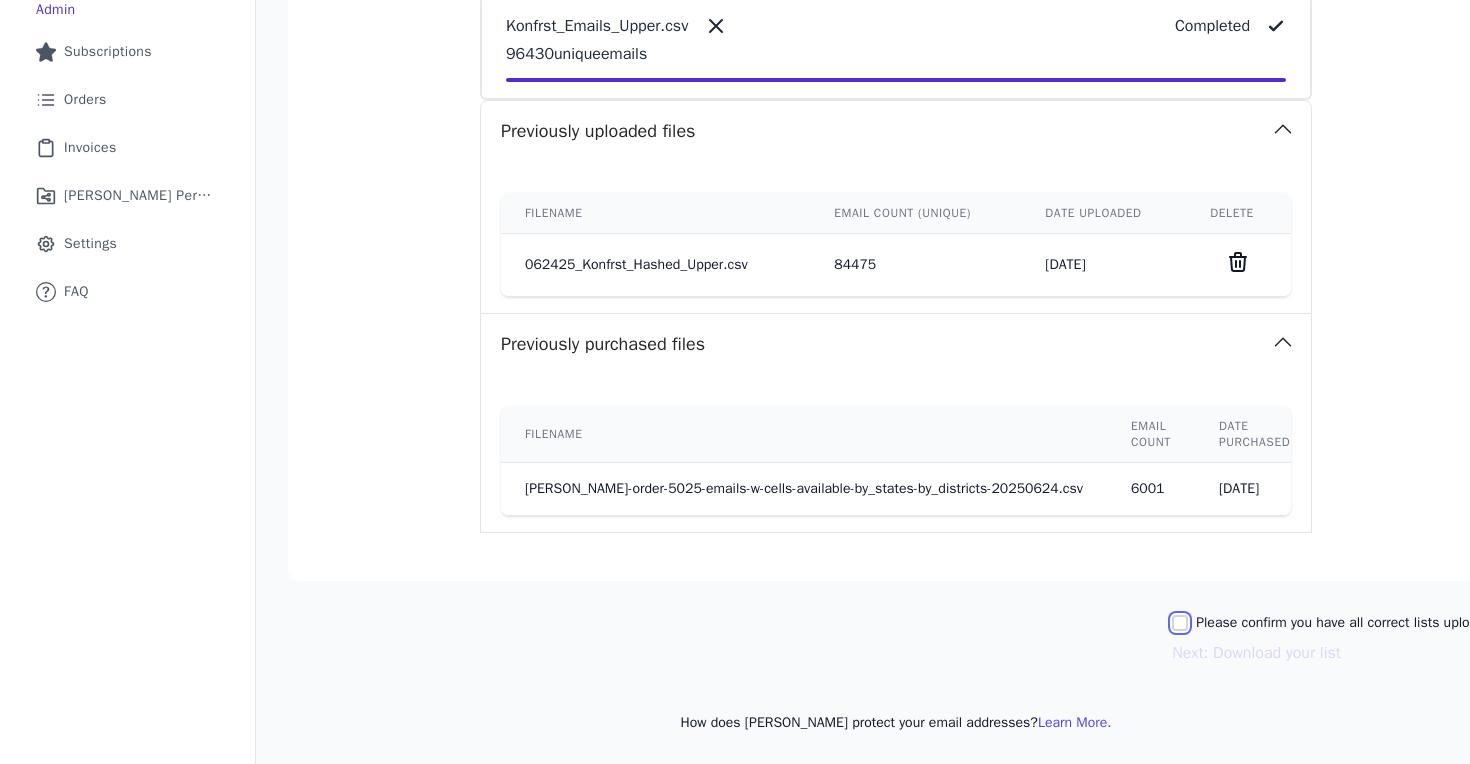 click on "Please confirm you have all correct lists uploaded." at bounding box center [1180, 623] 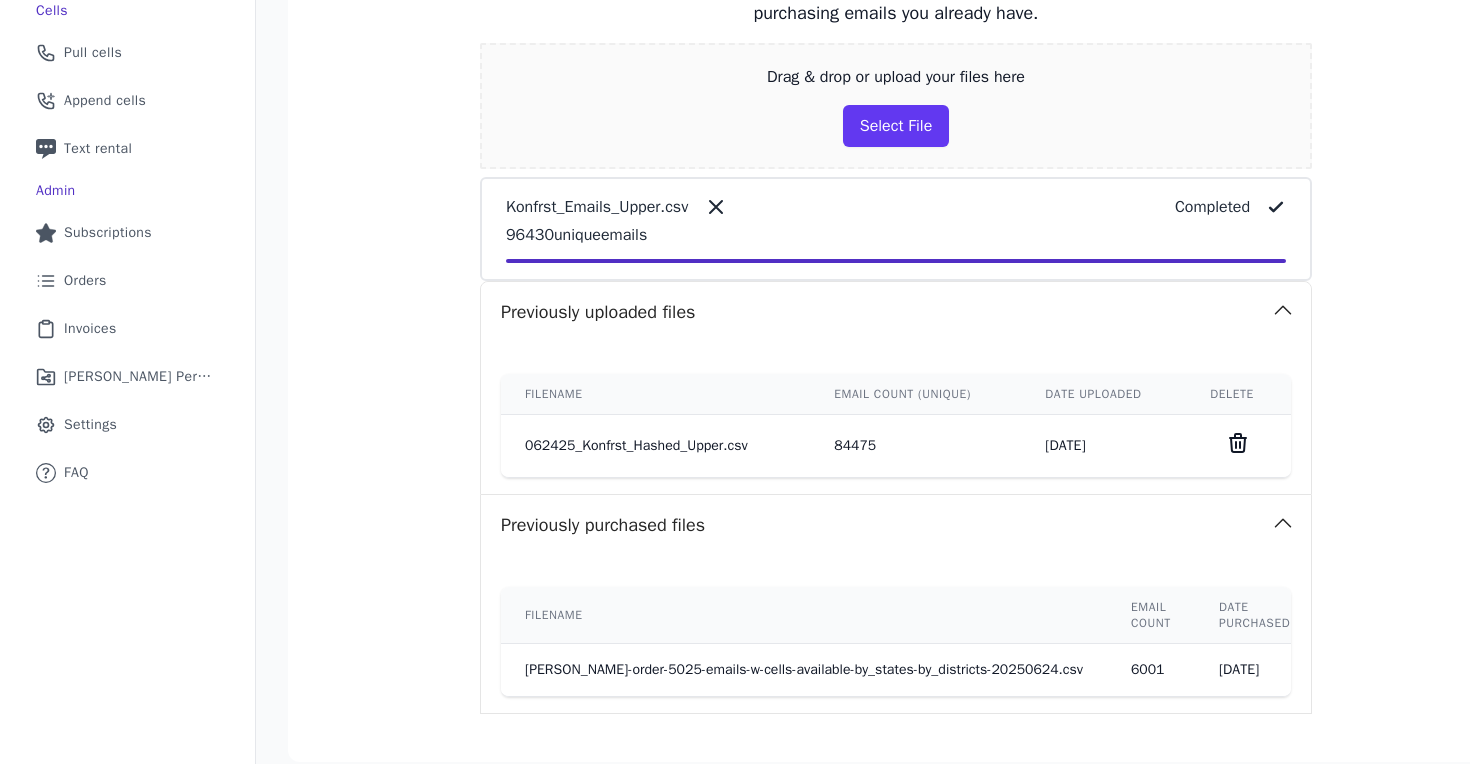 scroll, scrollTop: 591, scrollLeft: 0, axis: vertical 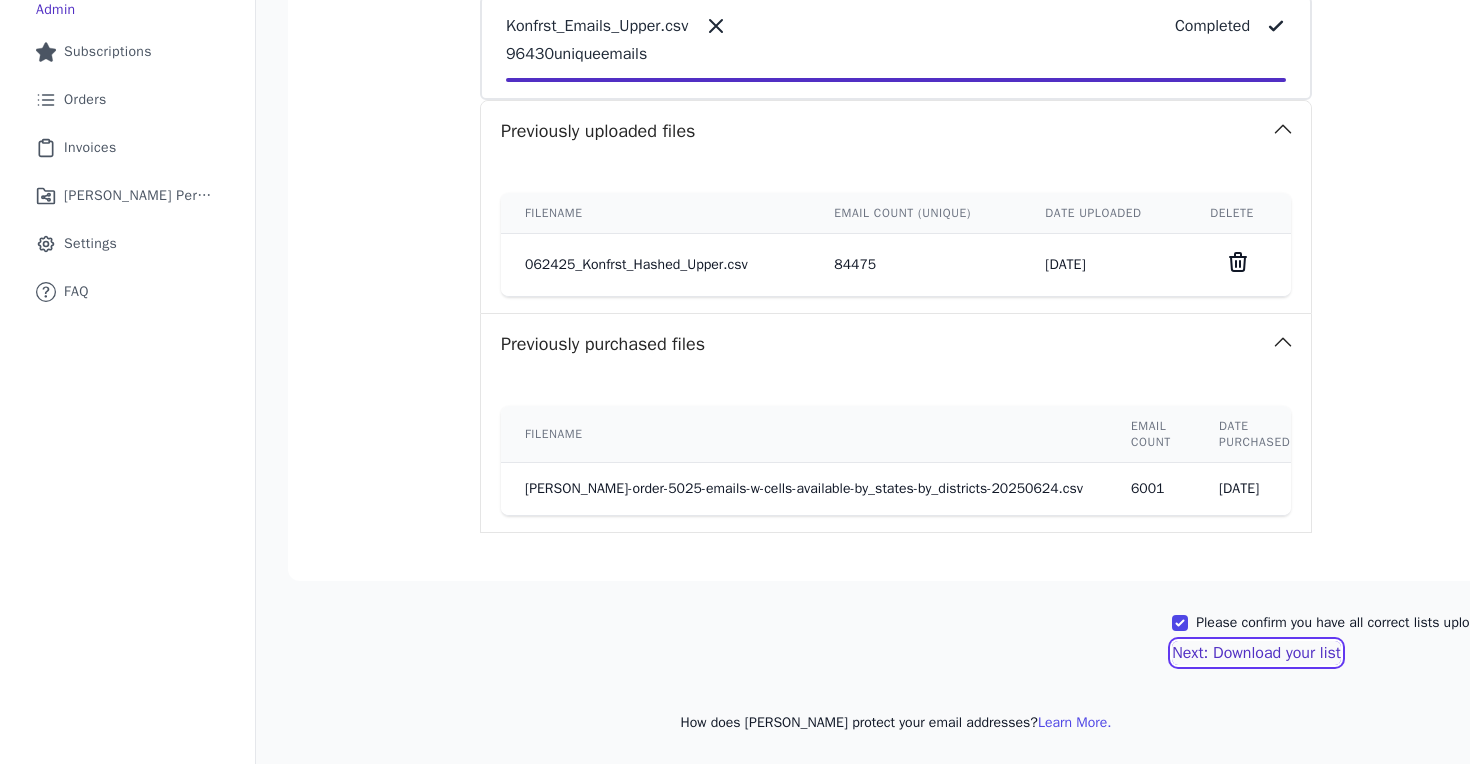 click on "Next: Download your list" at bounding box center [1256, 653] 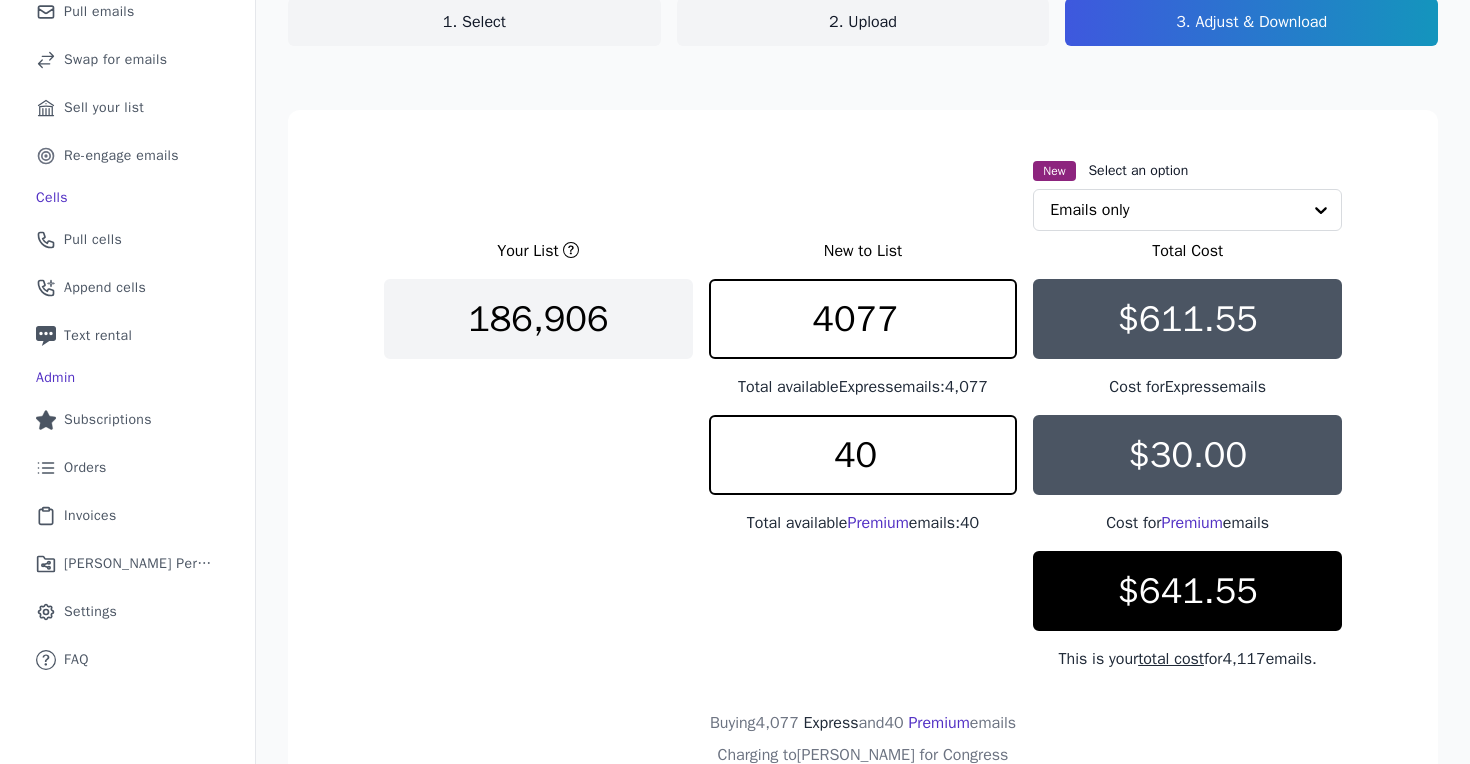 scroll, scrollTop: 211, scrollLeft: 0, axis: vertical 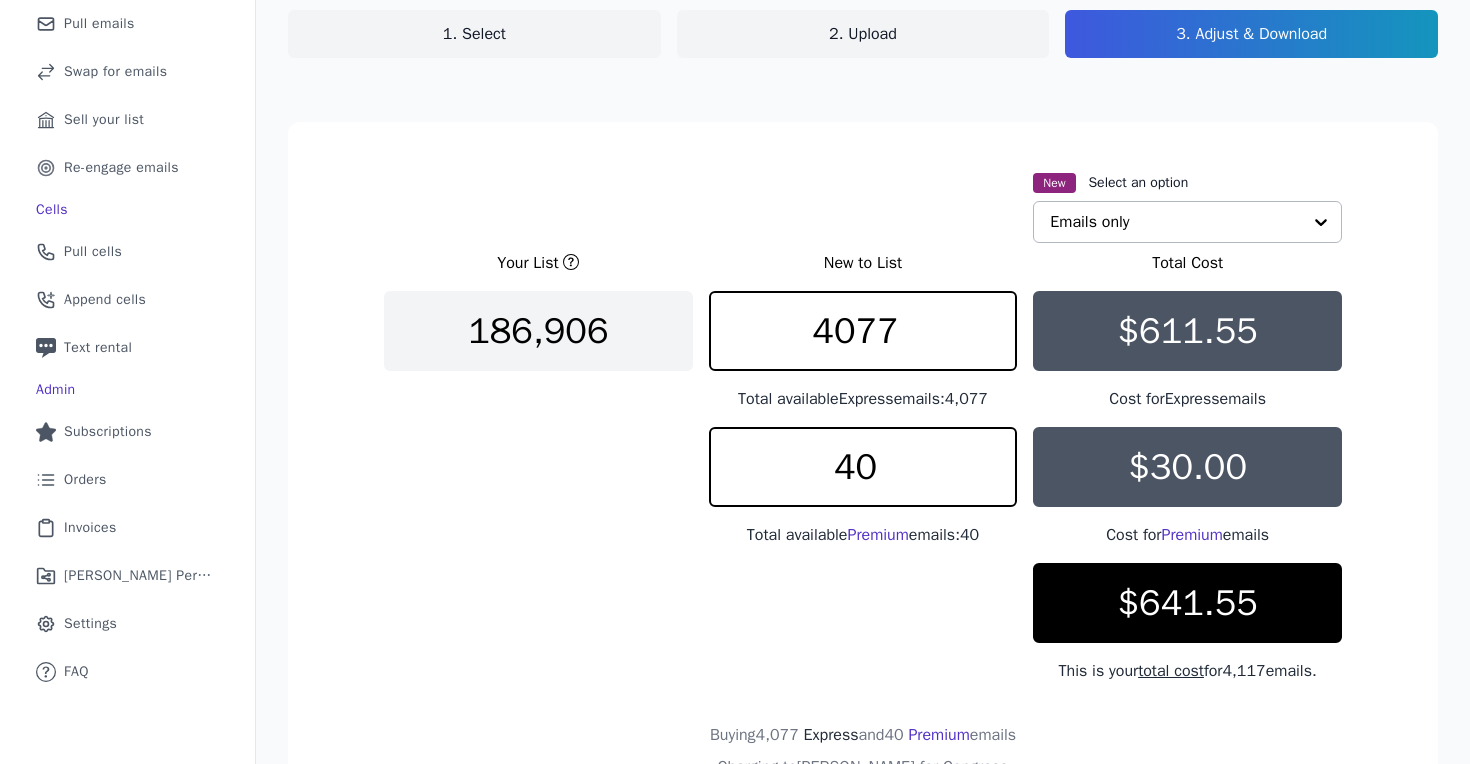 click 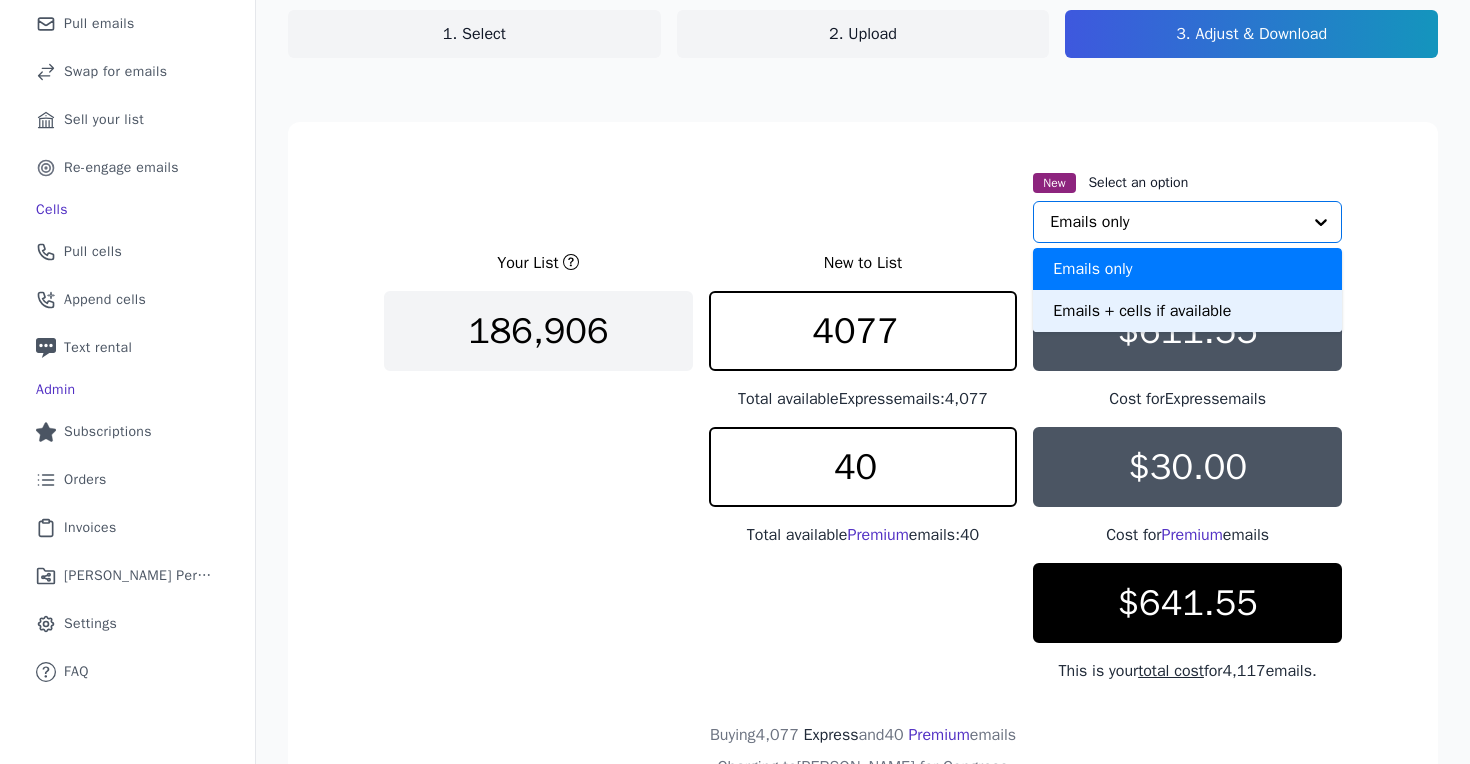click on "Emails + cells if available" at bounding box center [1187, 311] 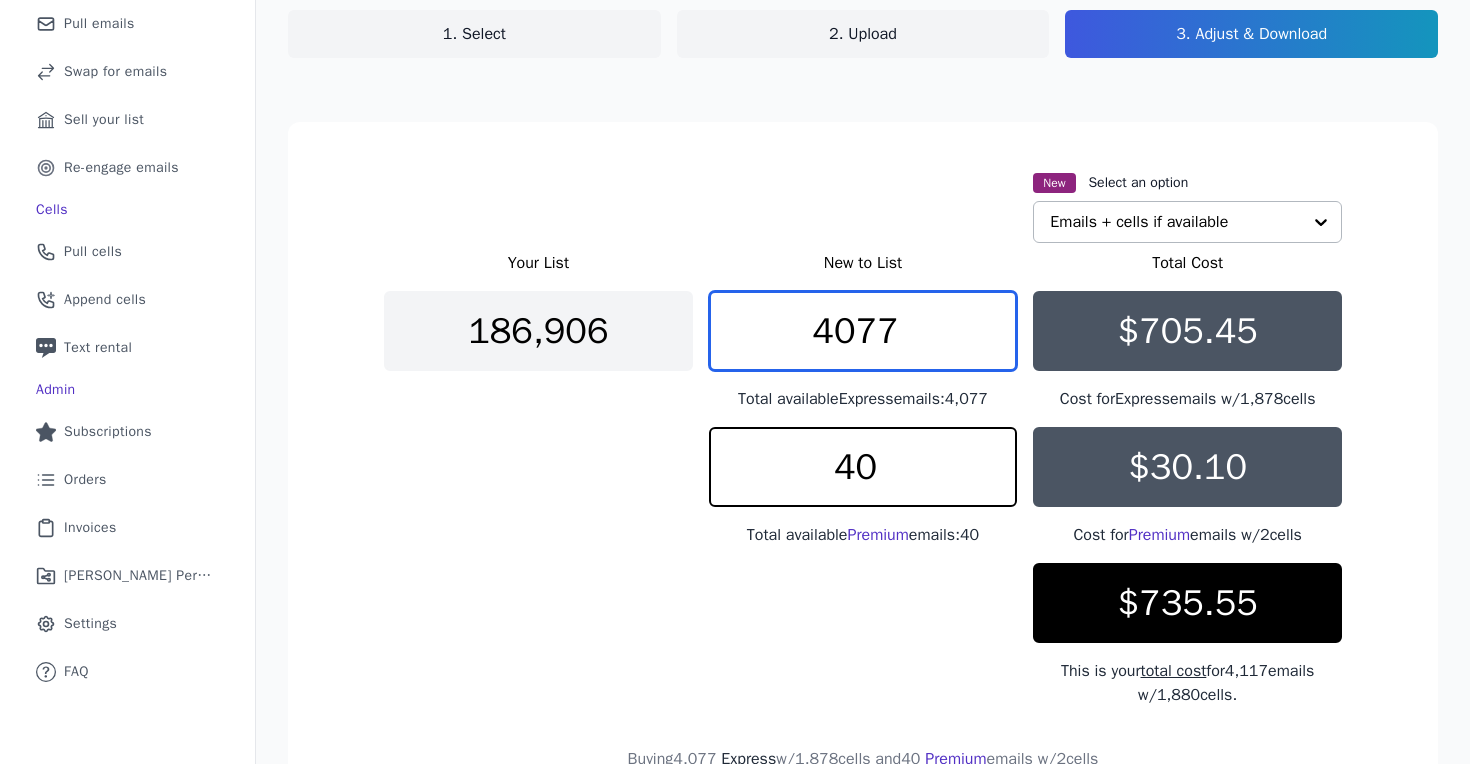 click on "4077" at bounding box center [863, 331] 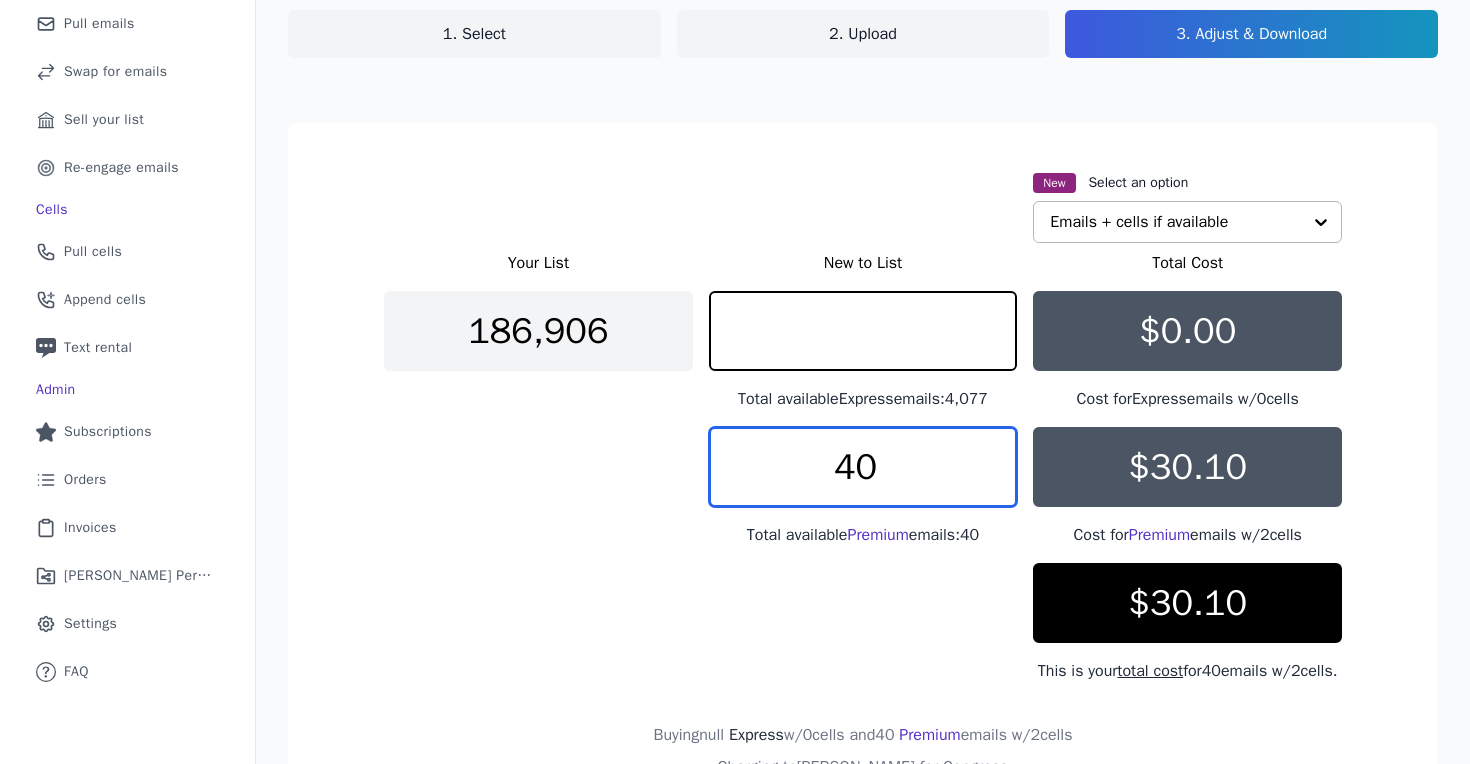 type on "0" 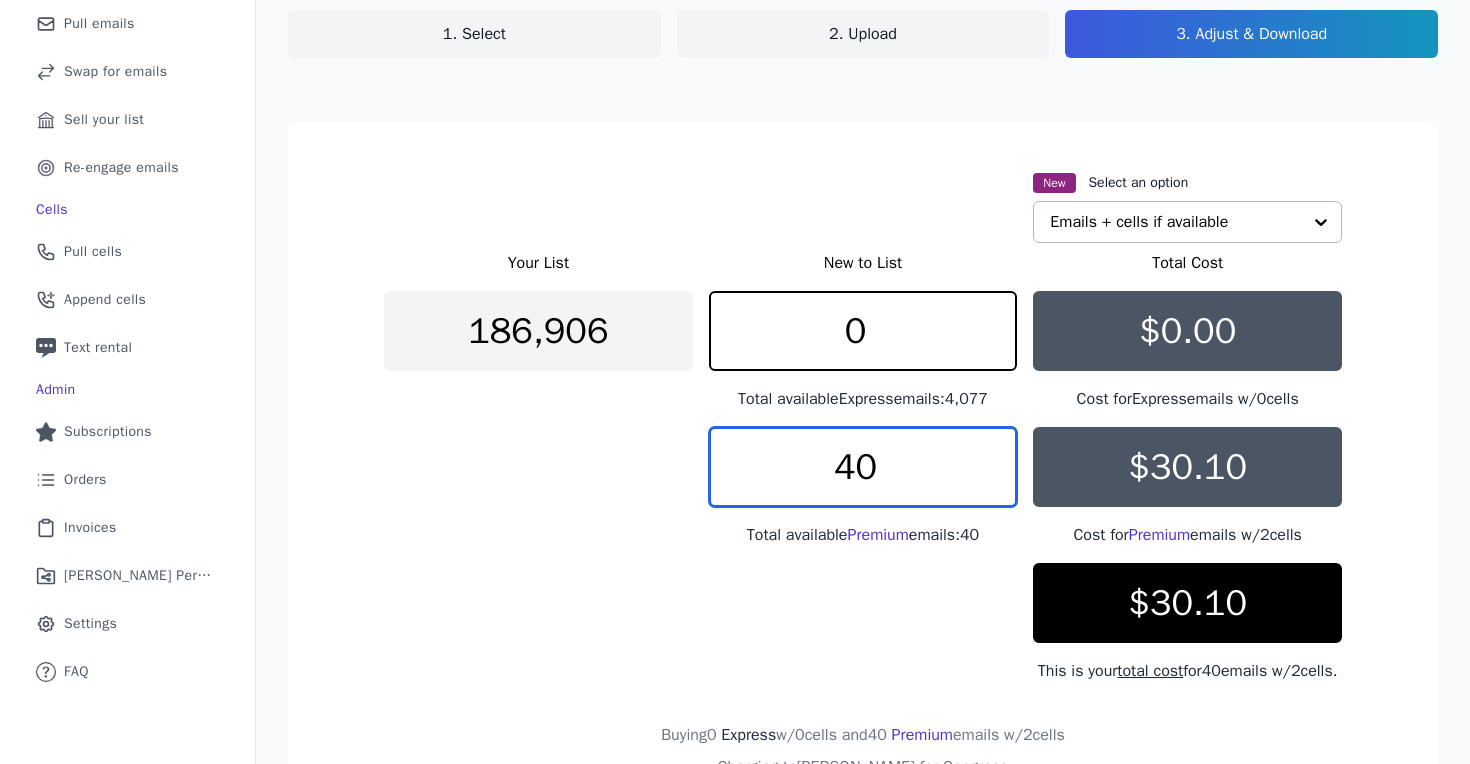 click on "40" at bounding box center (863, 467) 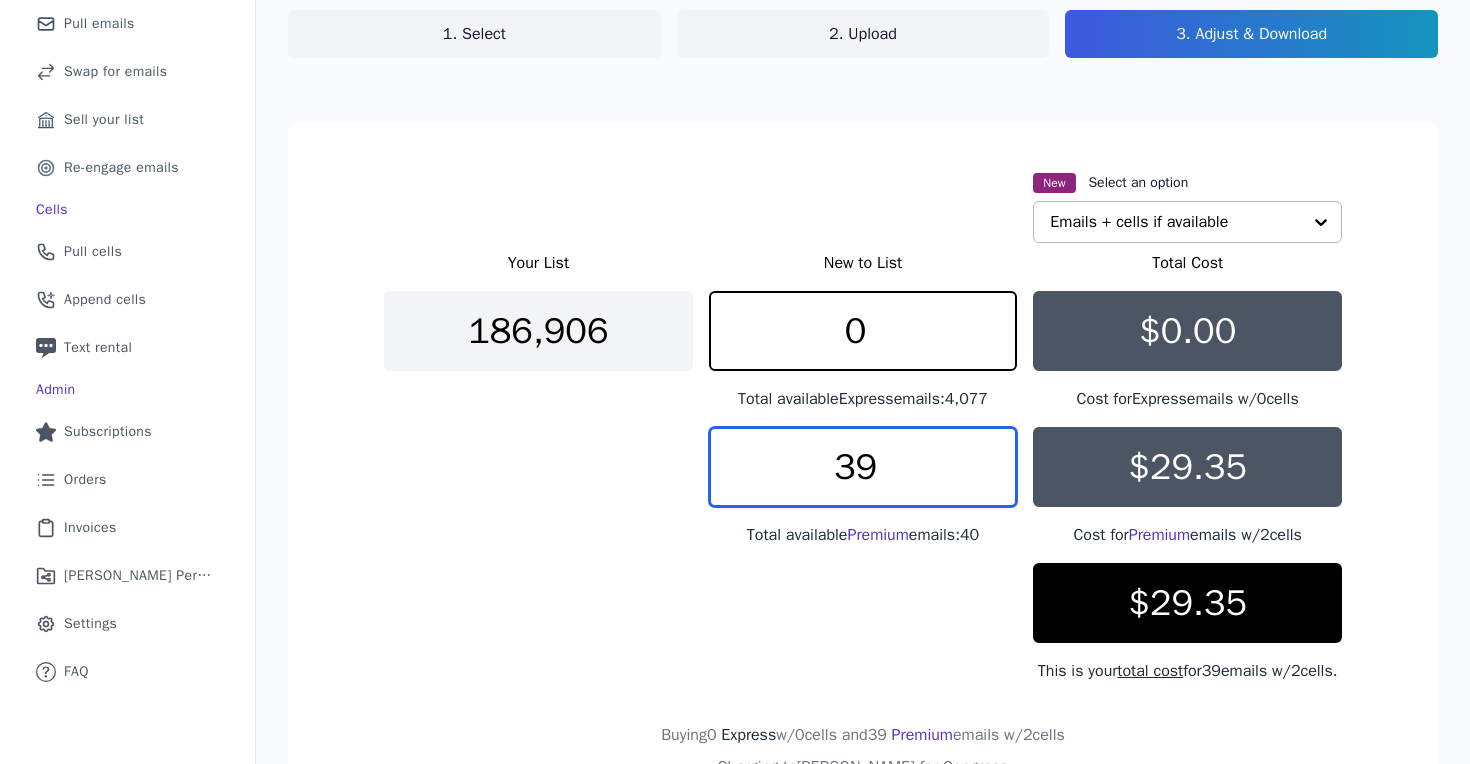 click on "39" at bounding box center [863, 467] 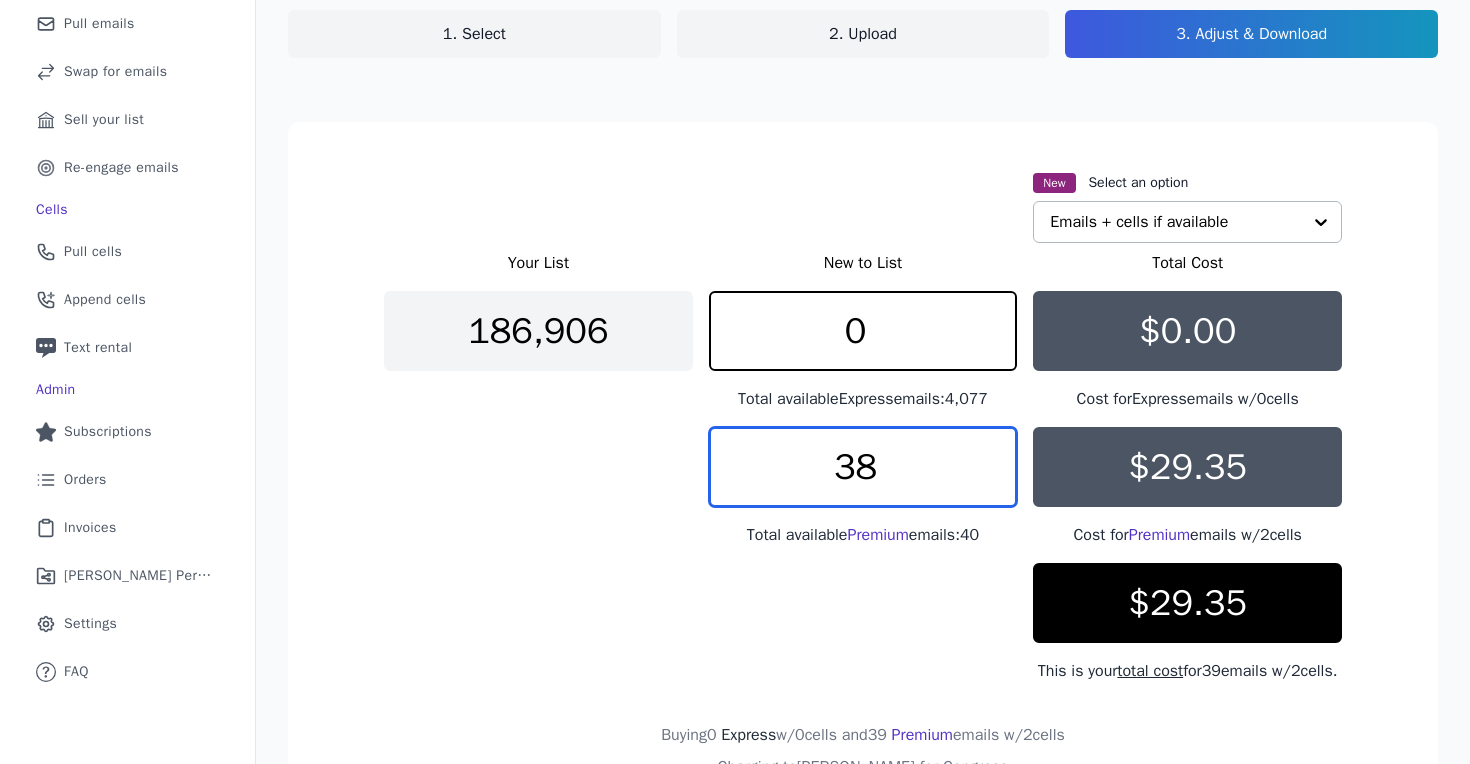 click on "38" at bounding box center (863, 467) 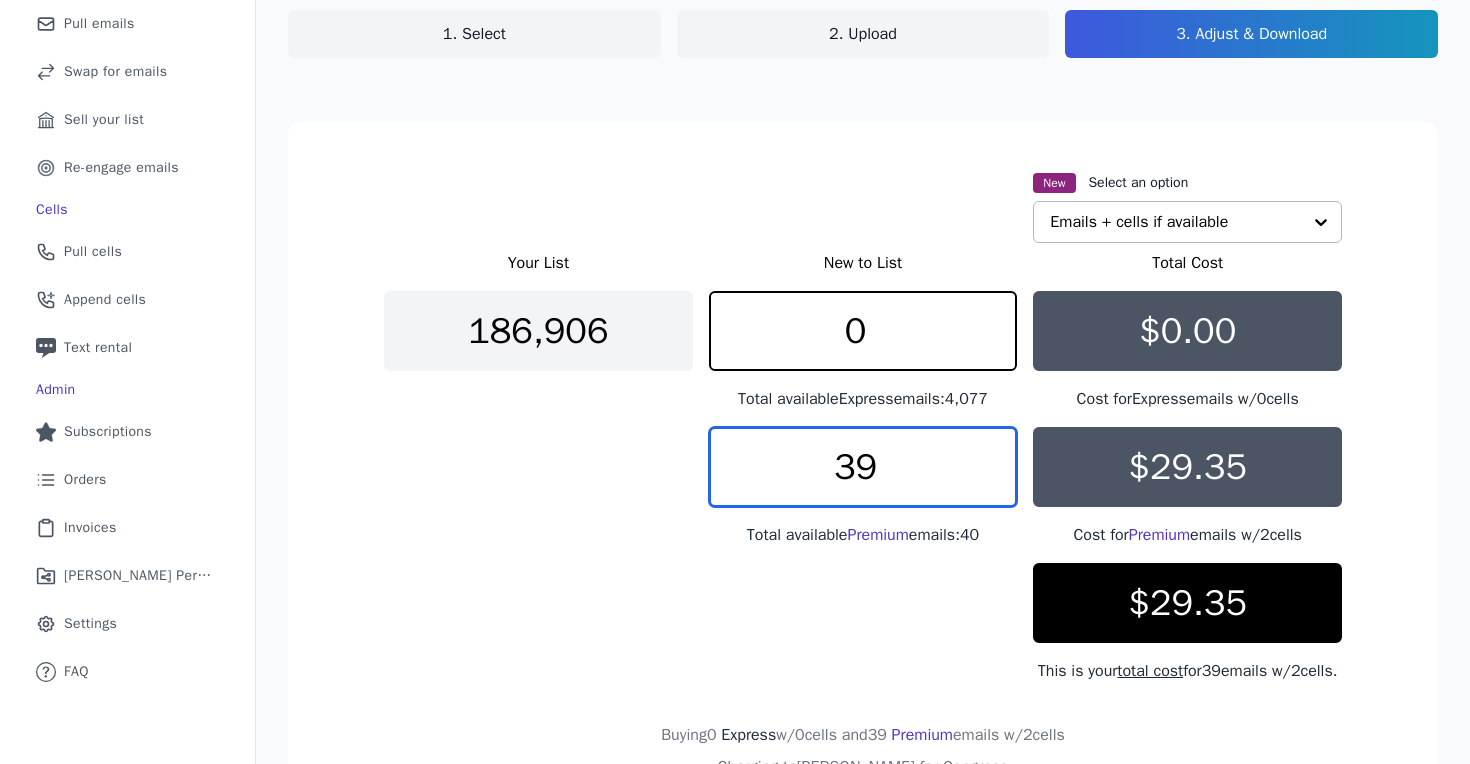 click on "39" at bounding box center [863, 467] 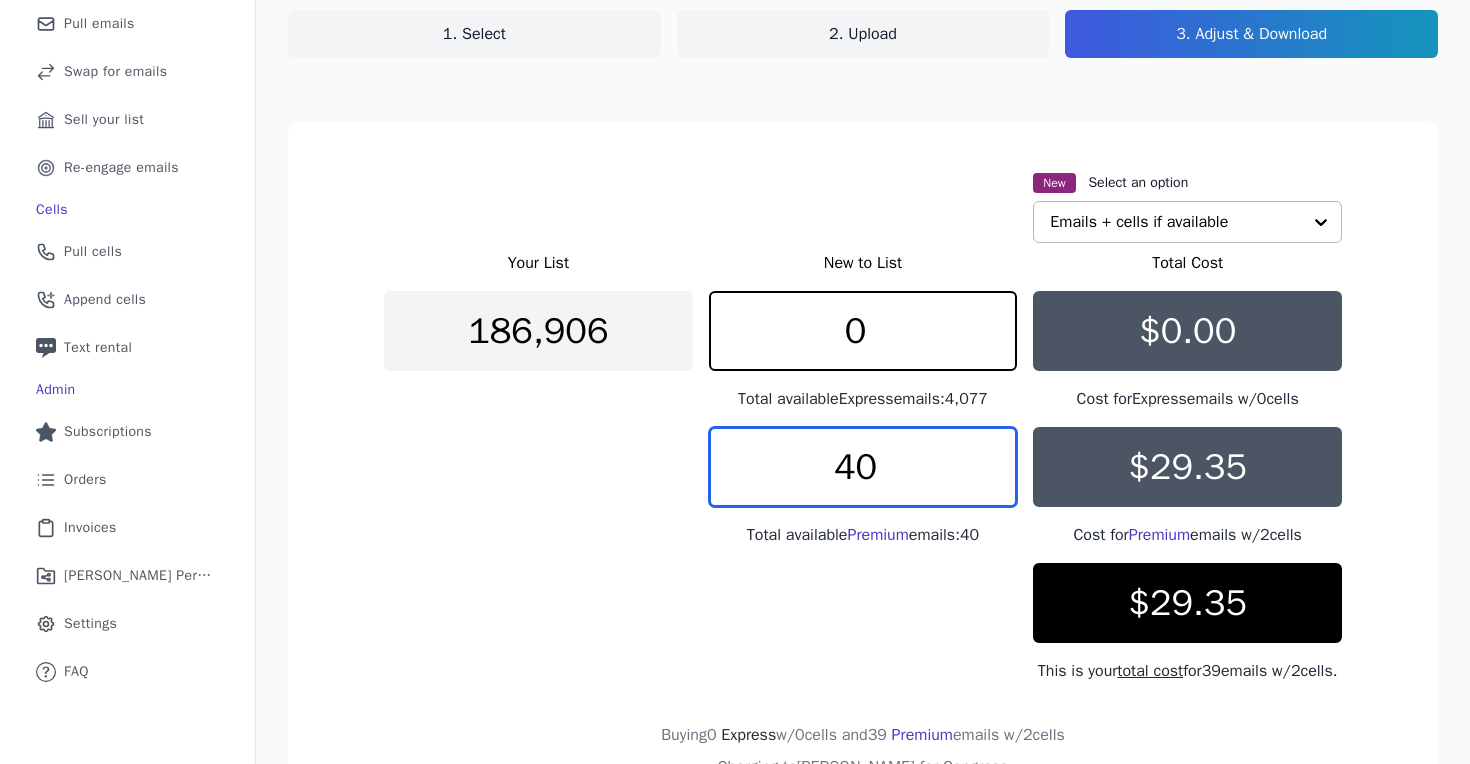 type on "40" 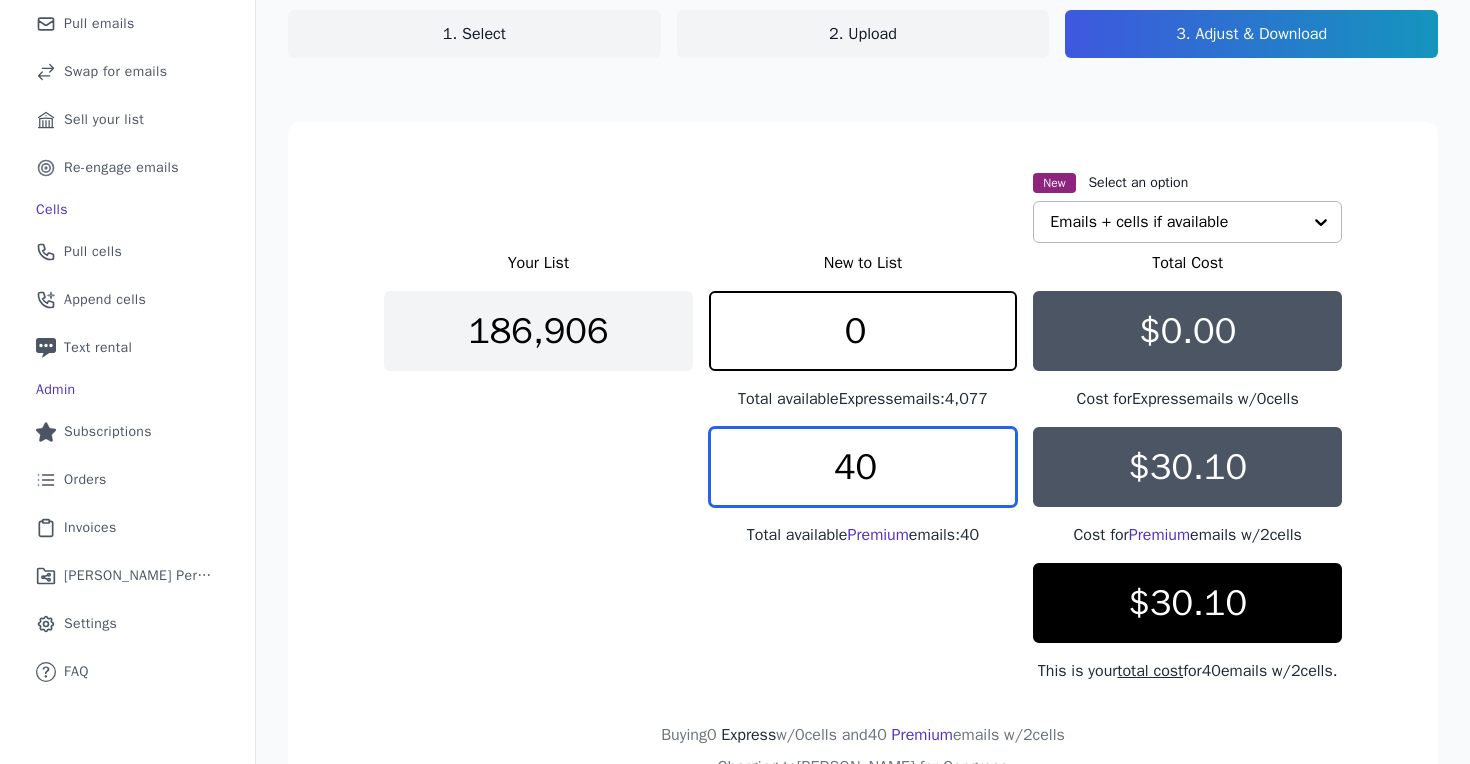 click on "40" at bounding box center [863, 467] 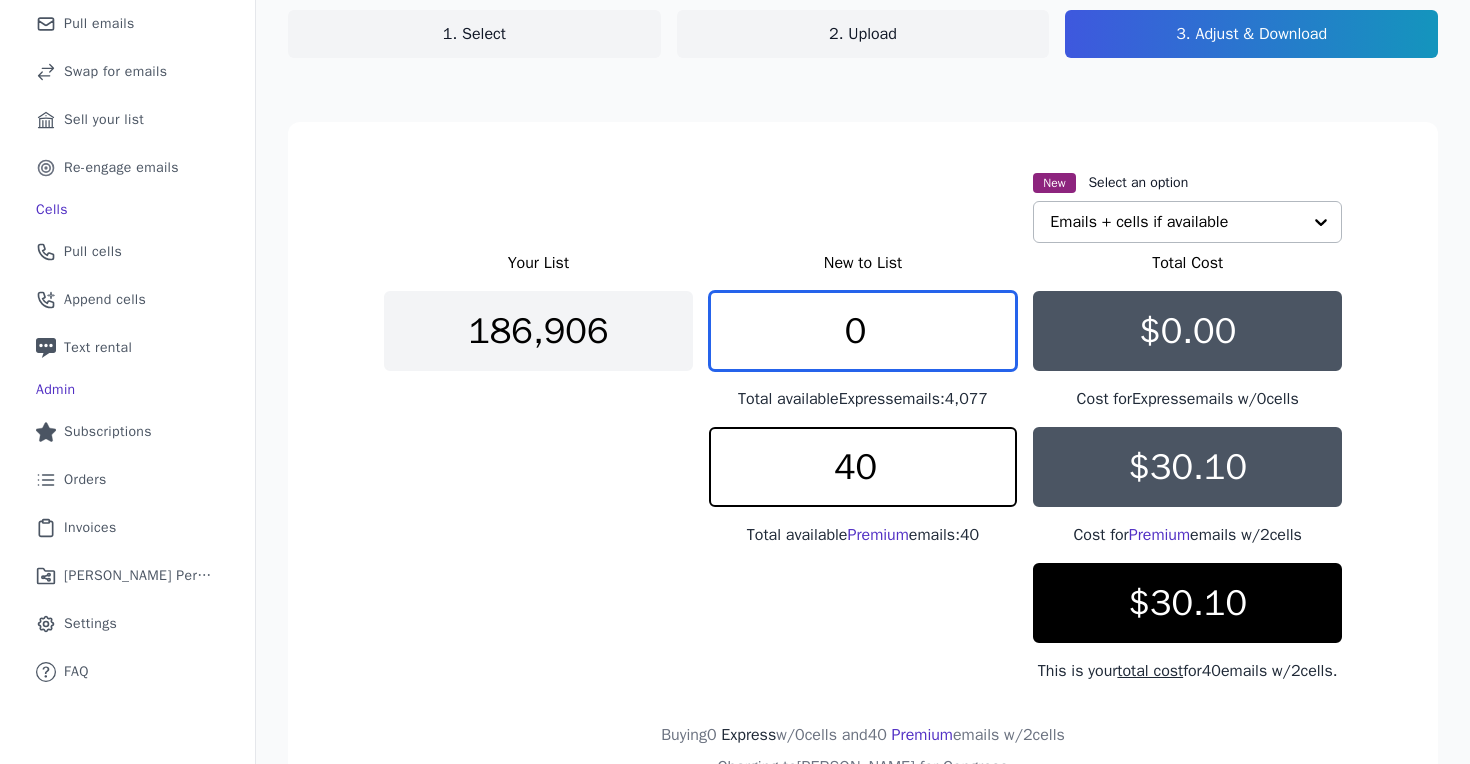 click on "0" at bounding box center (863, 331) 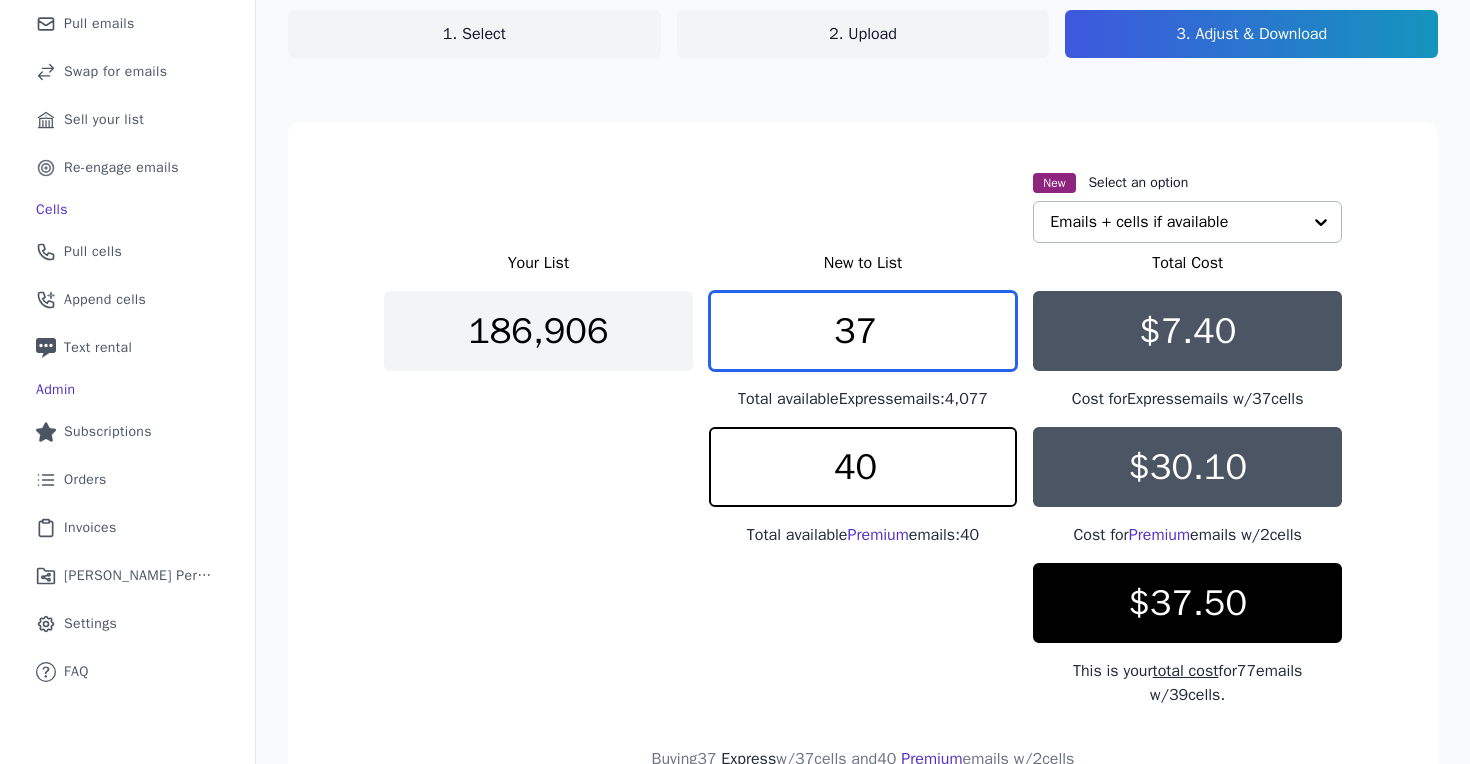 click on "37" at bounding box center [863, 331] 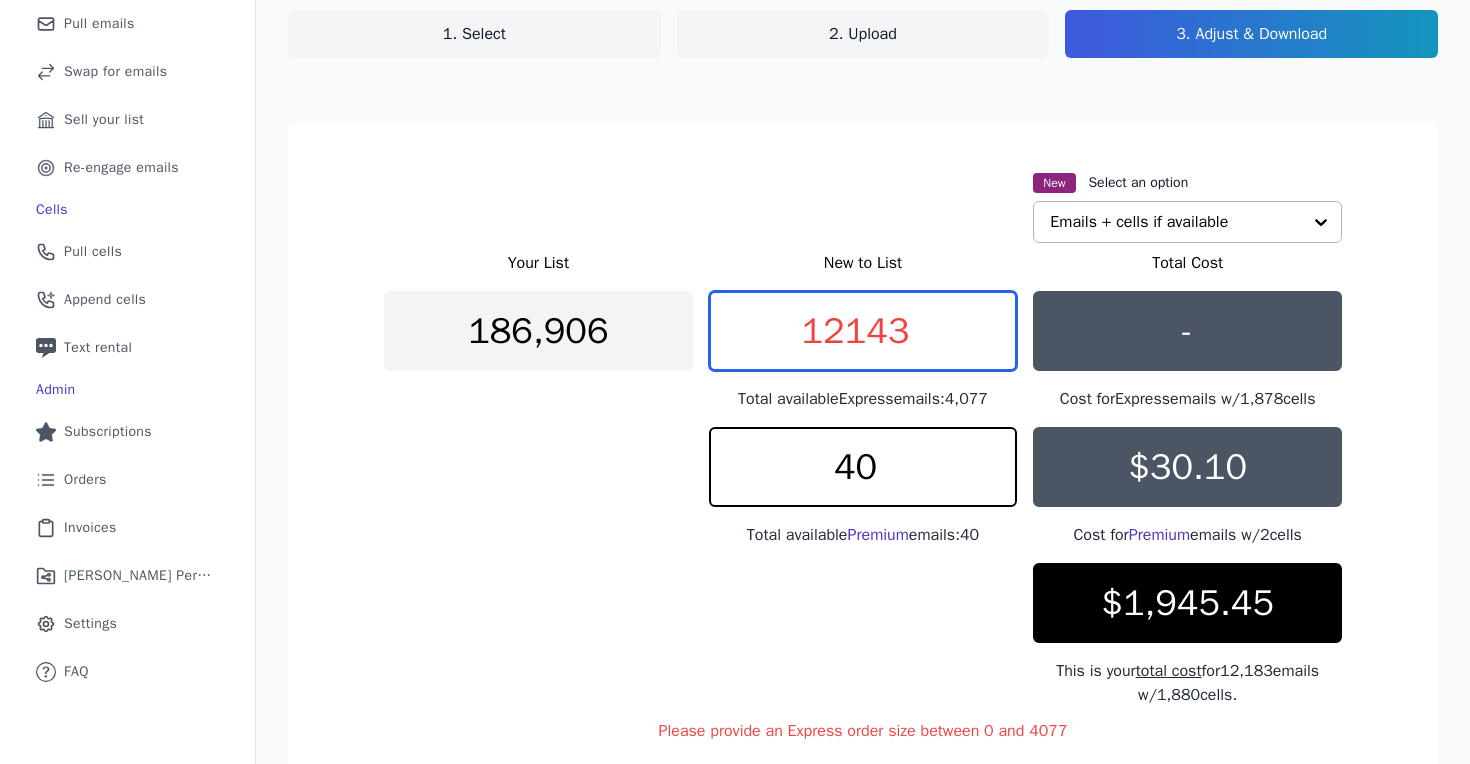 scroll, scrollTop: 229, scrollLeft: 0, axis: vertical 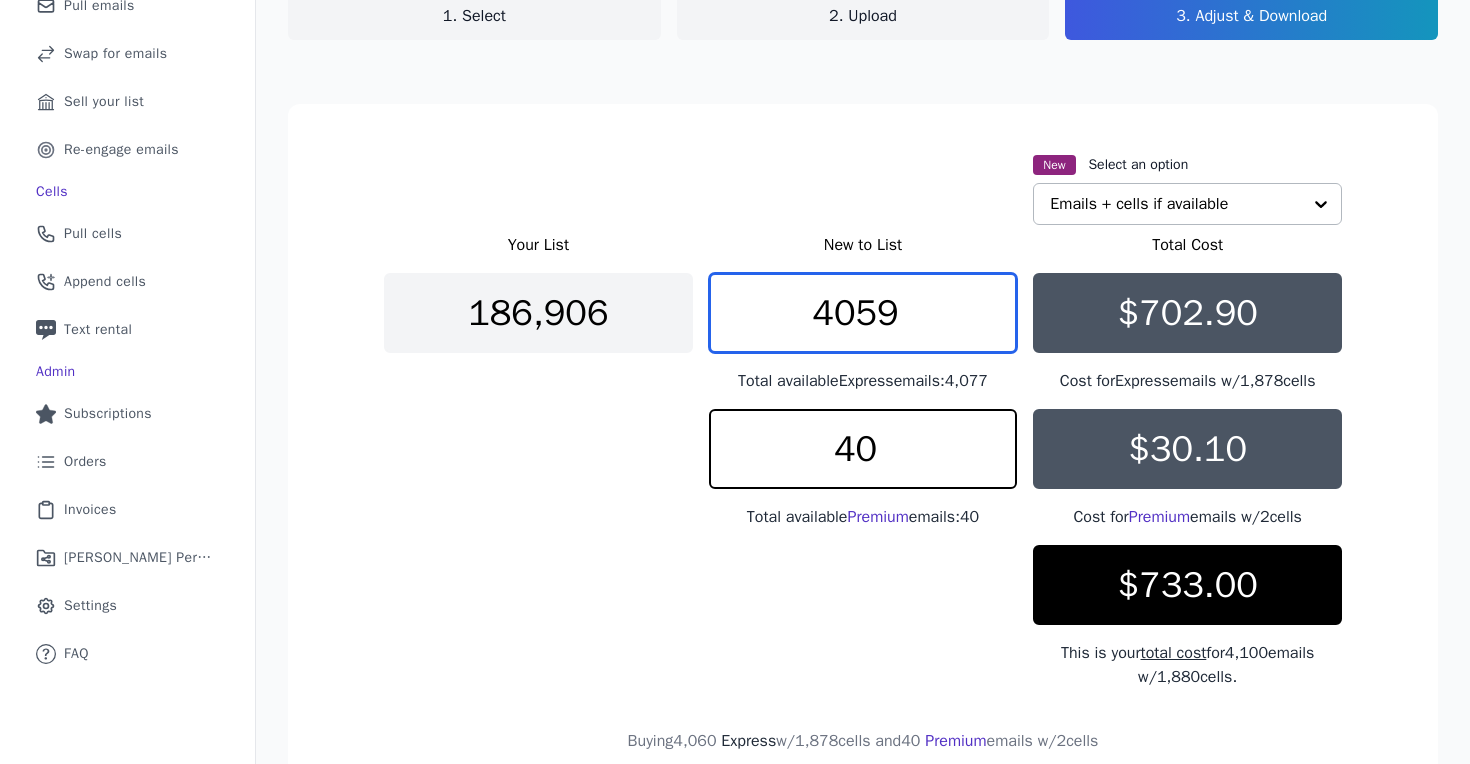 click on "4059" at bounding box center [863, 313] 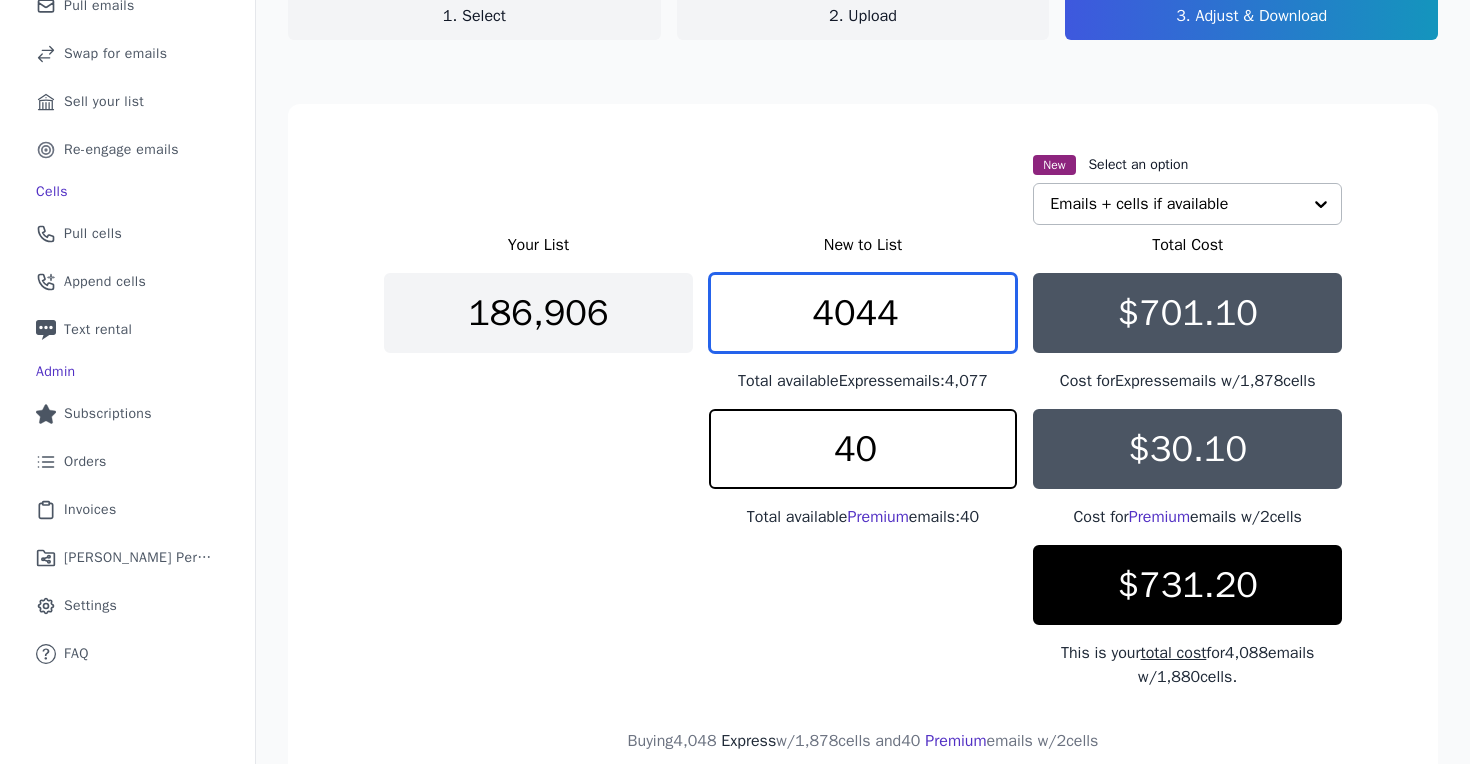 click on "4044" at bounding box center [863, 313] 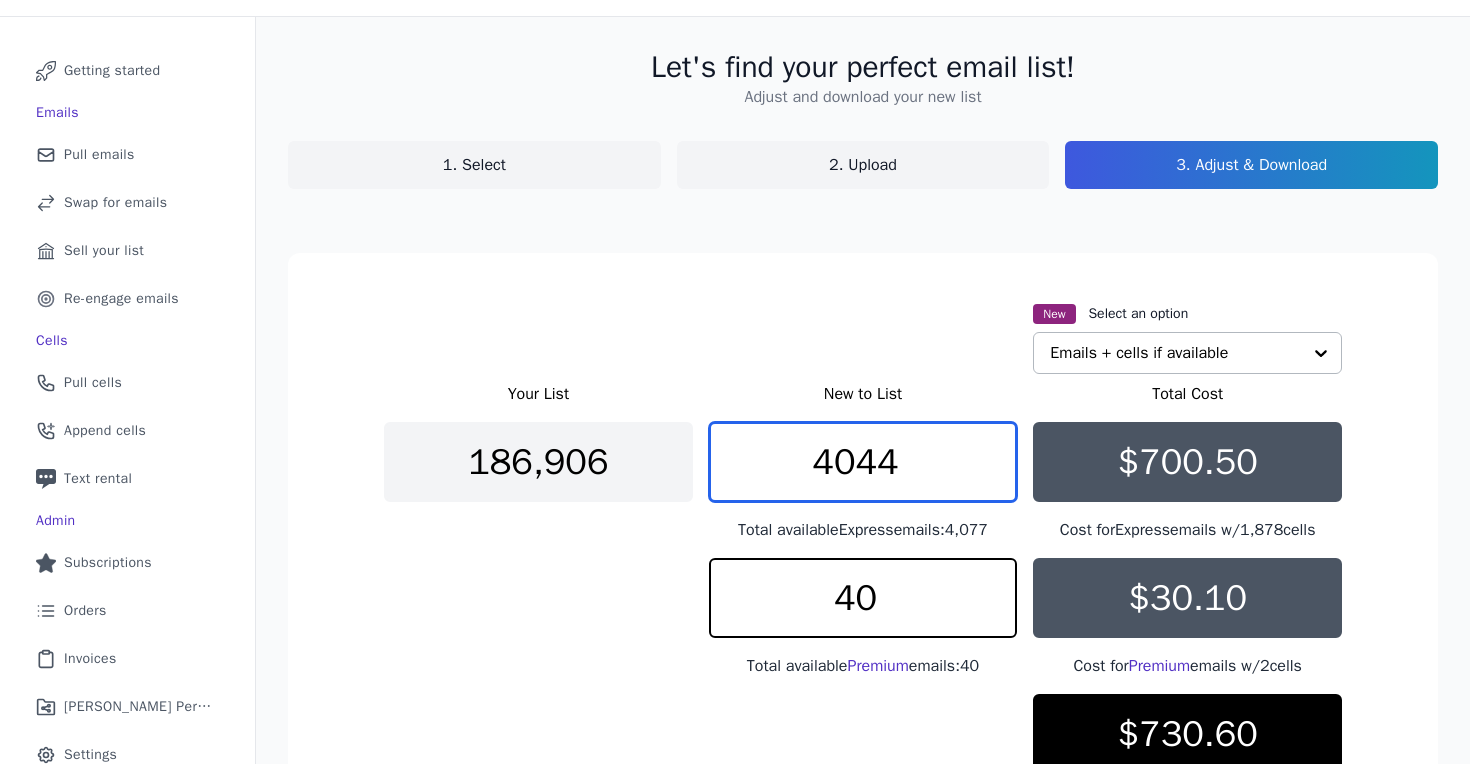 scroll, scrollTop: 207, scrollLeft: 0, axis: vertical 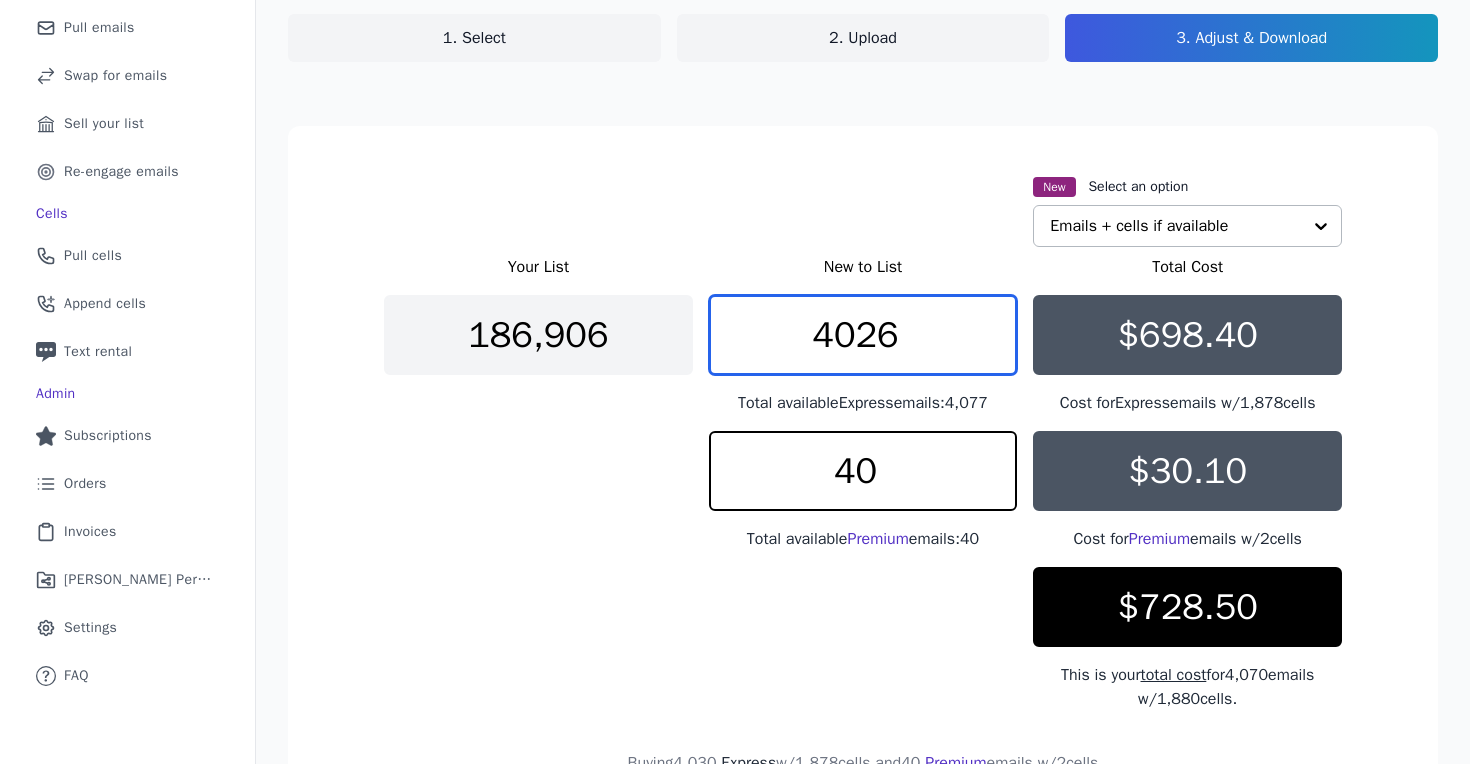 type on "4026" 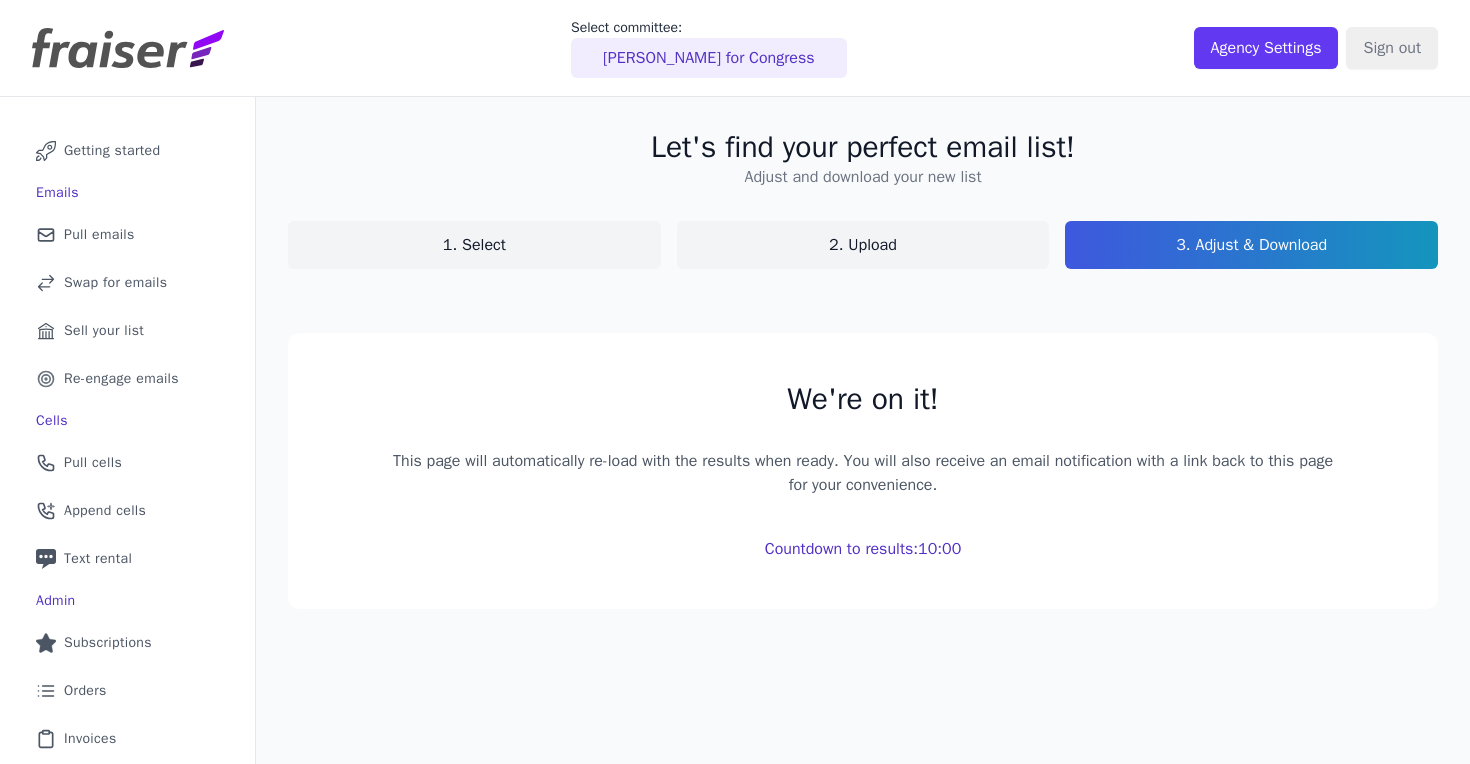 scroll, scrollTop: 0, scrollLeft: 0, axis: both 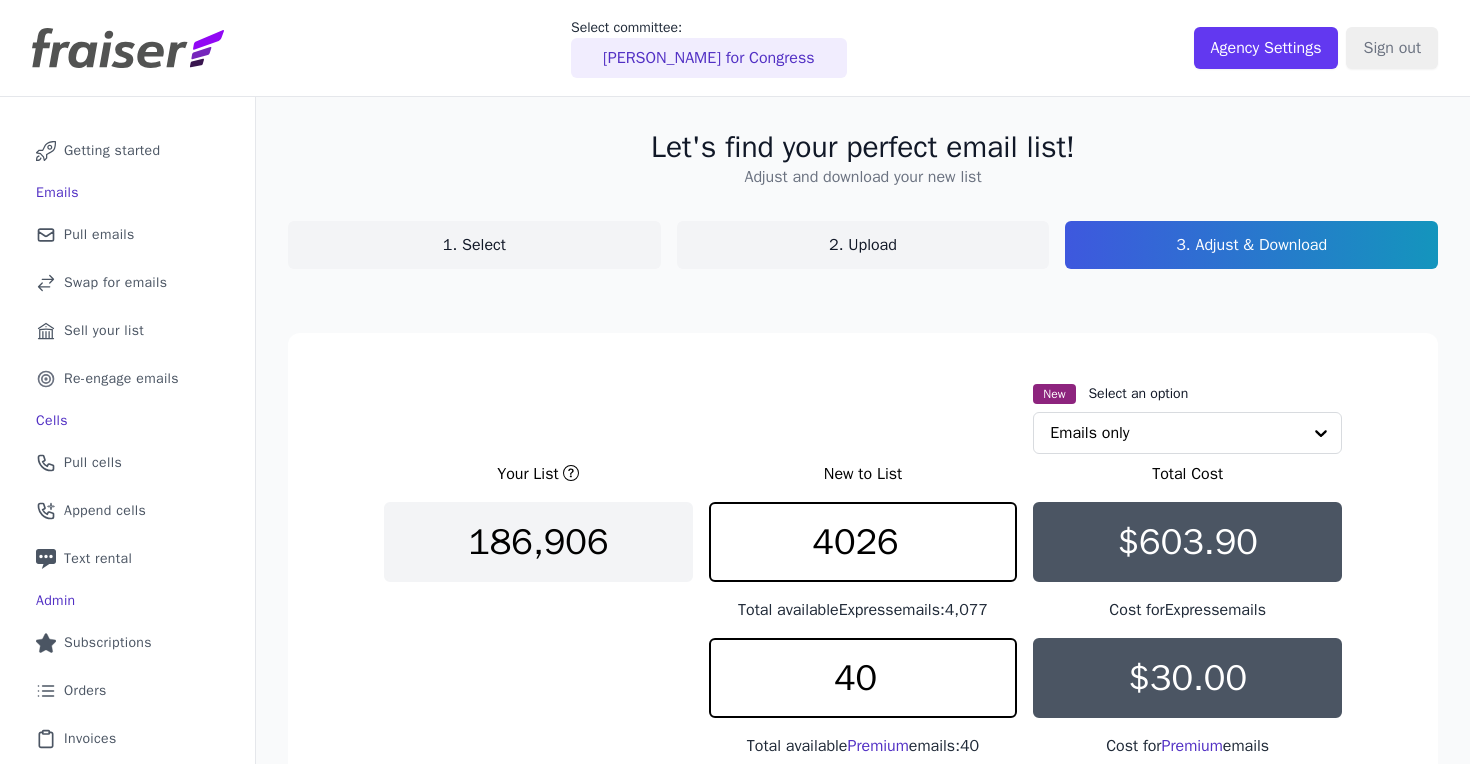 click on "2. Upload" at bounding box center [863, 245] 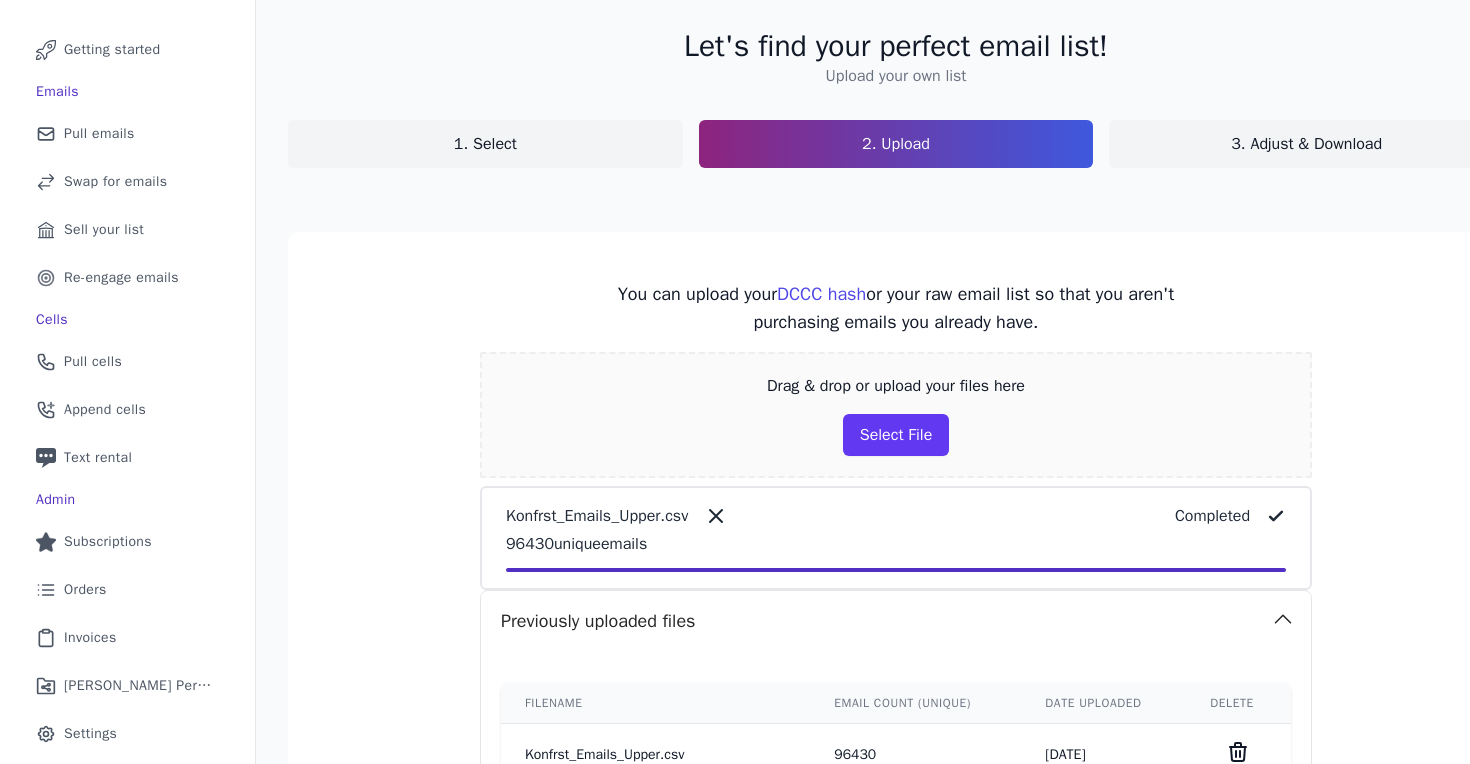 scroll, scrollTop: 321, scrollLeft: 0, axis: vertical 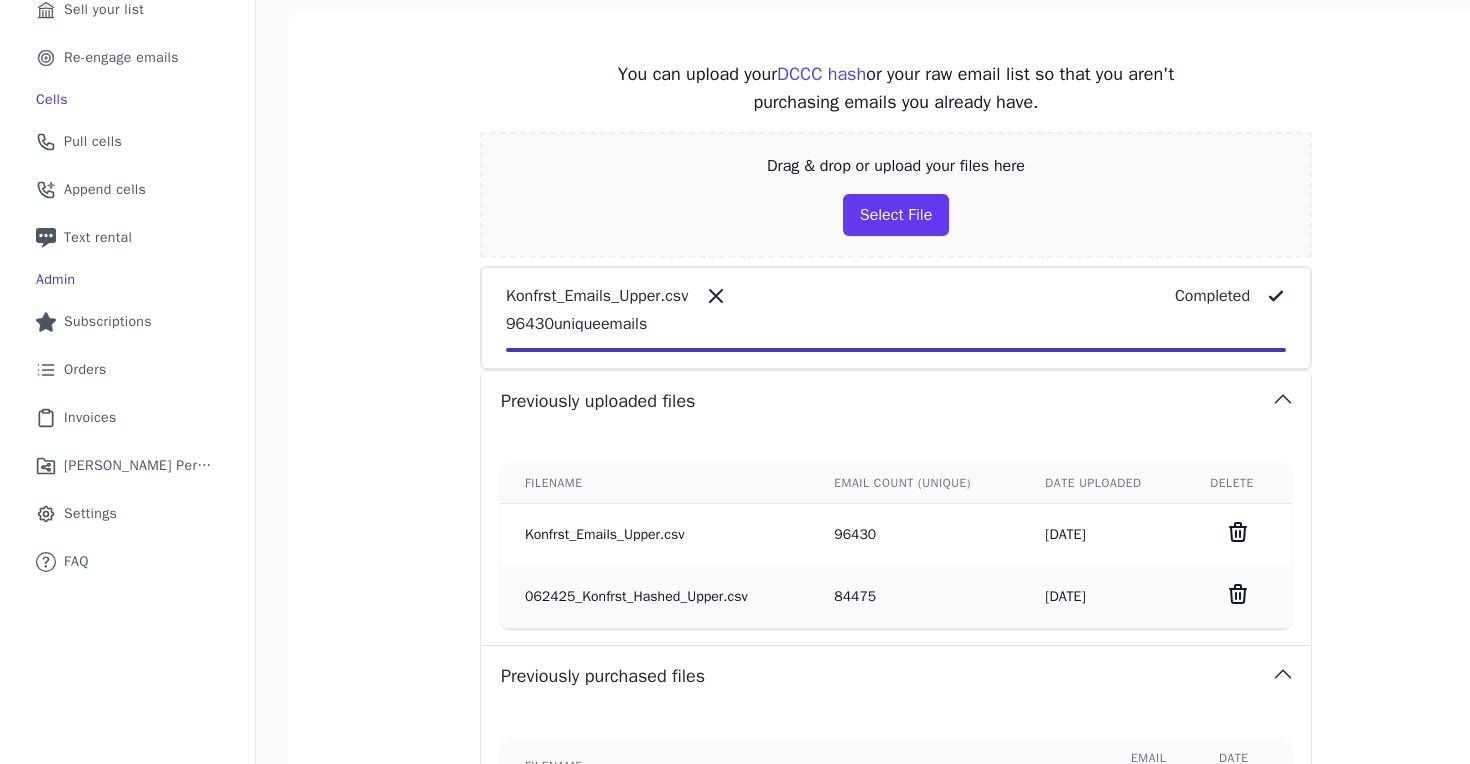 click 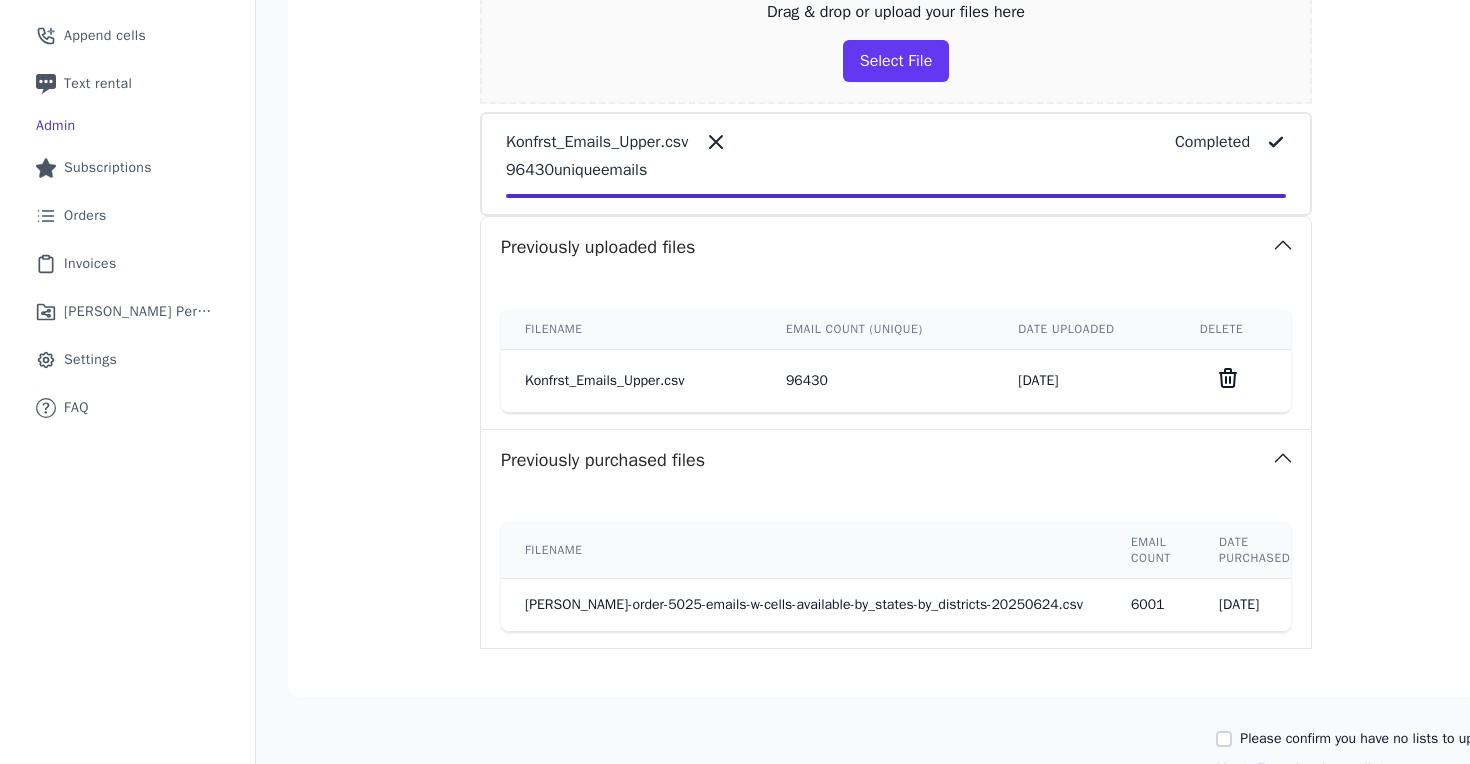 scroll, scrollTop: 591, scrollLeft: 0, axis: vertical 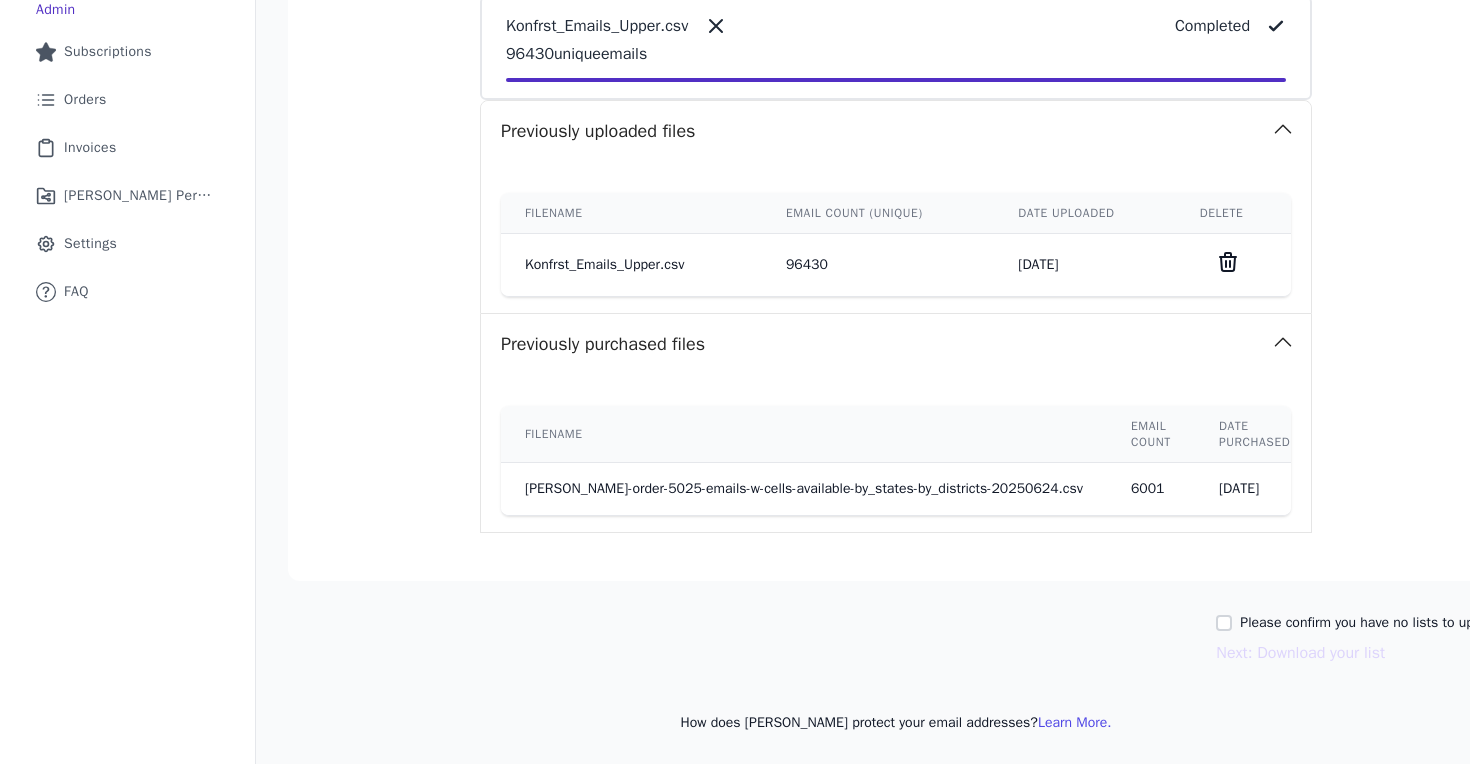 click on "Please confirm you have no lists to upload." at bounding box center (1360, 623) 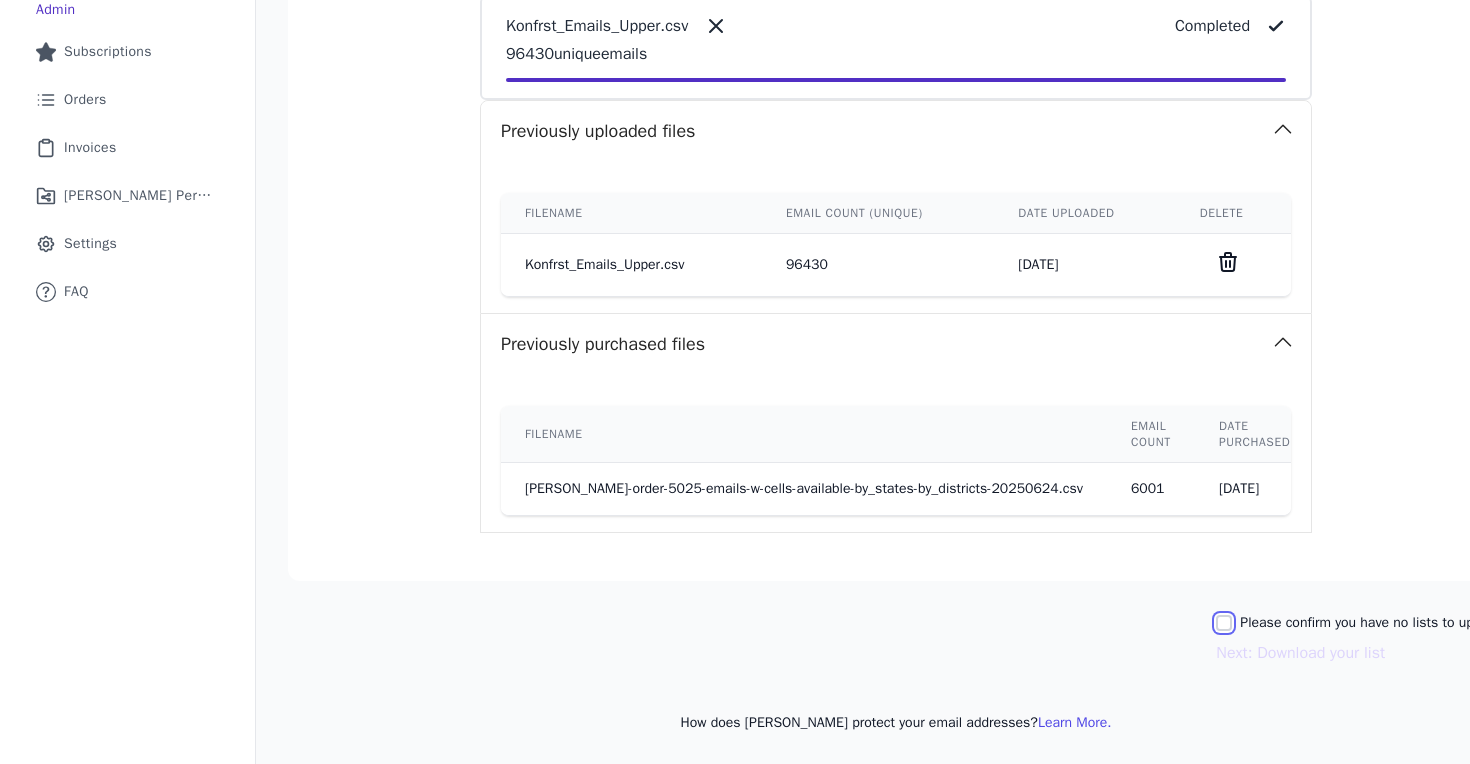 click on "Please confirm you have no lists to upload." at bounding box center [1224, 623] 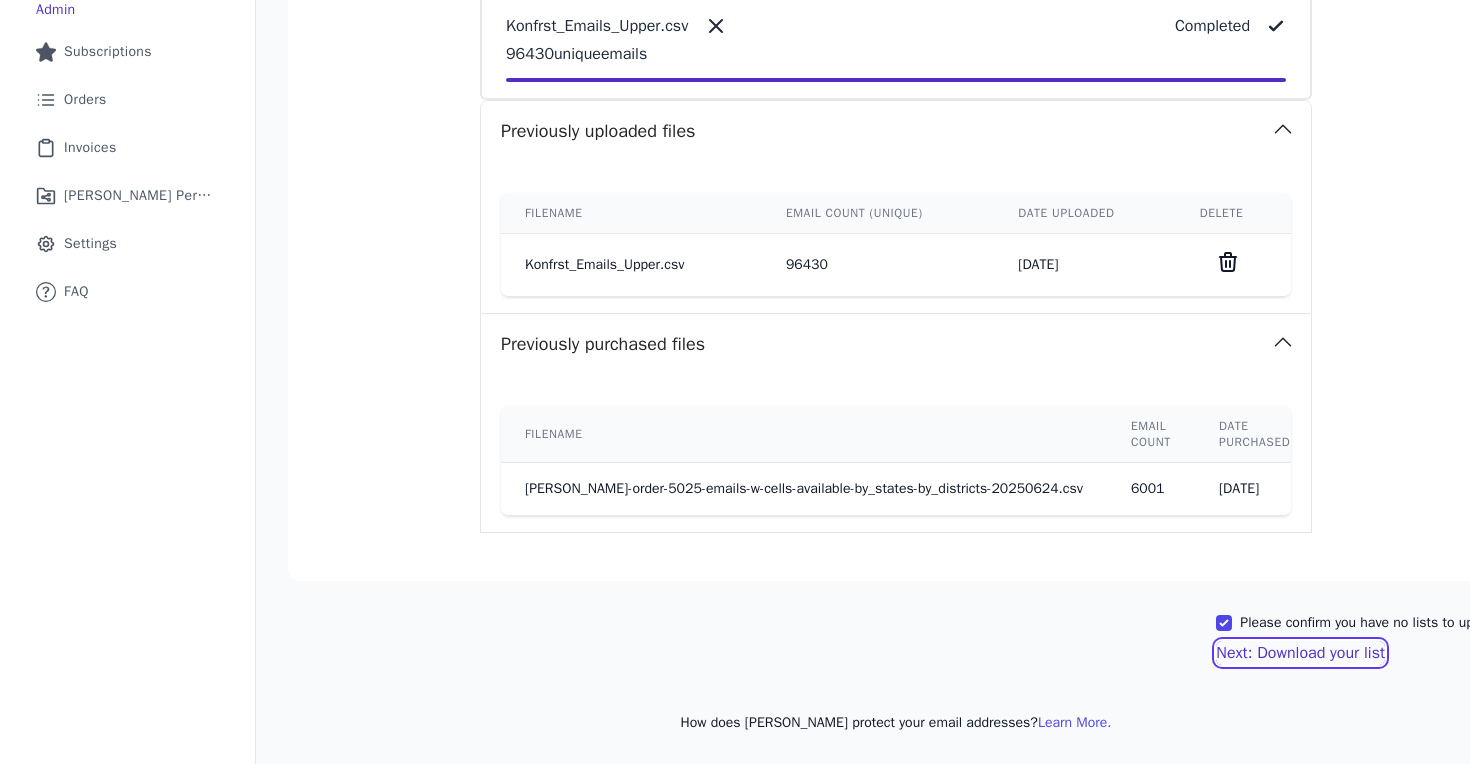 click on "Next: Download your list" at bounding box center [1300, 653] 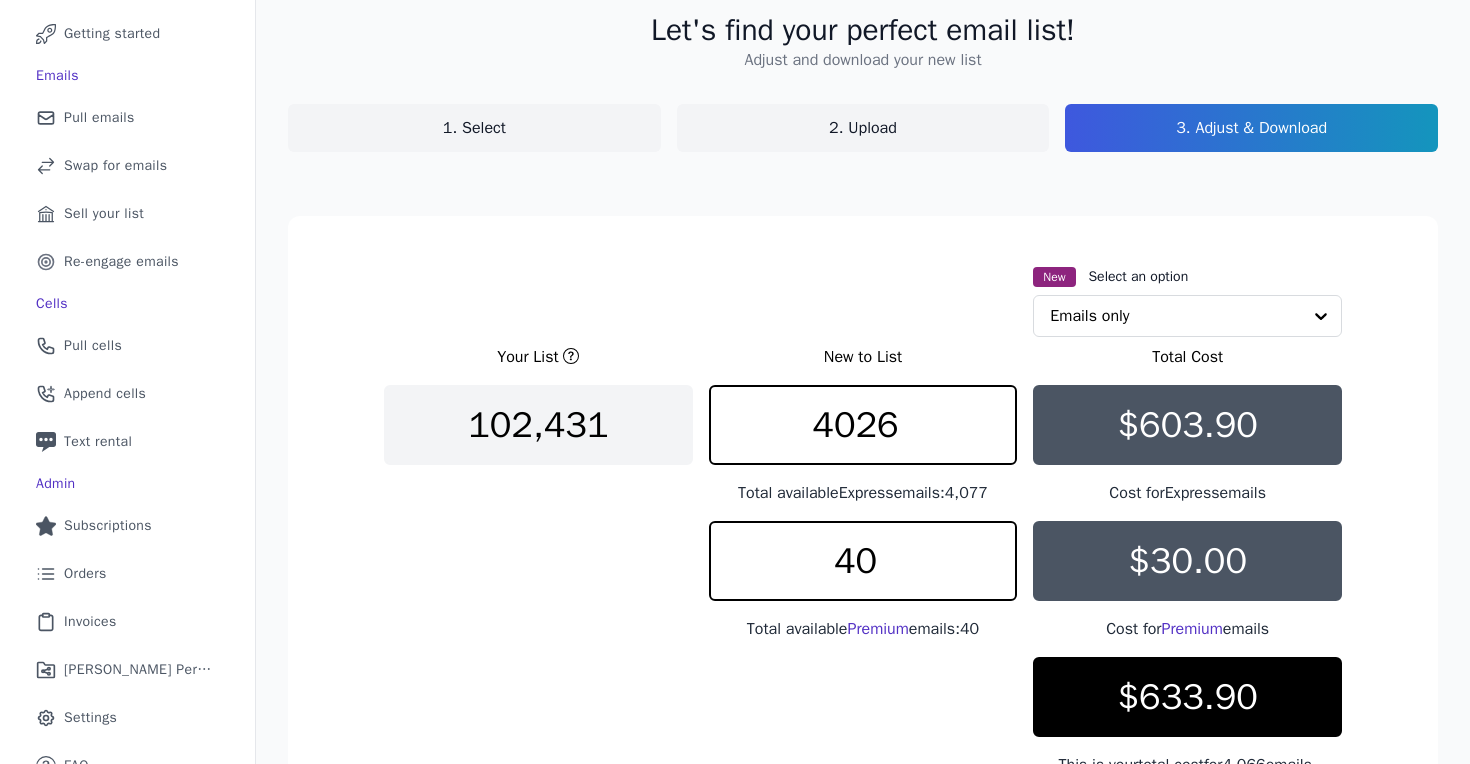 scroll, scrollTop: 191, scrollLeft: 0, axis: vertical 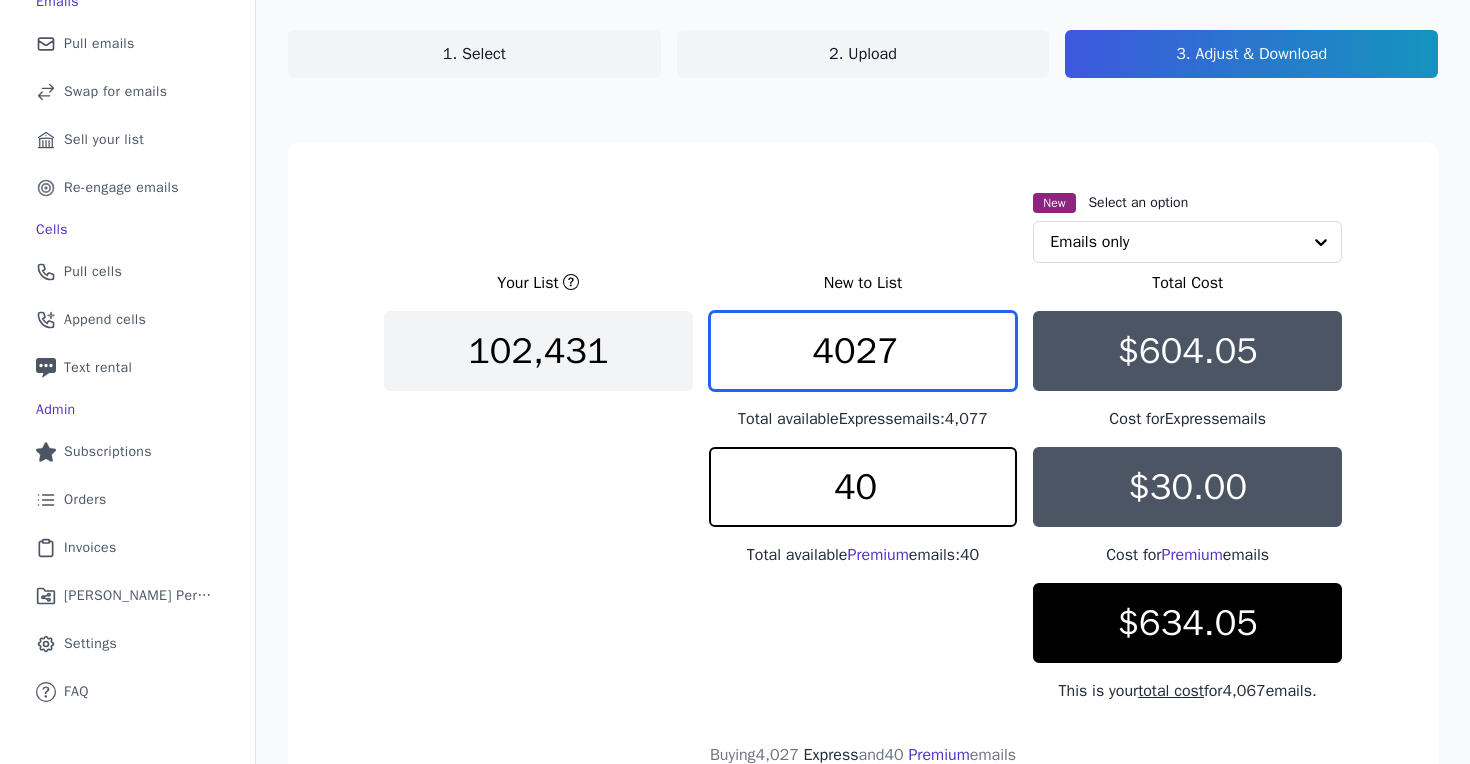 type on "4027" 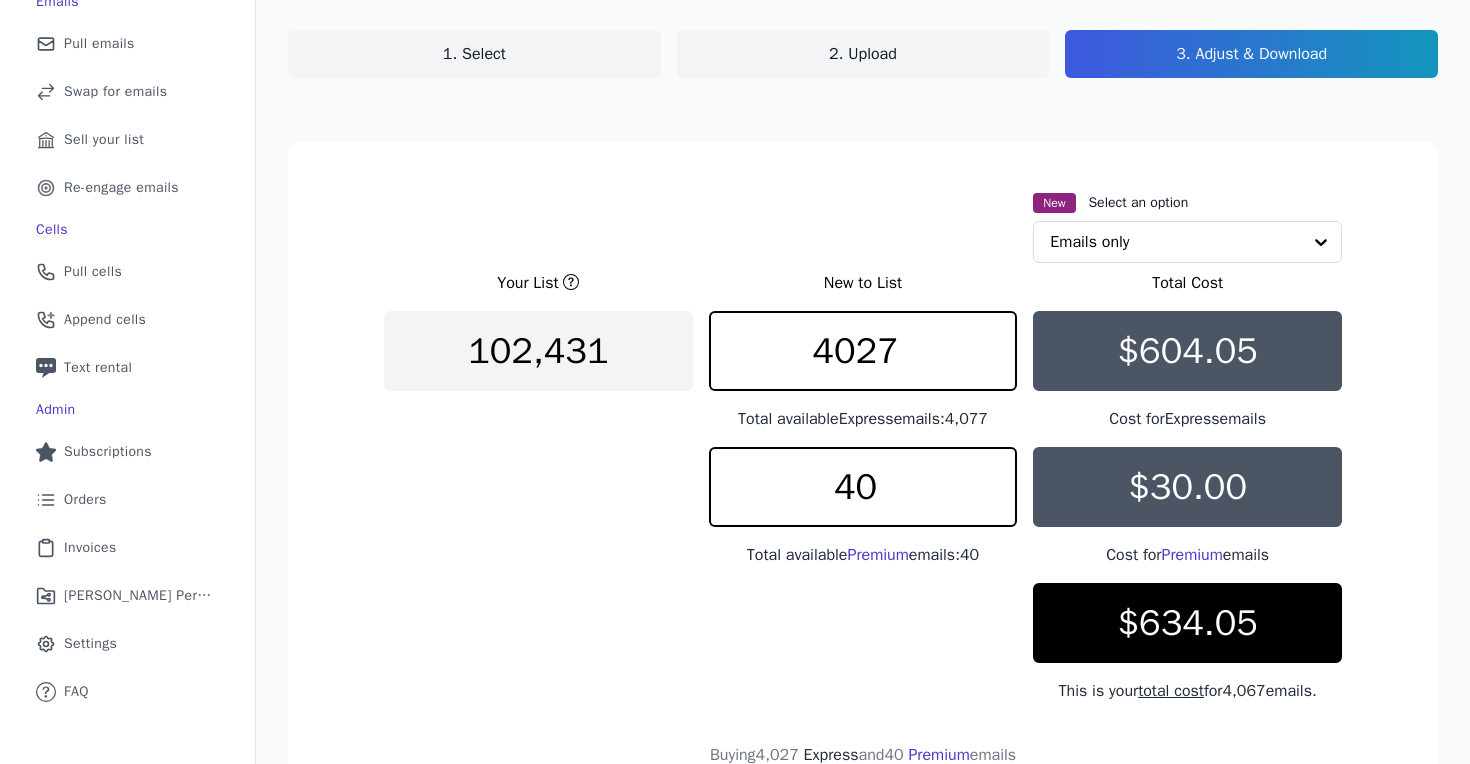 click on "2. Upload" at bounding box center (863, 54) 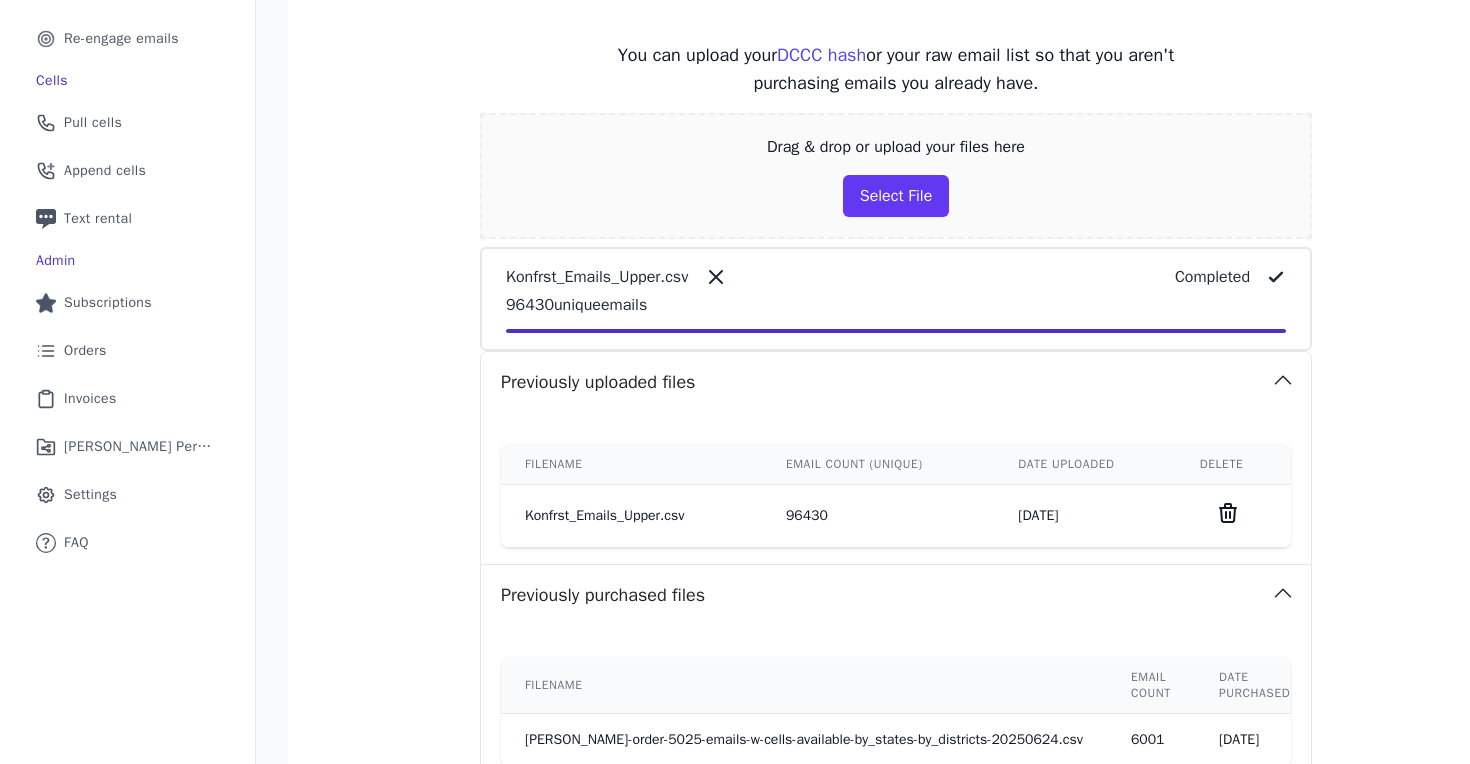 scroll, scrollTop: 591, scrollLeft: 0, axis: vertical 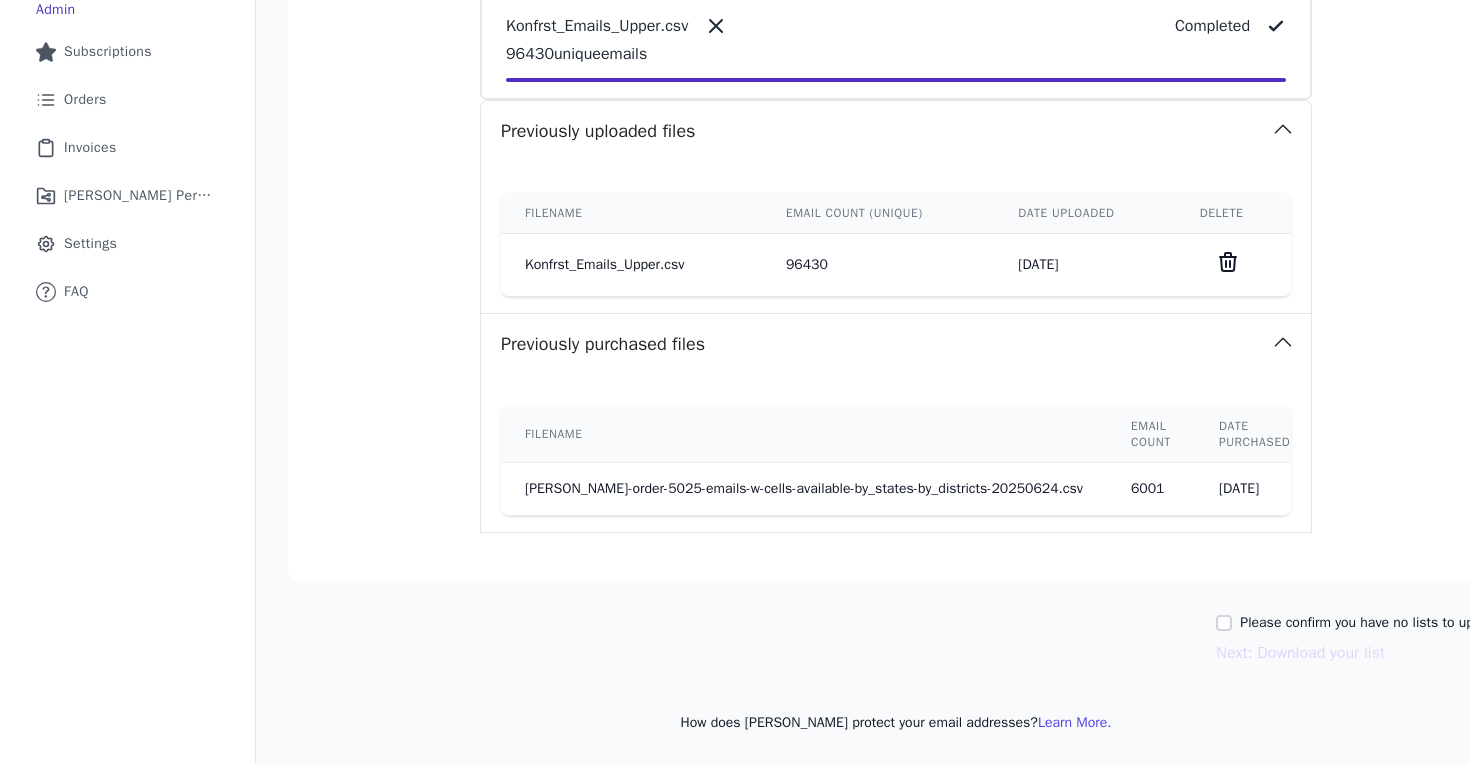 click 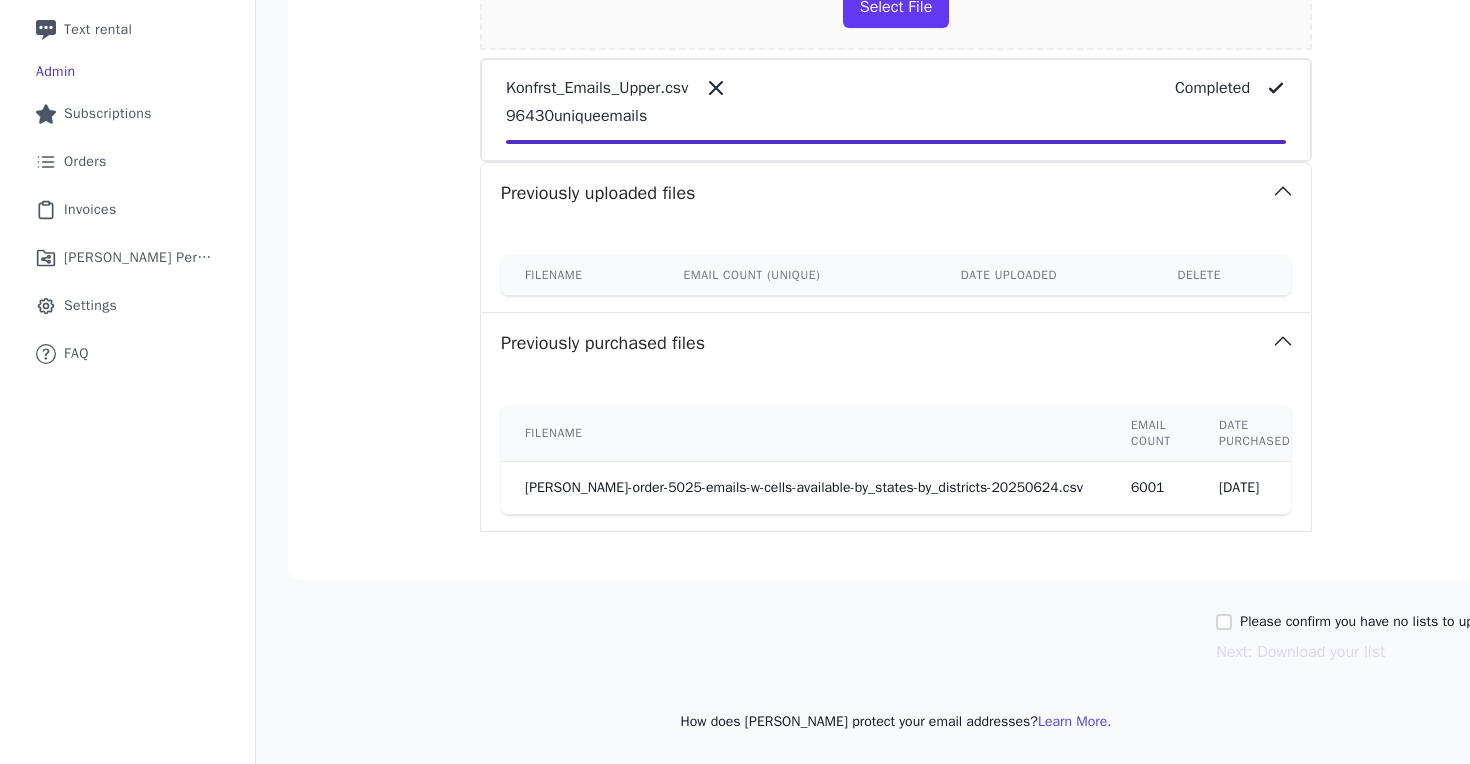 scroll, scrollTop: 289, scrollLeft: 0, axis: vertical 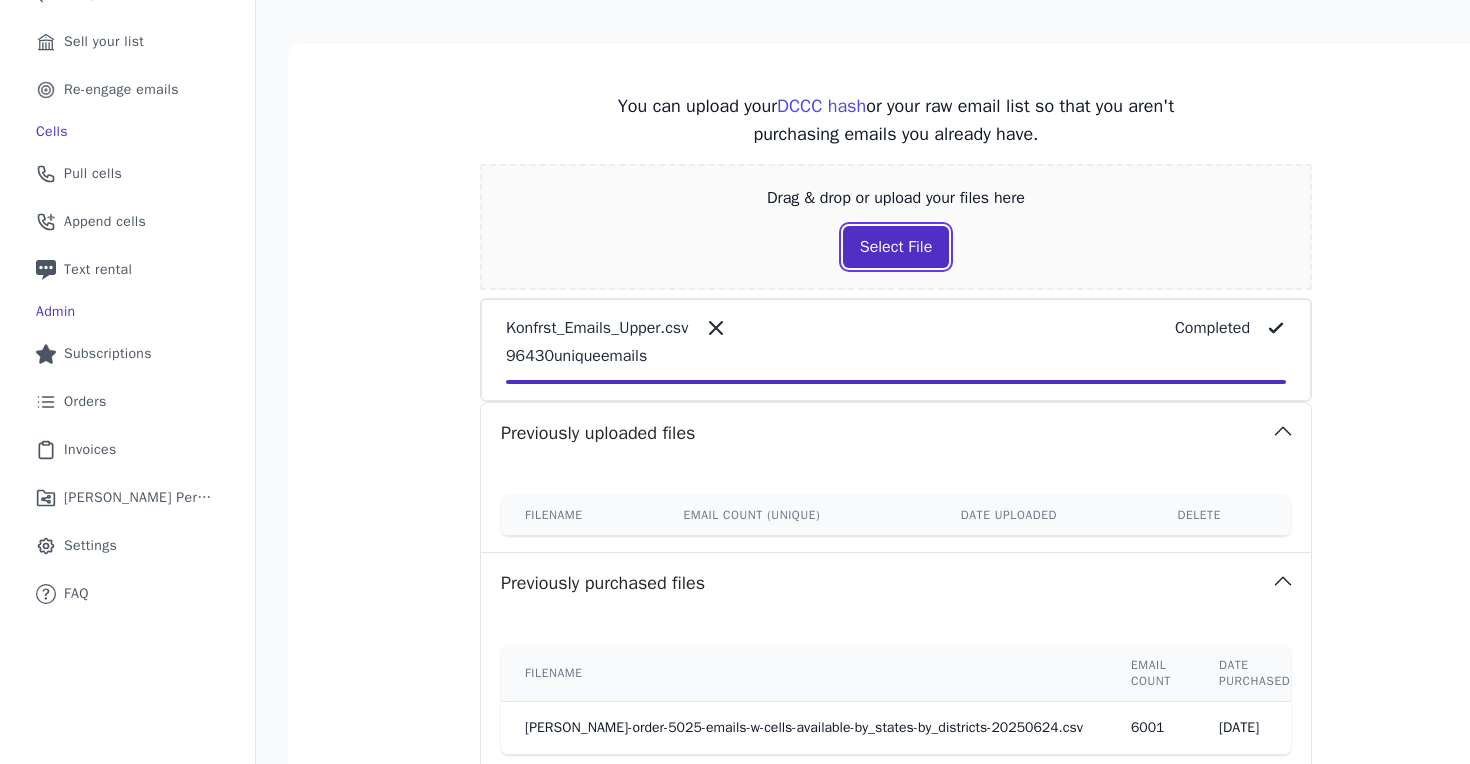 click on "Select File" at bounding box center [896, 247] 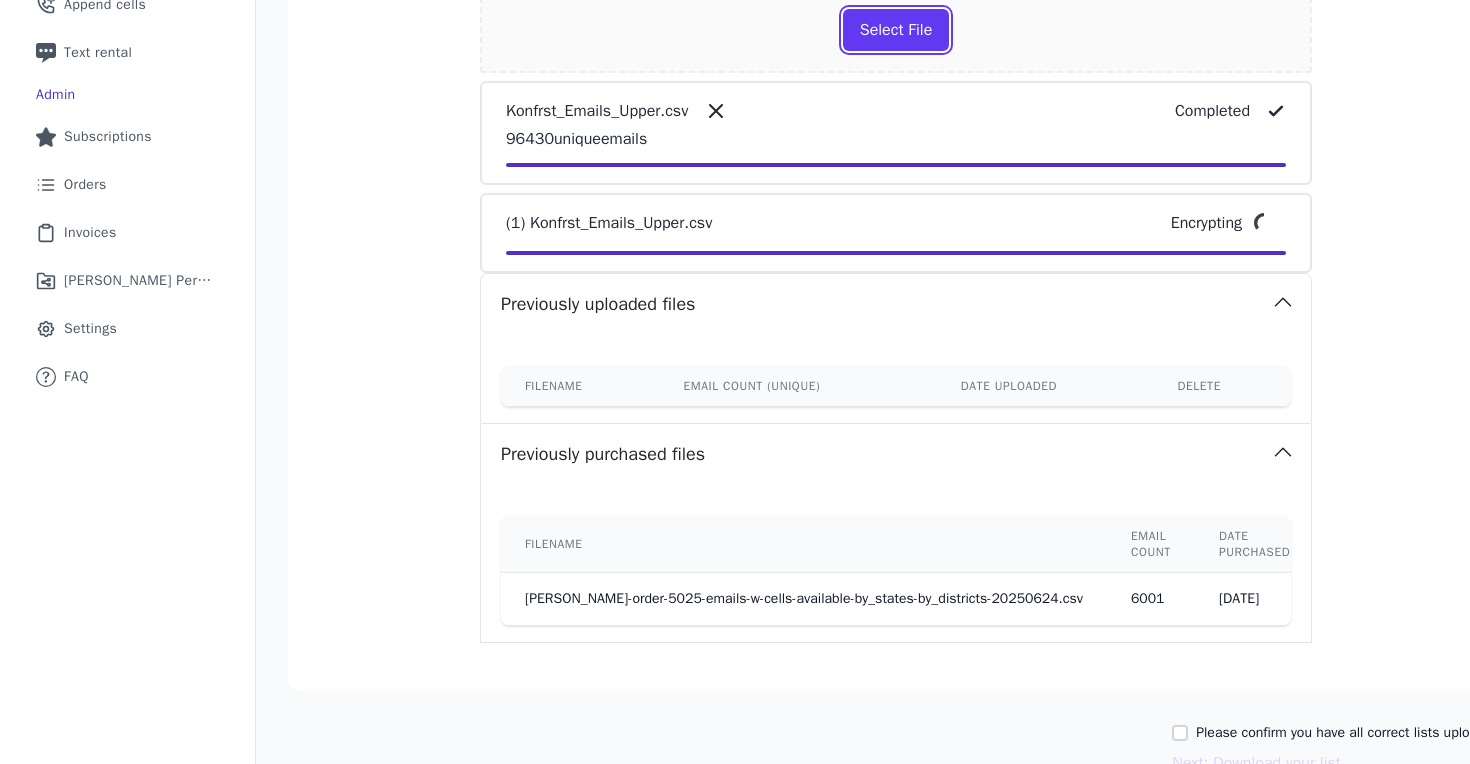 scroll, scrollTop: 396, scrollLeft: 0, axis: vertical 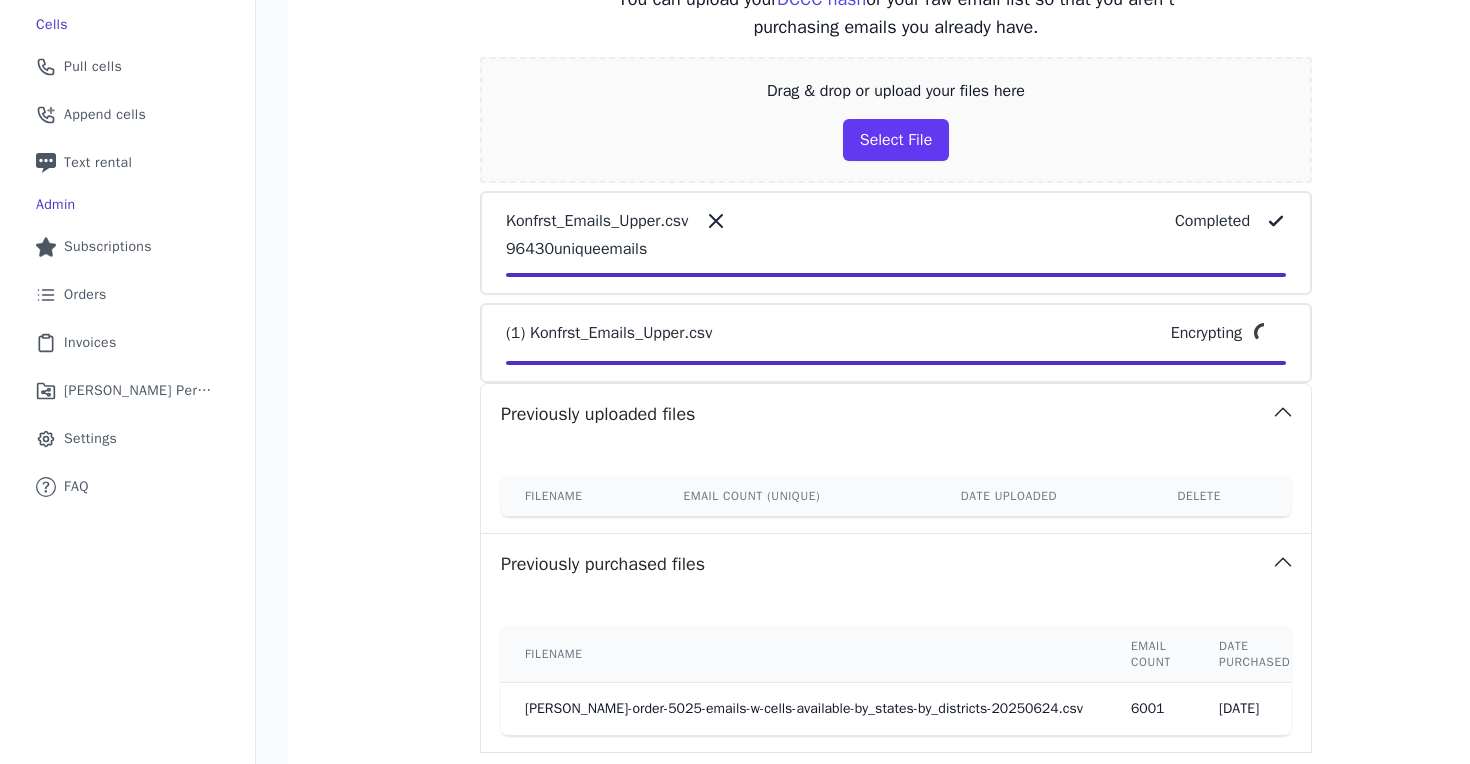 click 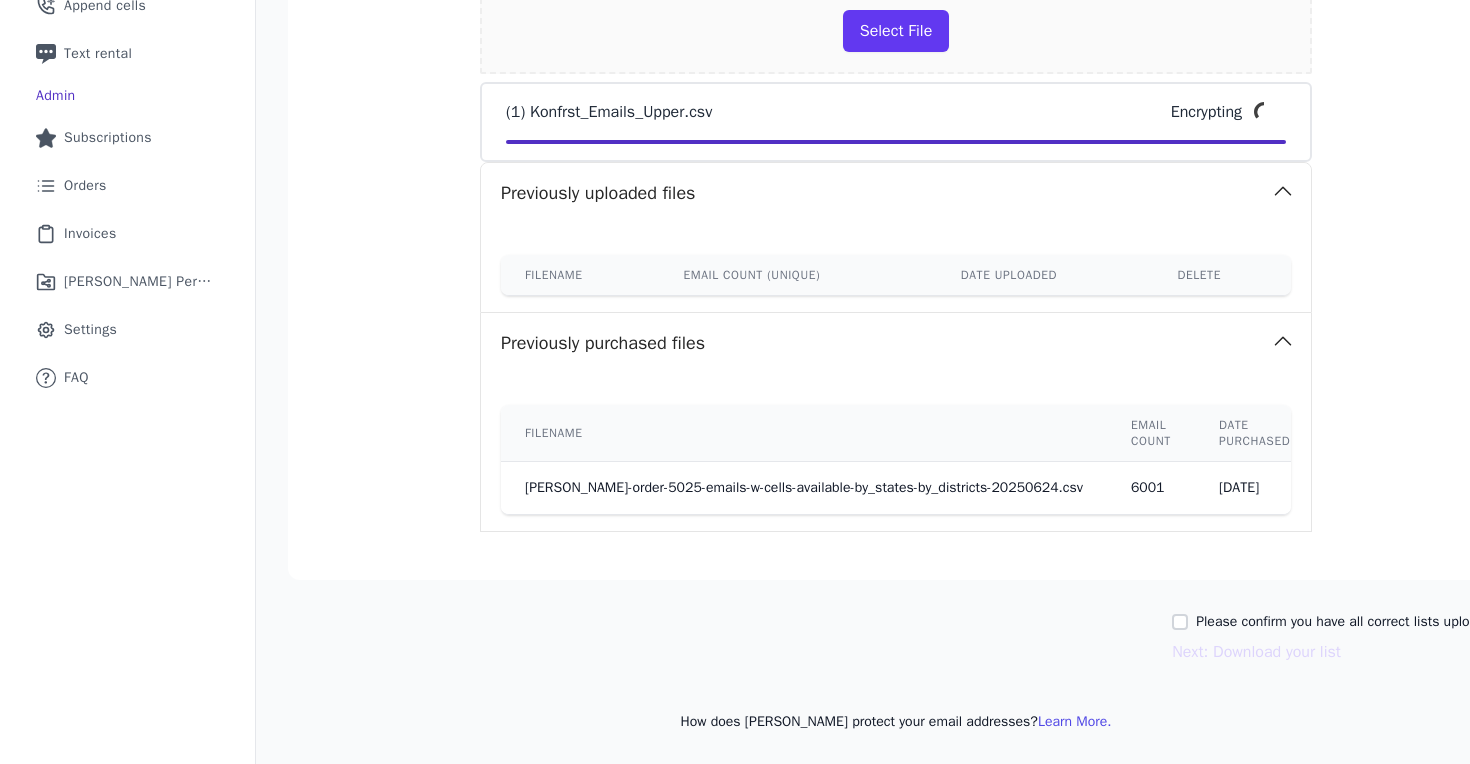 scroll, scrollTop: 180, scrollLeft: 0, axis: vertical 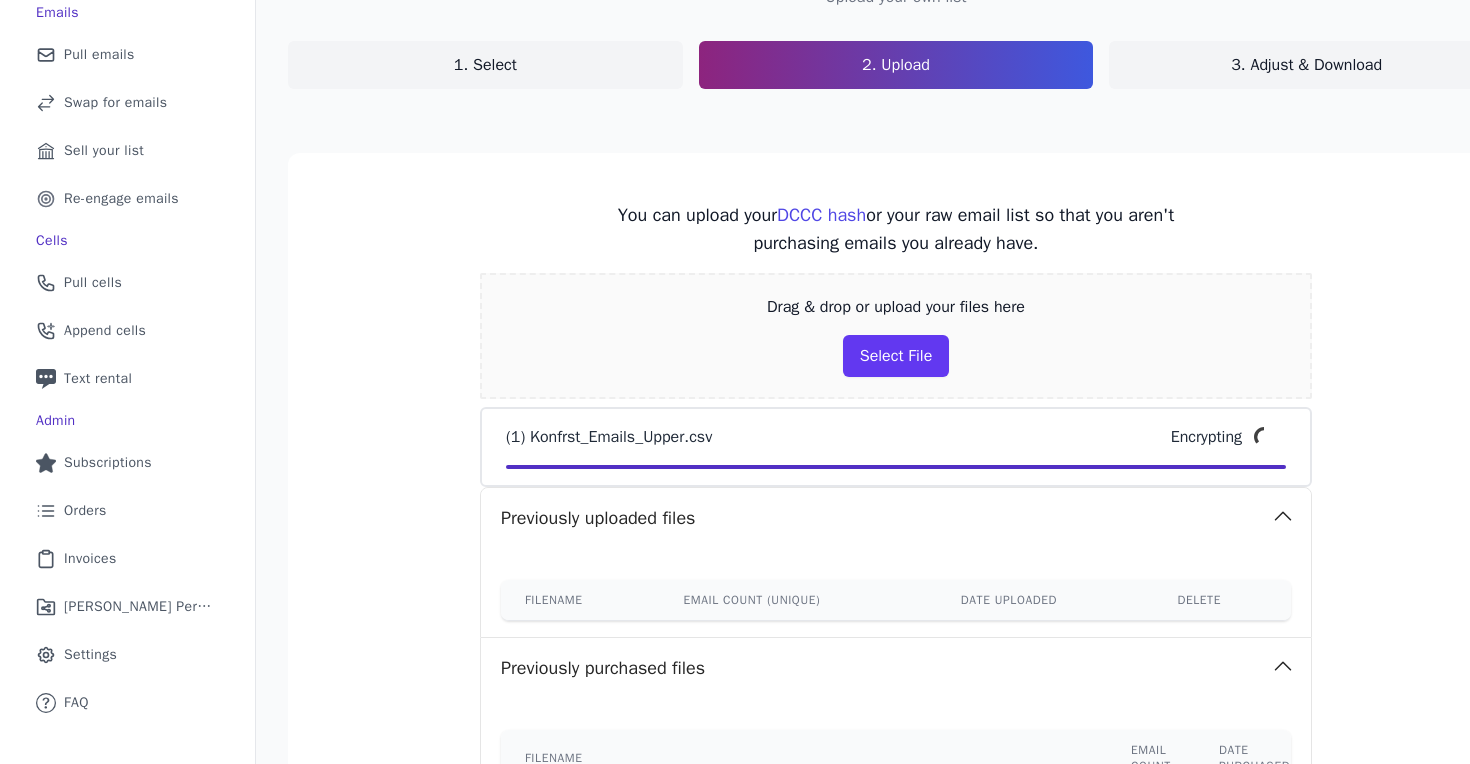 click on "1. Select" at bounding box center (485, 65) 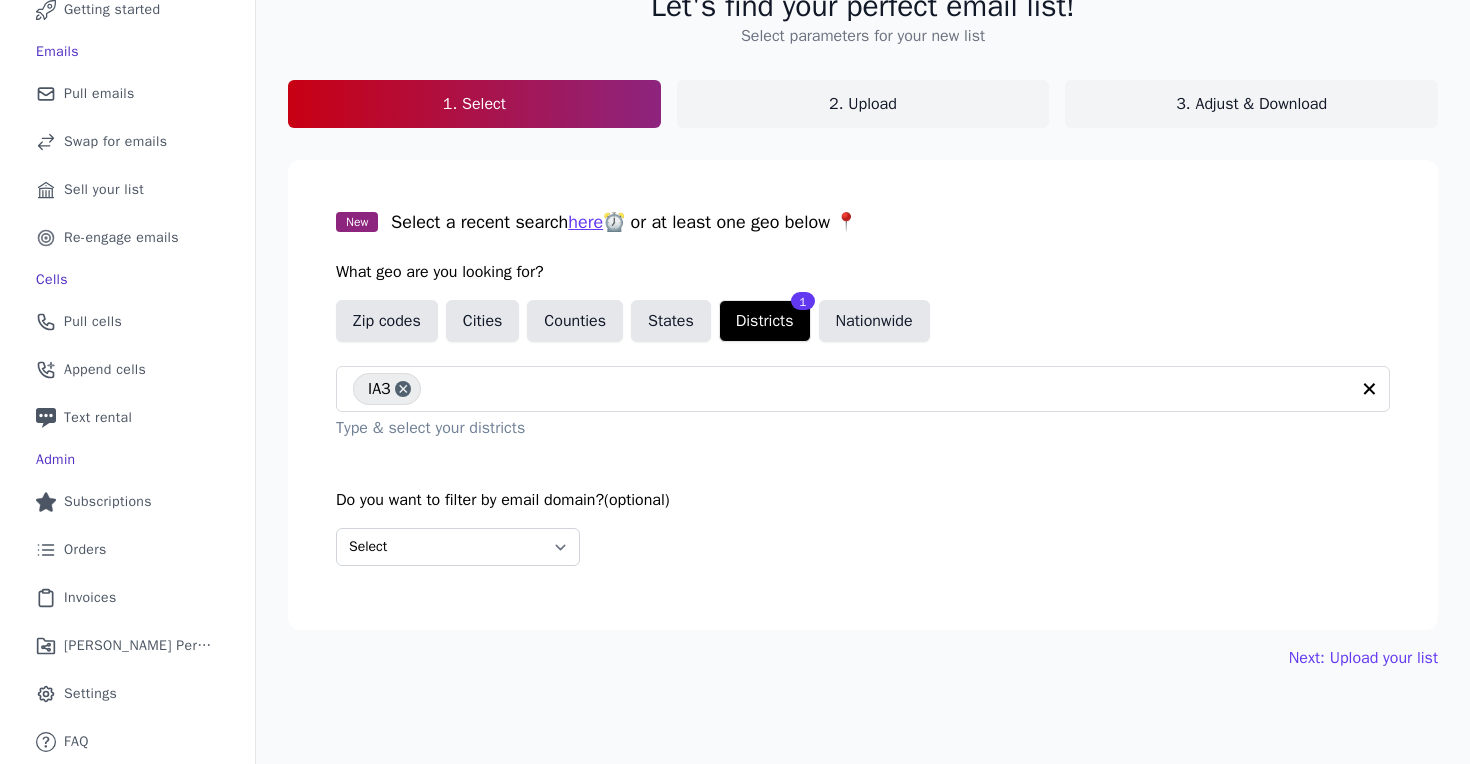 scroll, scrollTop: 141, scrollLeft: 0, axis: vertical 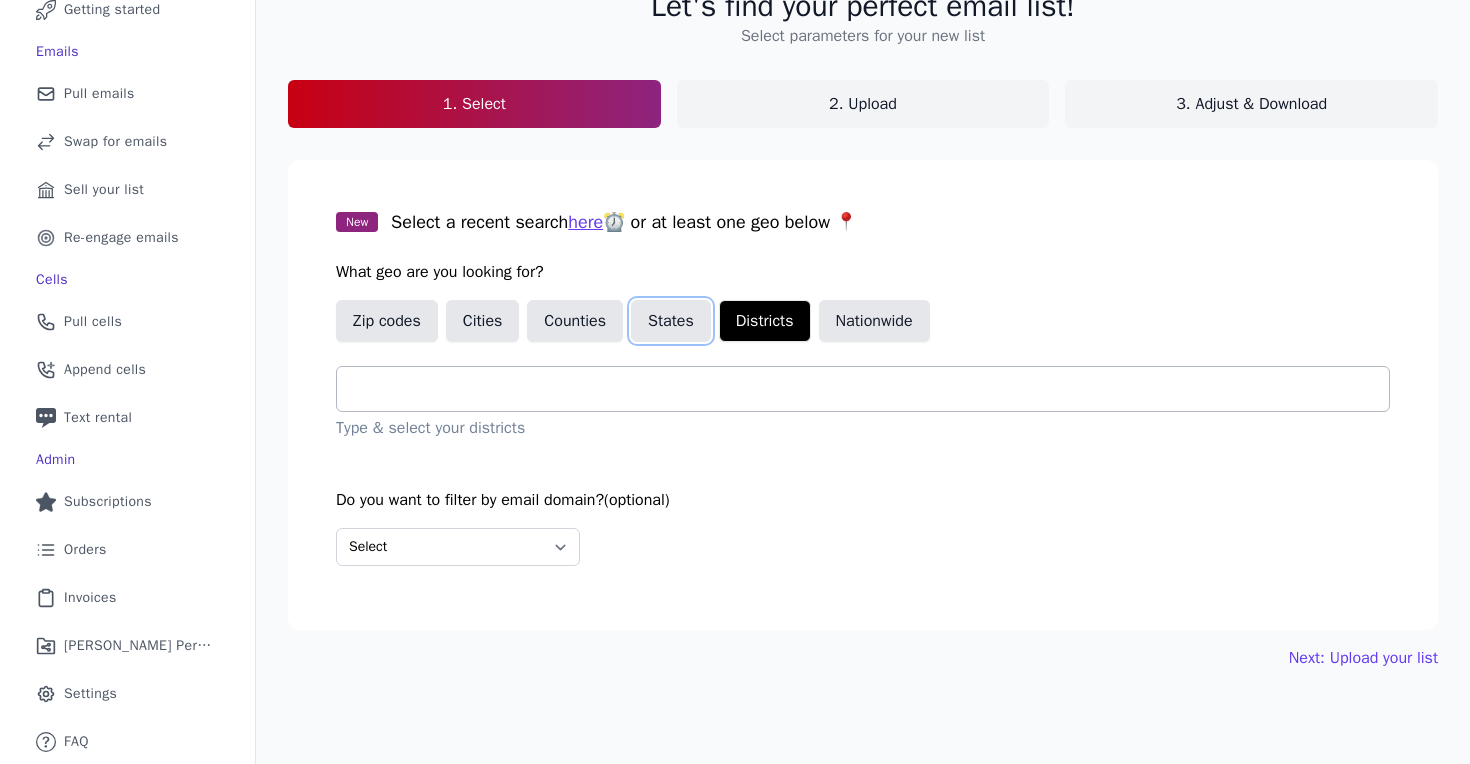 click on "States" at bounding box center (671, 321) 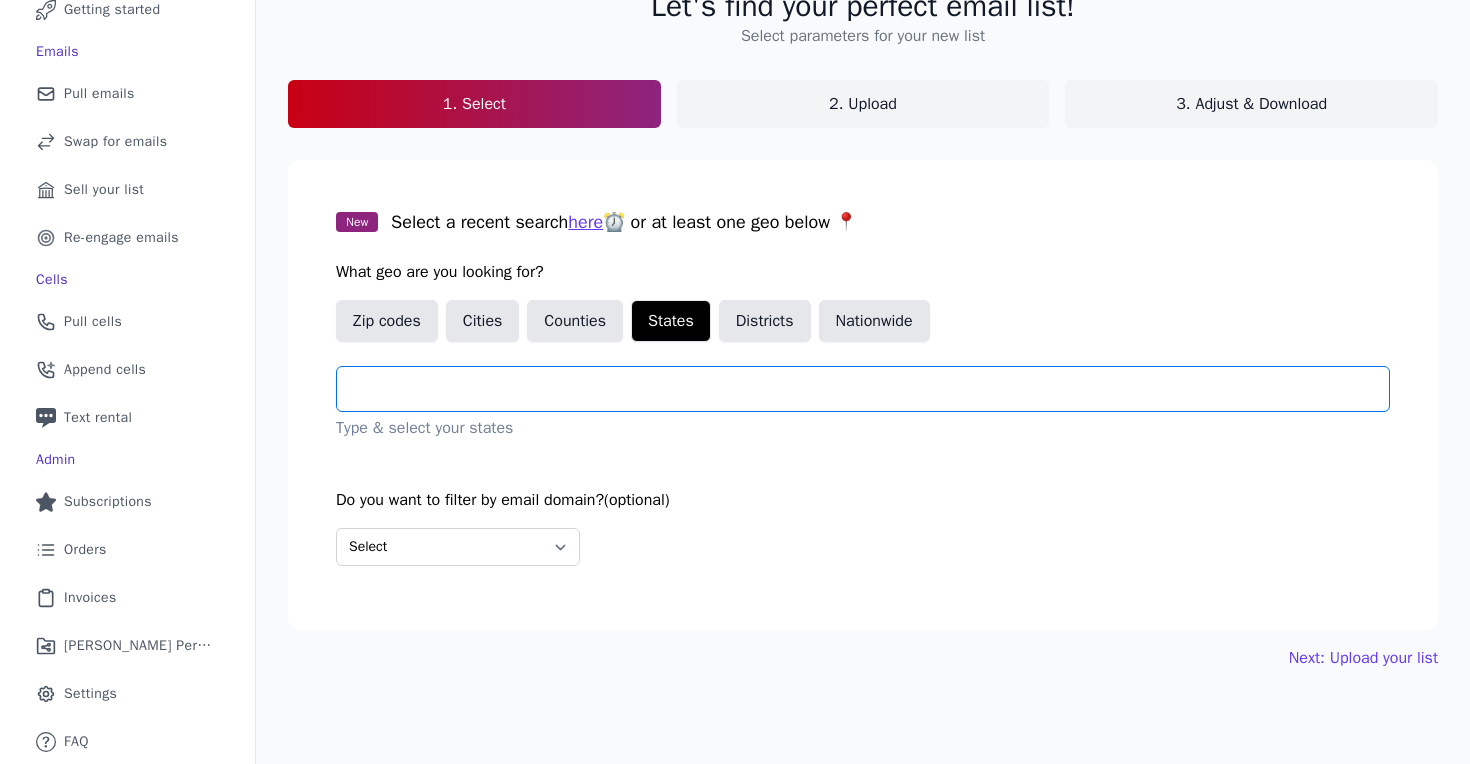 click at bounding box center (871, 389) 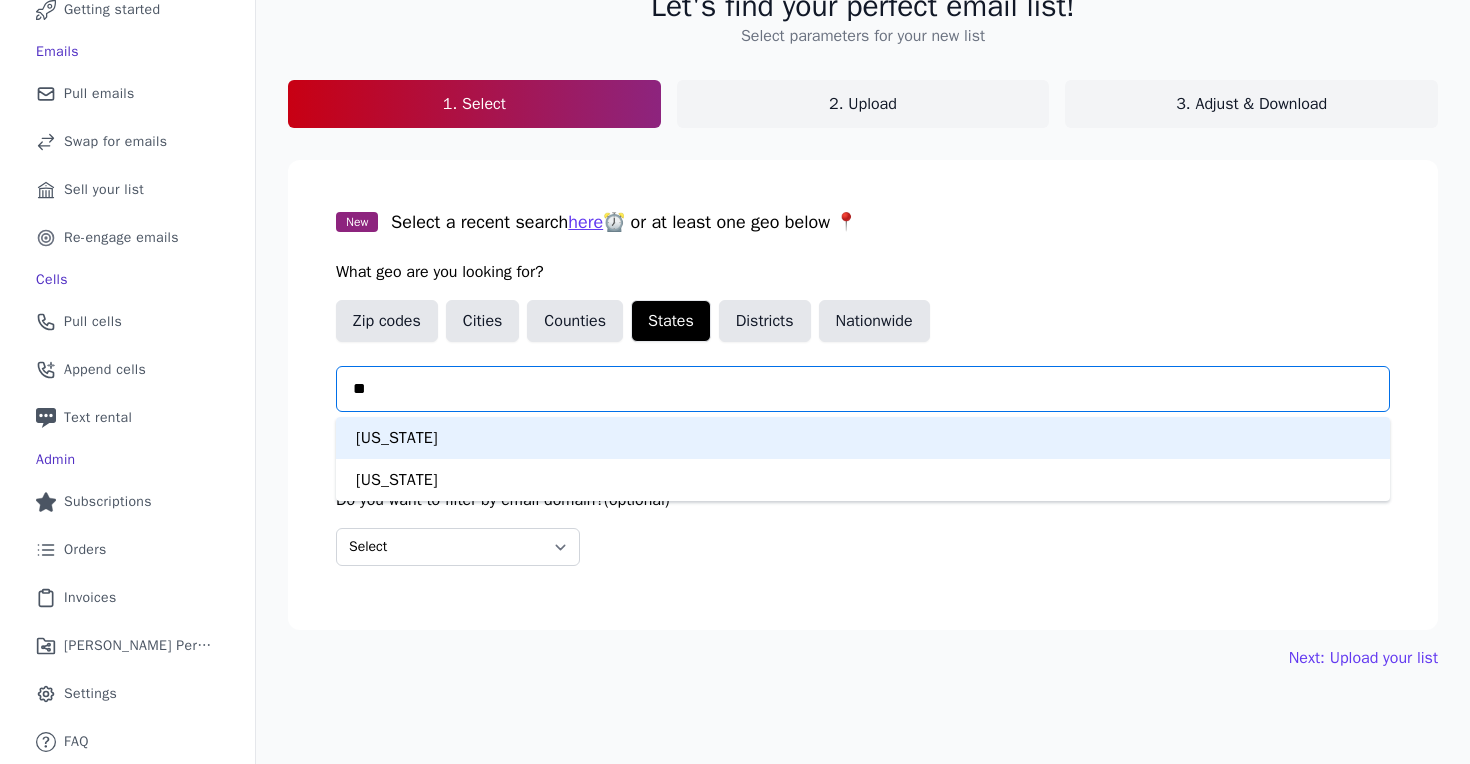 type on "***" 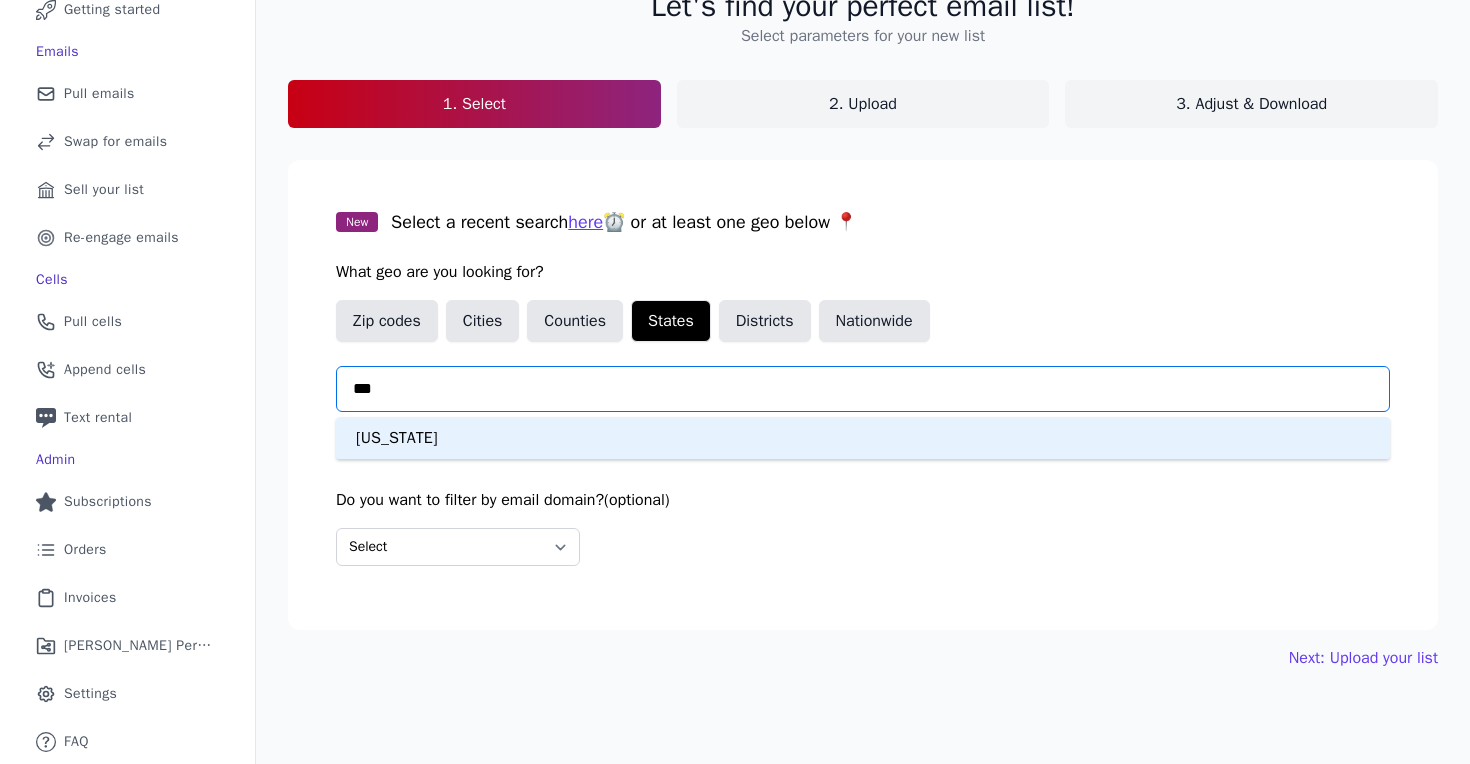 click on "[US_STATE]" at bounding box center [863, 438] 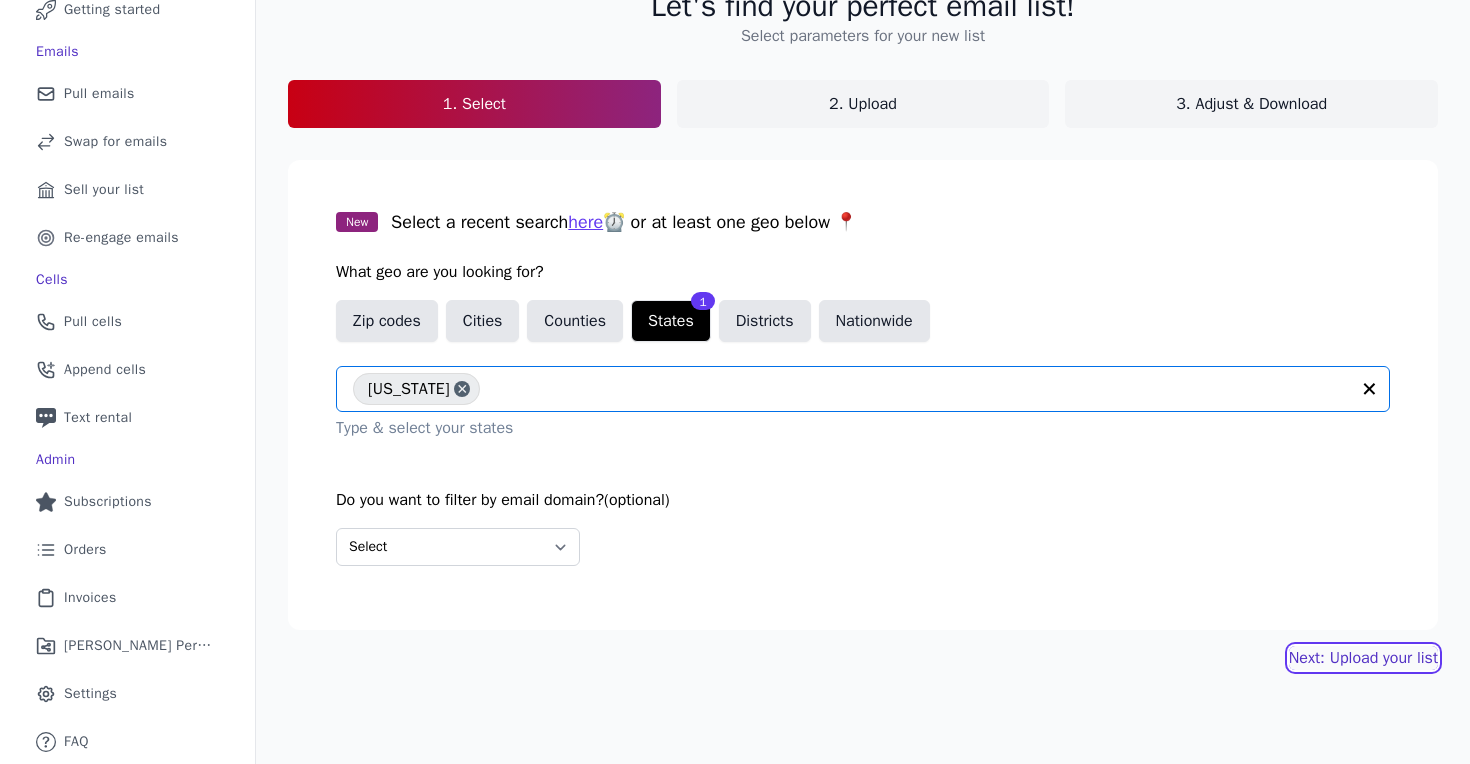 click on "Next: Upload your list" at bounding box center [1363, 658] 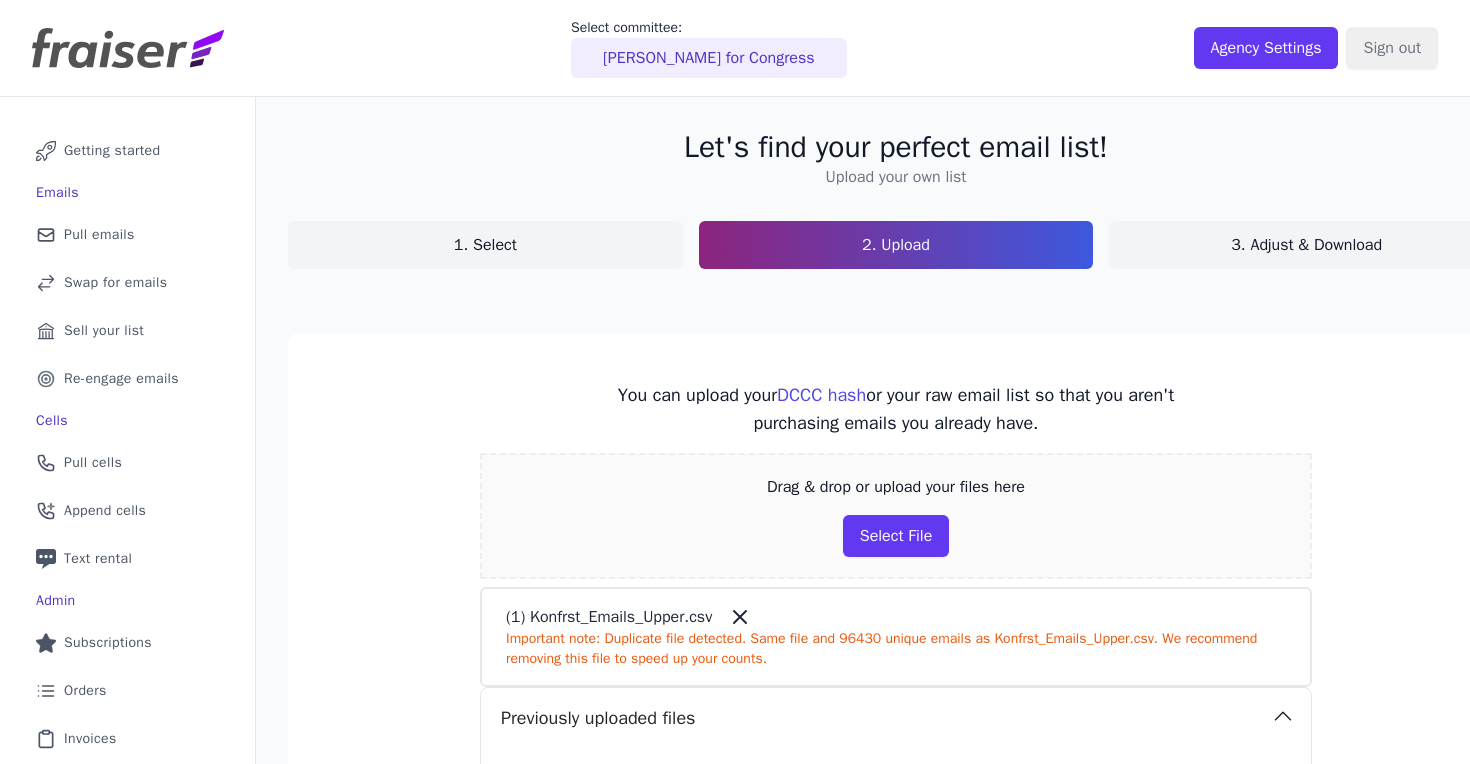 scroll, scrollTop: 0, scrollLeft: 0, axis: both 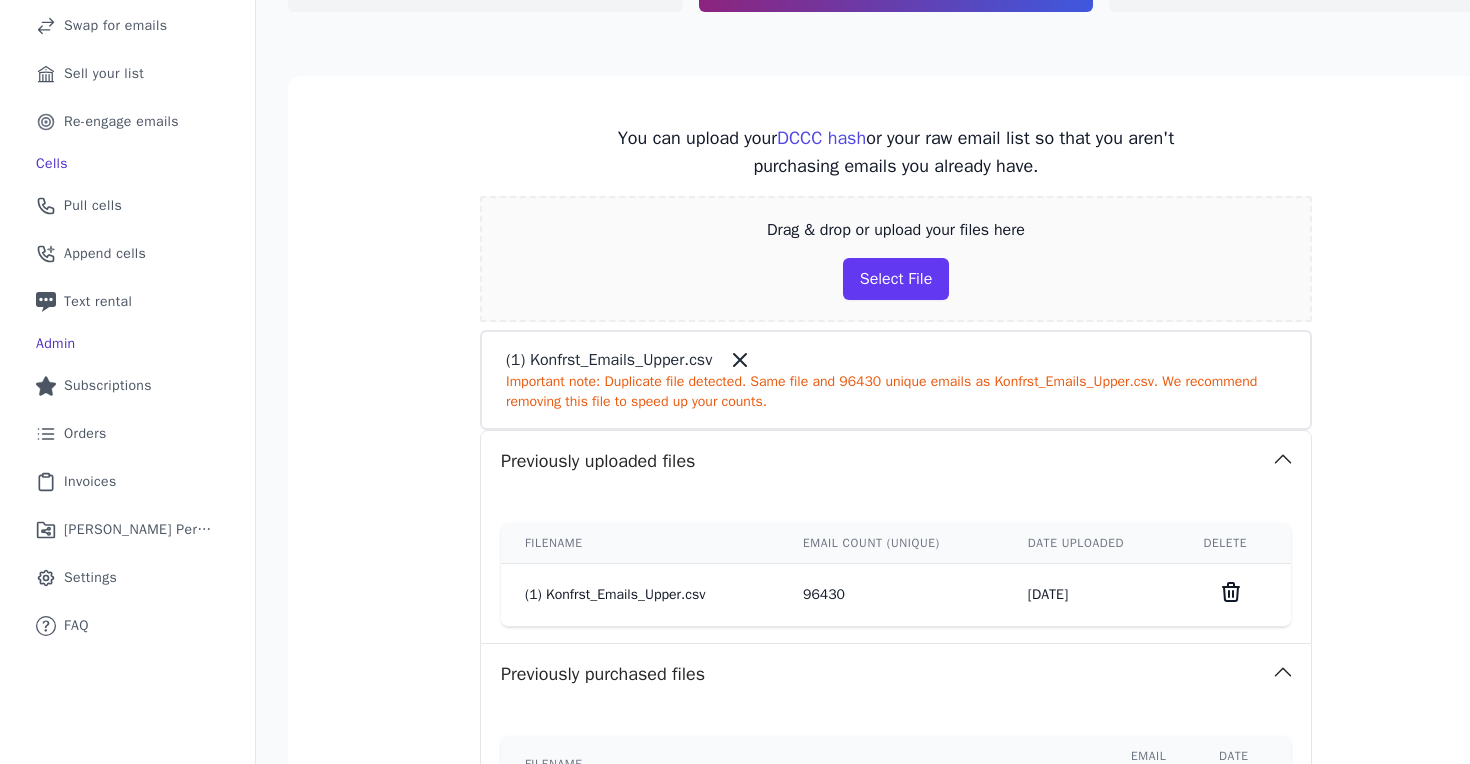 click 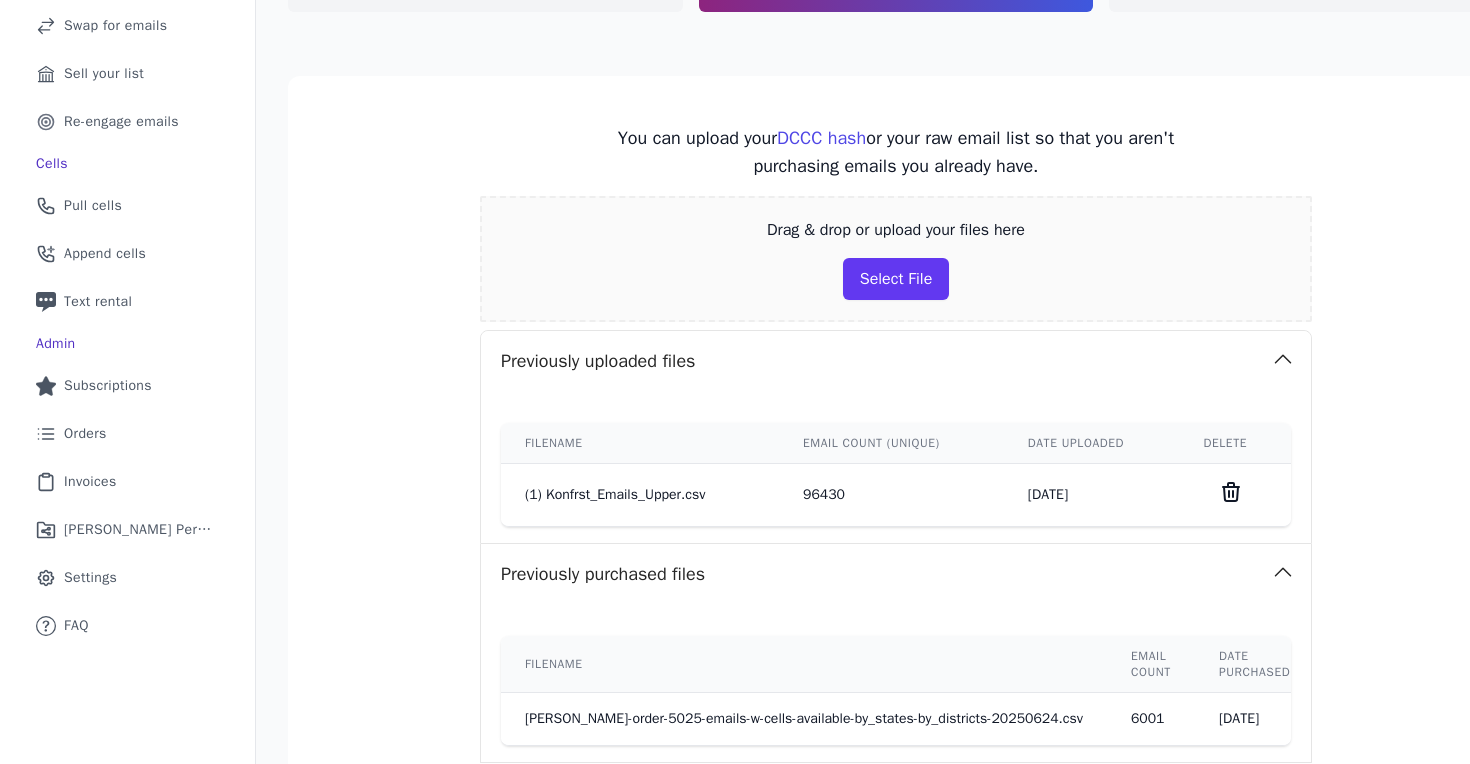 click 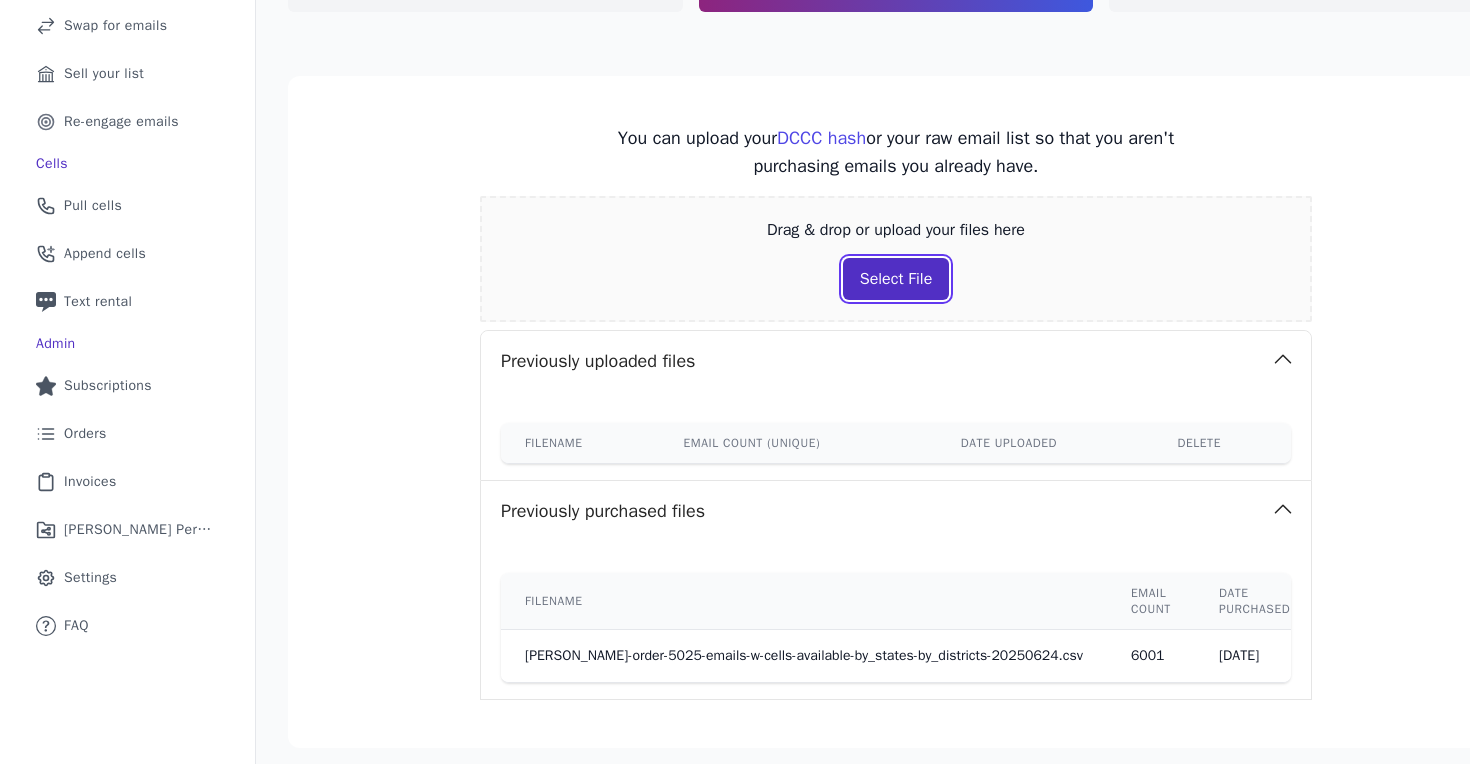 click on "Select File" at bounding box center [896, 279] 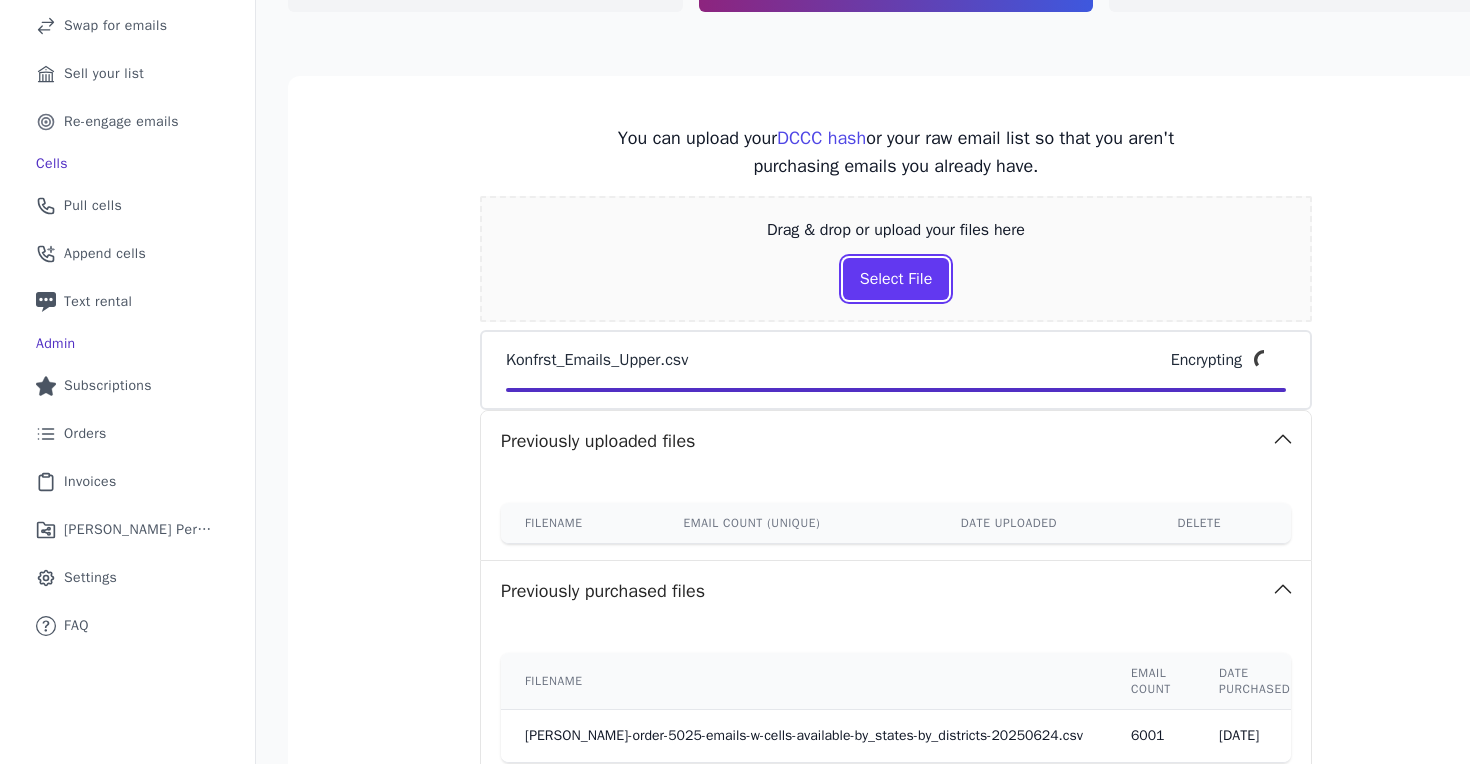 scroll, scrollTop: 505, scrollLeft: 0, axis: vertical 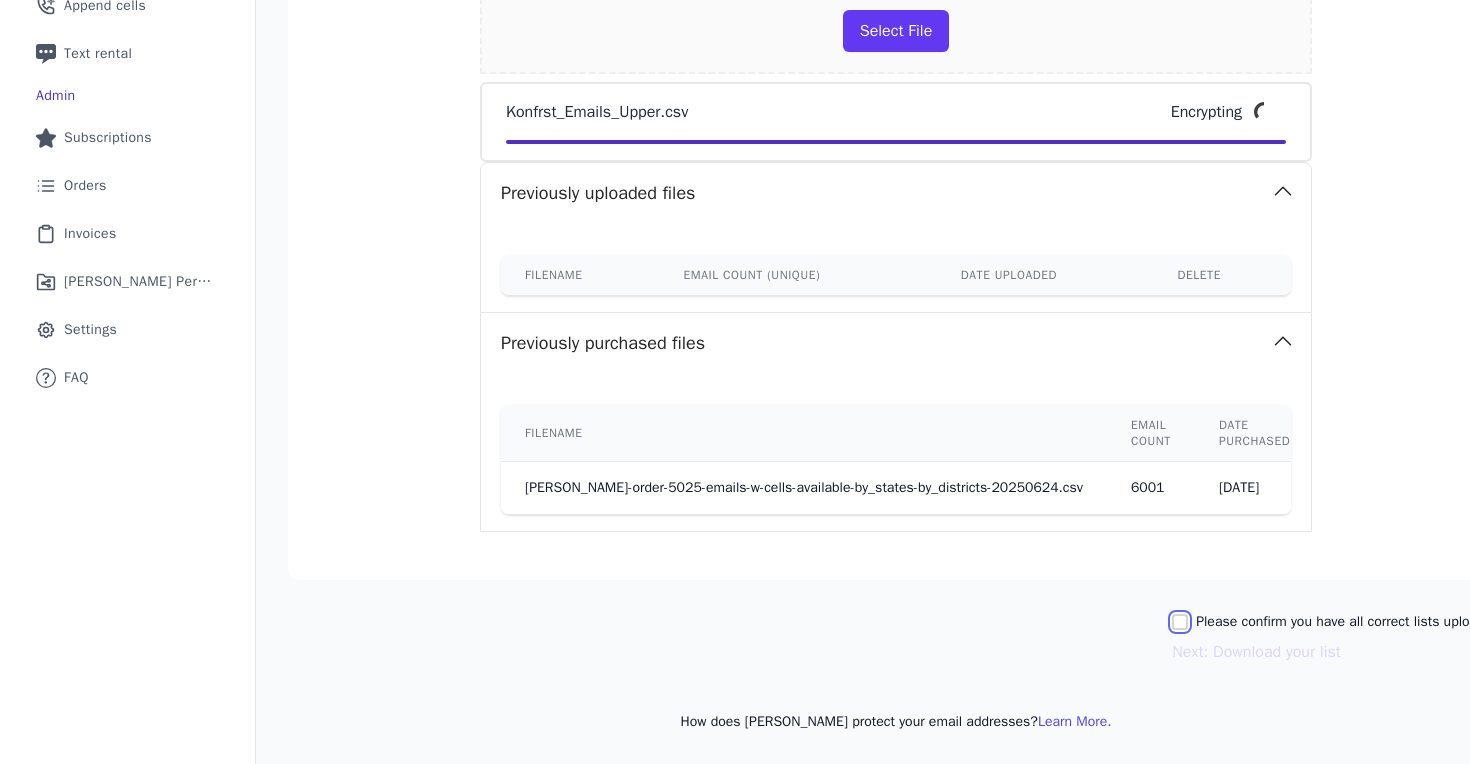 click on "Please confirm you have all correct lists uploaded." at bounding box center (1180, 622) 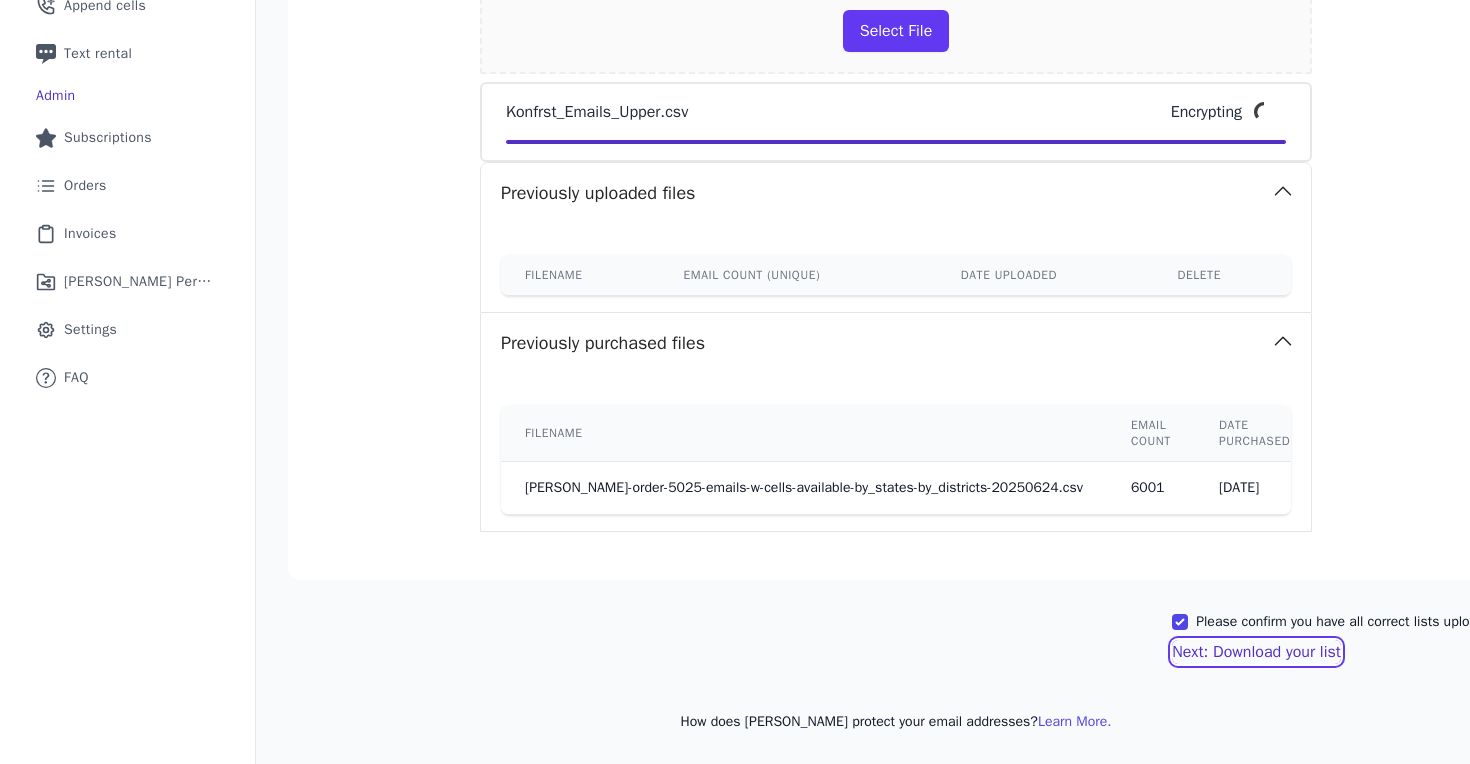 click on "Next: Download your list" at bounding box center (1256, 652) 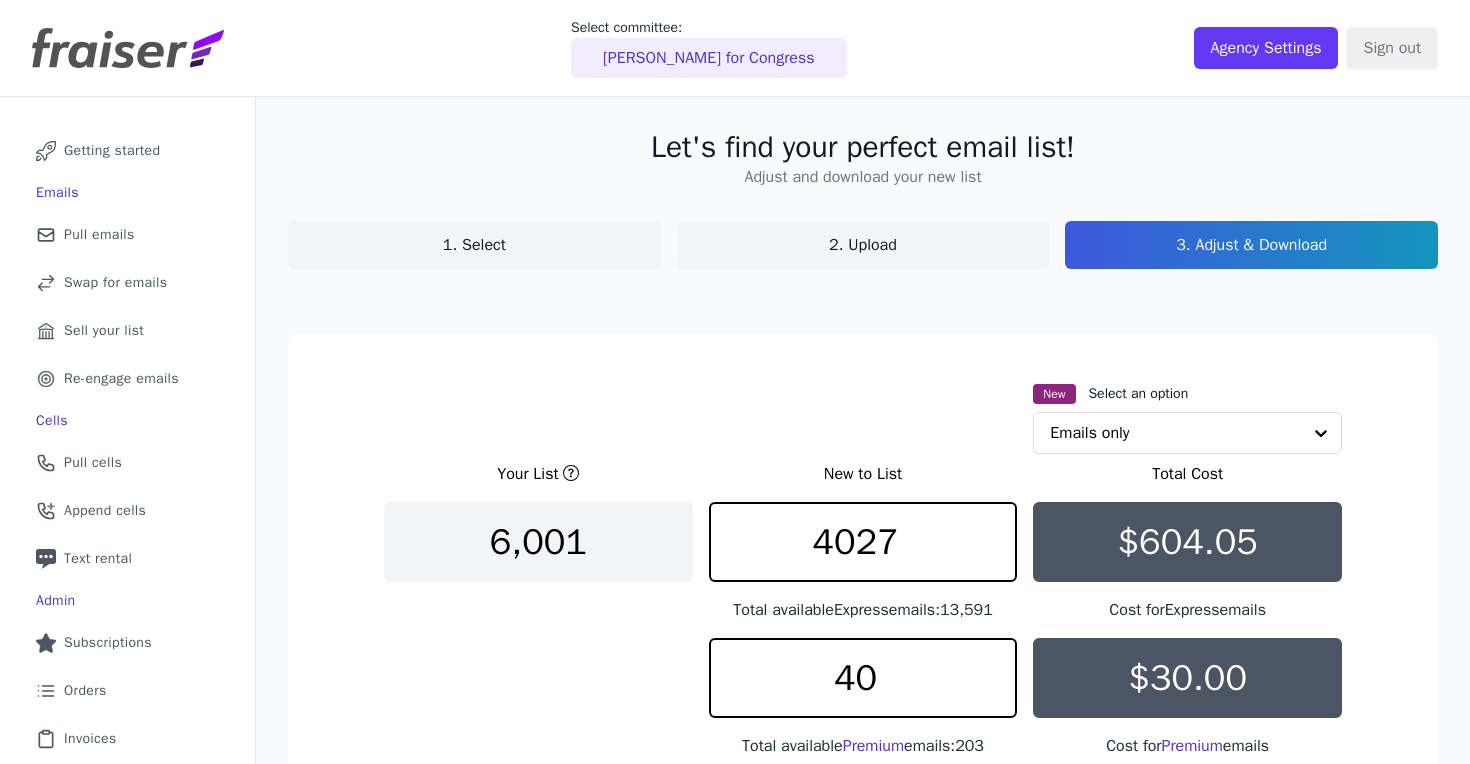 scroll, scrollTop: 1, scrollLeft: 0, axis: vertical 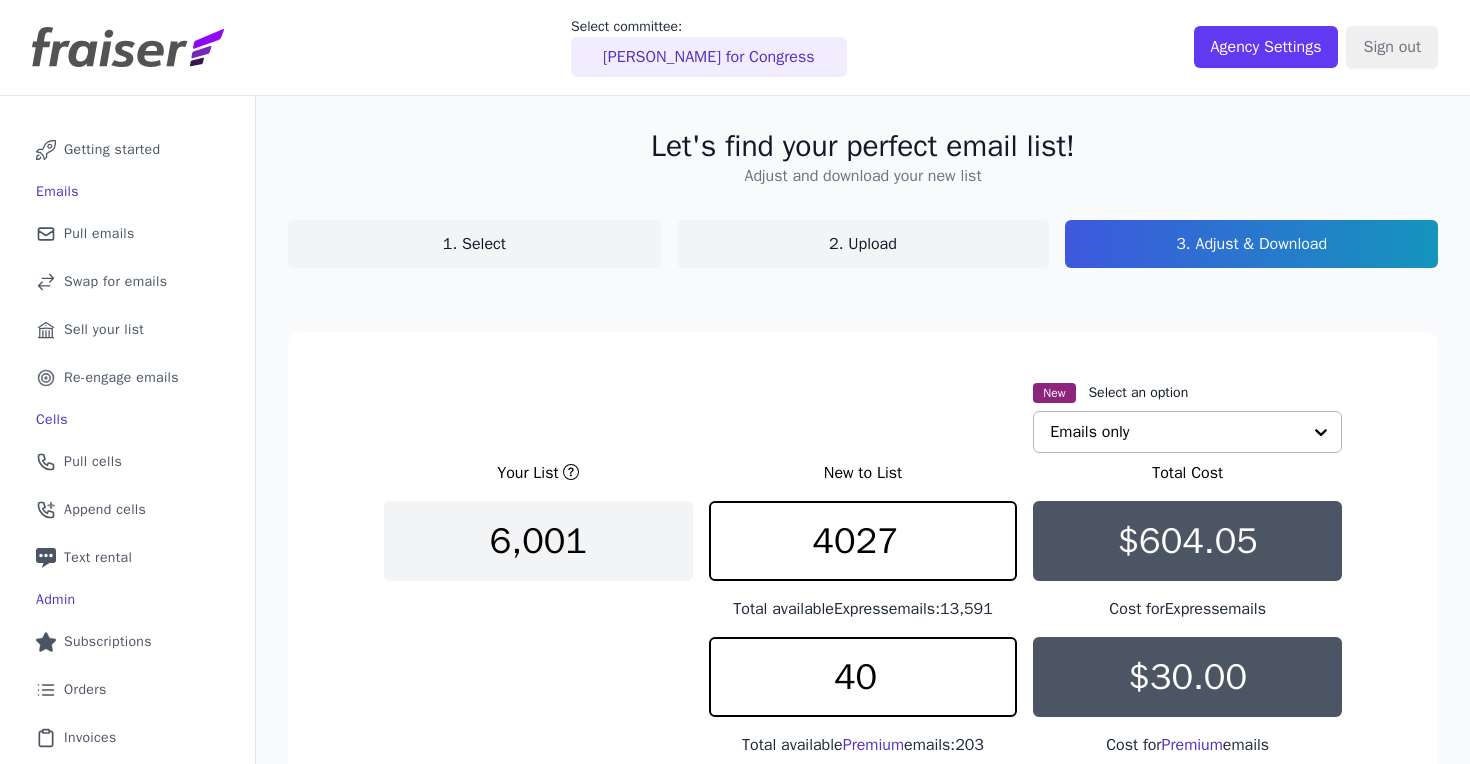 click 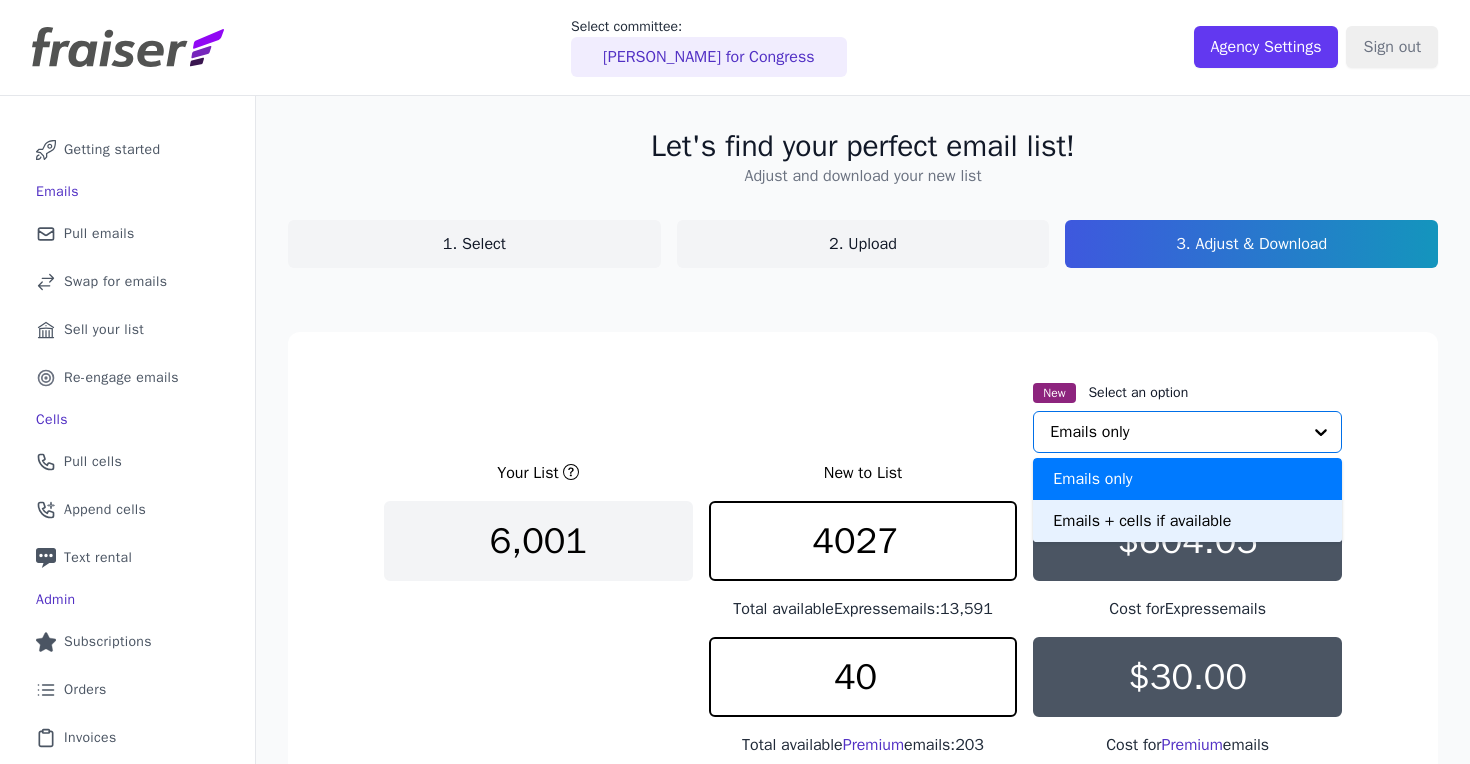 click on "Emails + cells if available" at bounding box center [1187, 521] 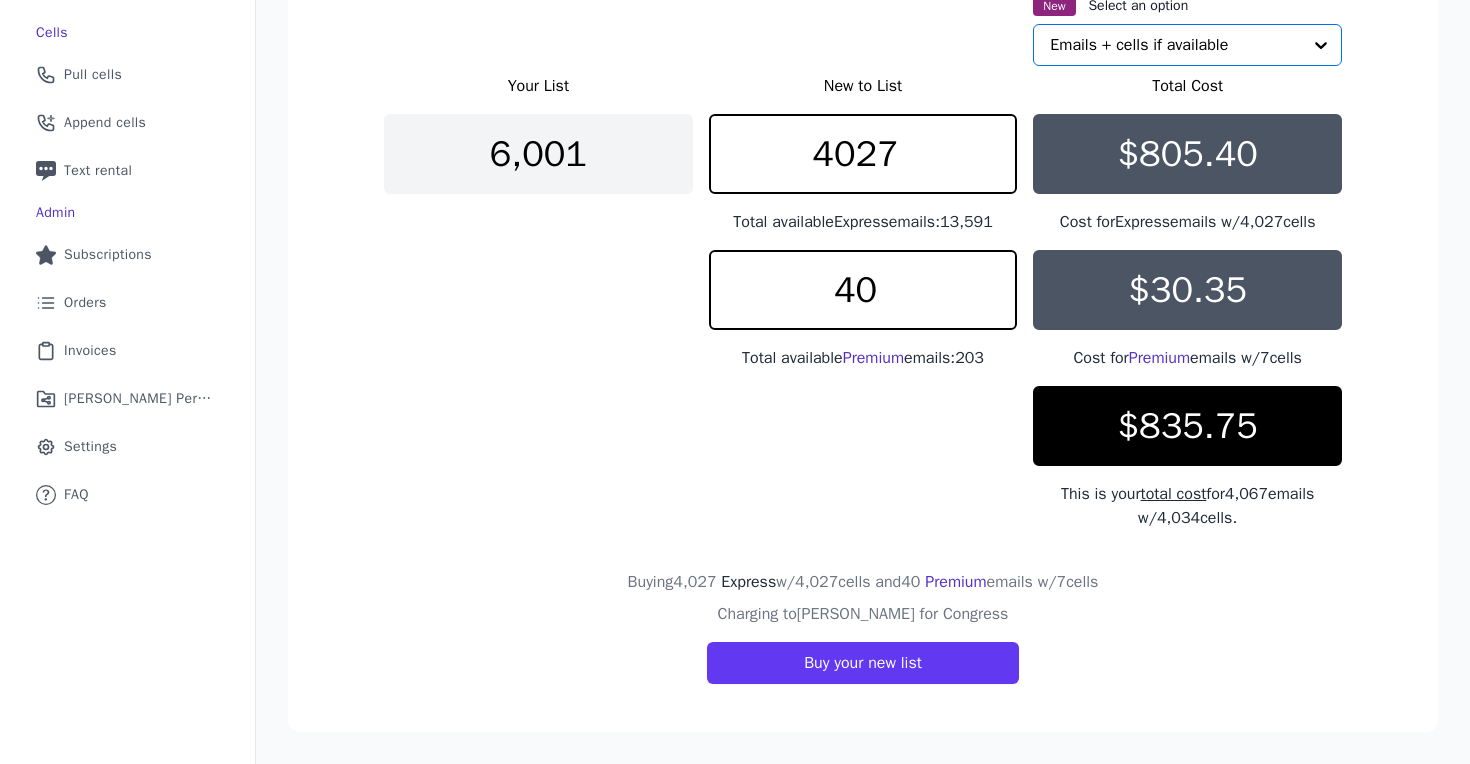 scroll, scrollTop: 0, scrollLeft: 0, axis: both 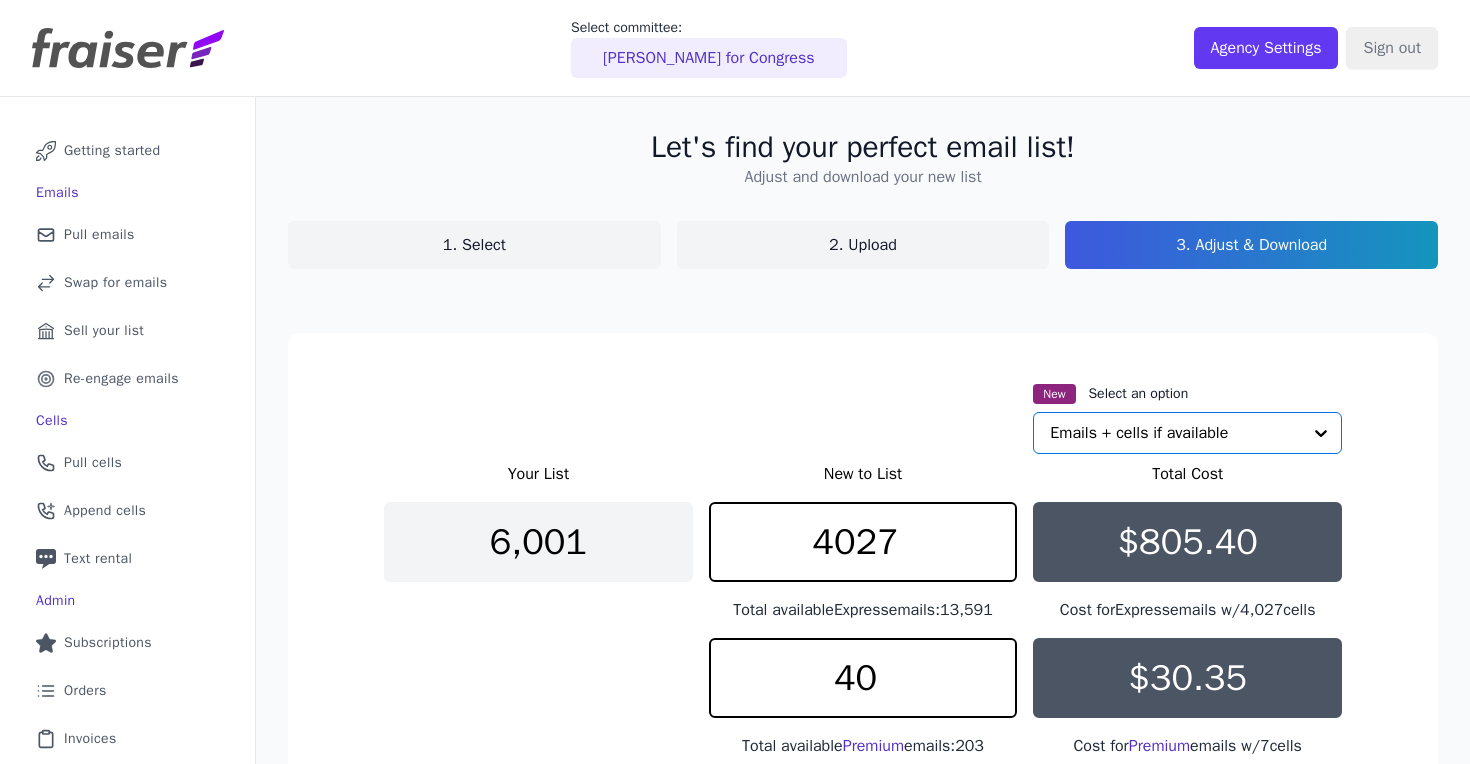 click on "1. Select" at bounding box center [474, 245] 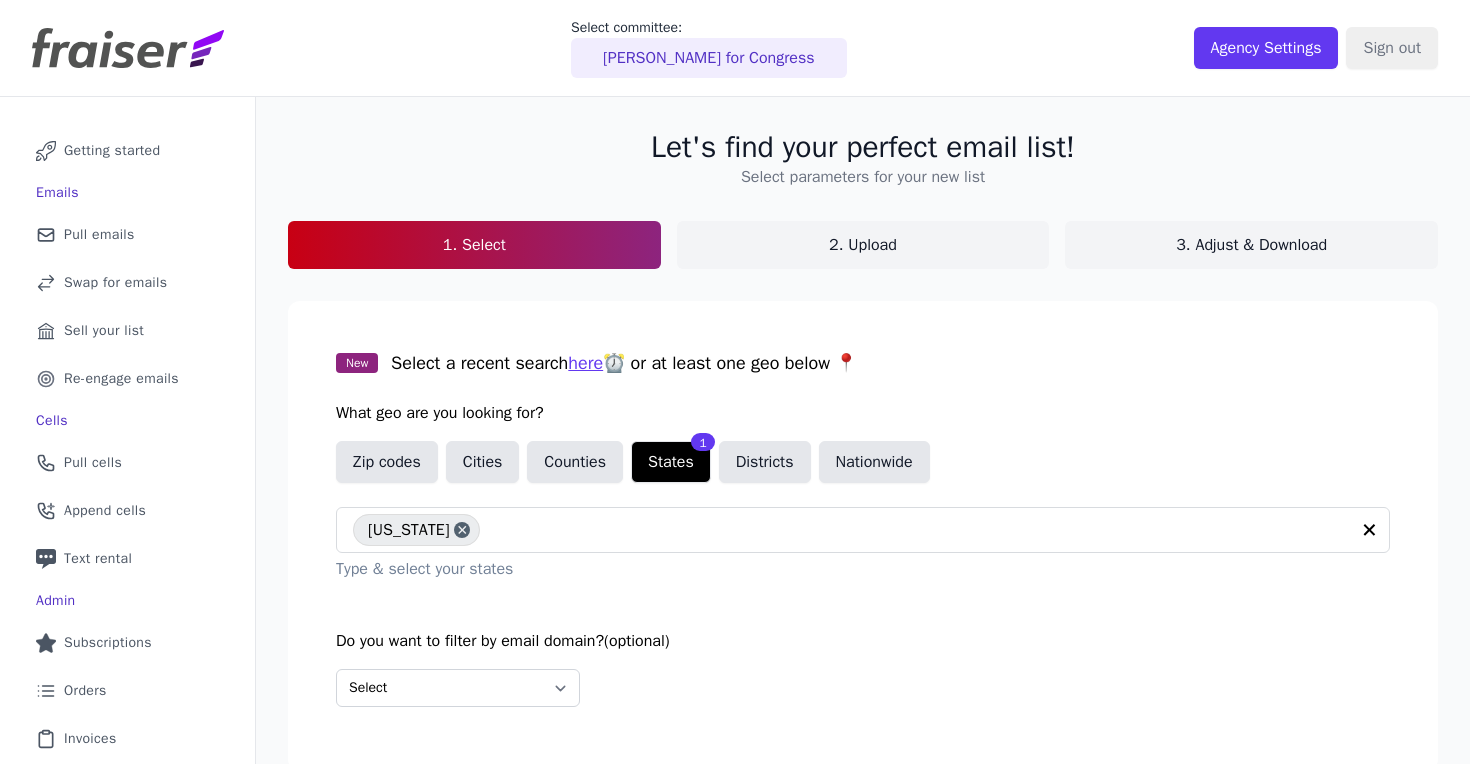 scroll, scrollTop: 141, scrollLeft: 0, axis: vertical 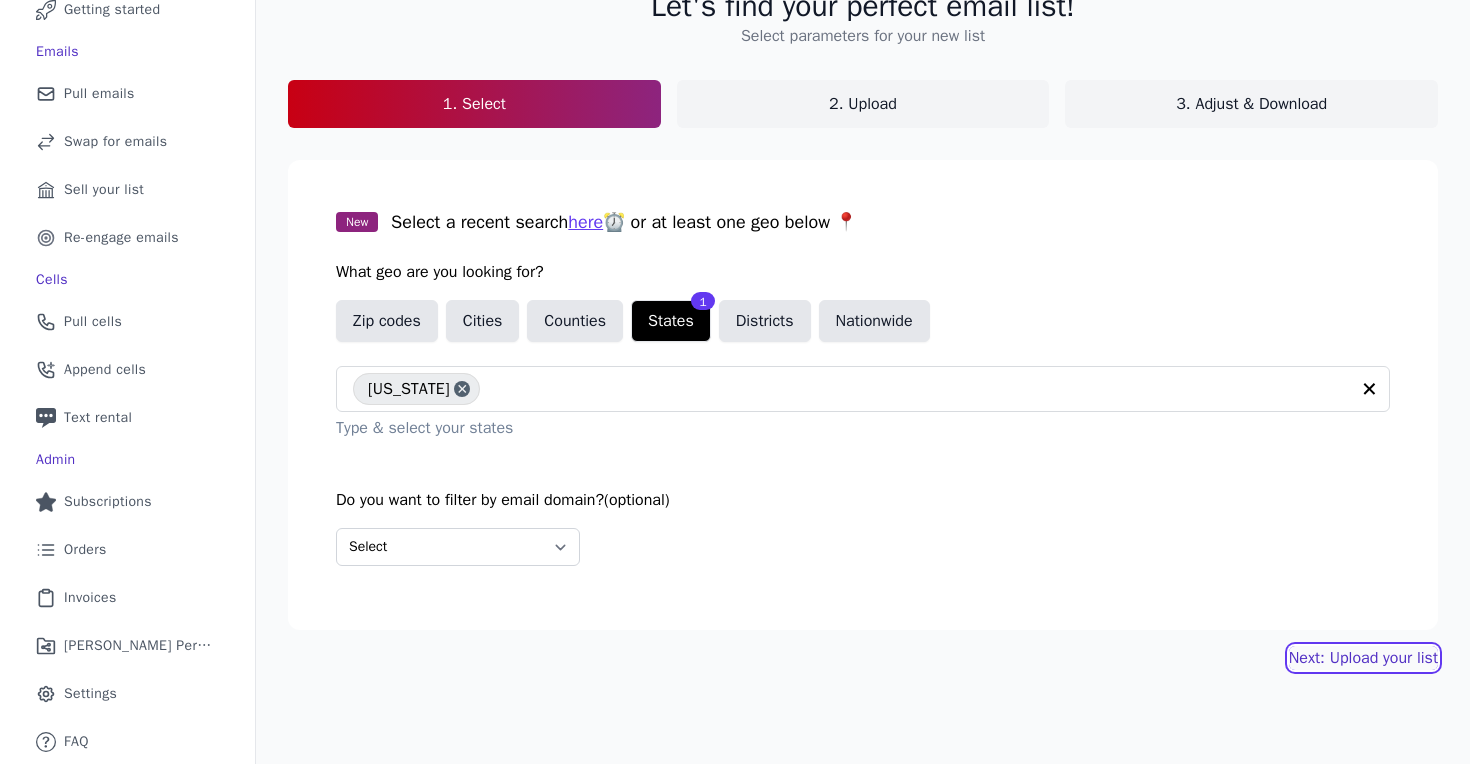 click on "Next: Upload your list" at bounding box center (1363, 658) 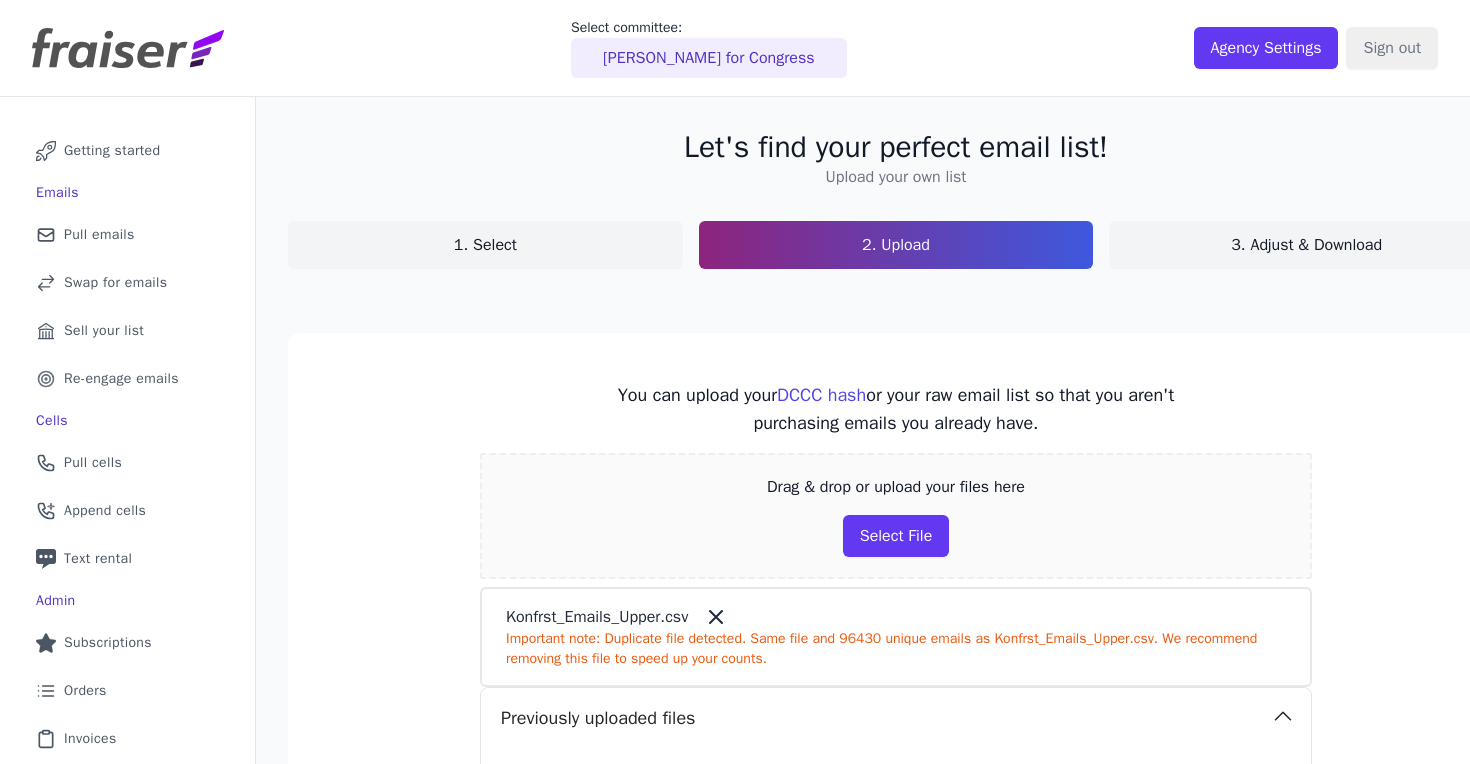 scroll, scrollTop: 0, scrollLeft: 0, axis: both 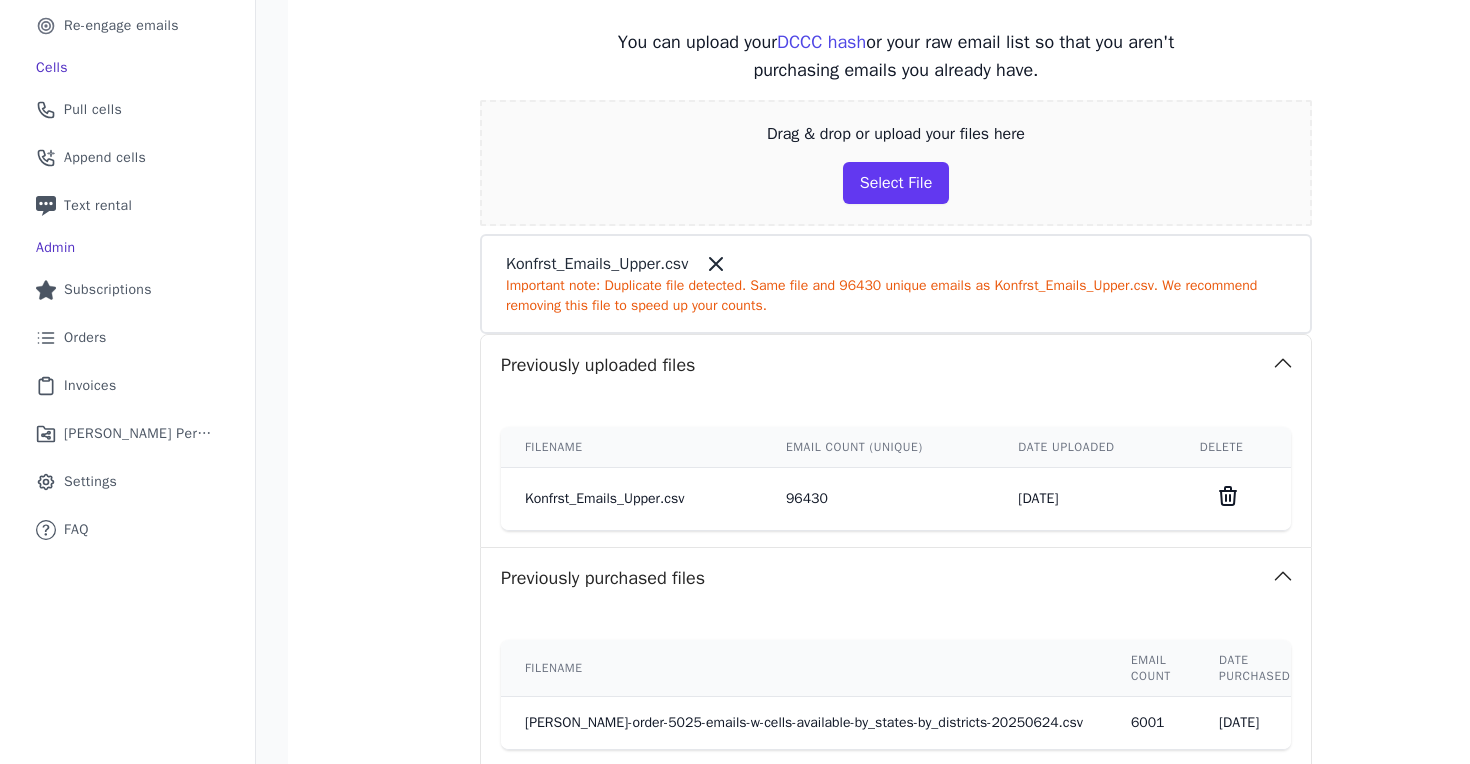 click 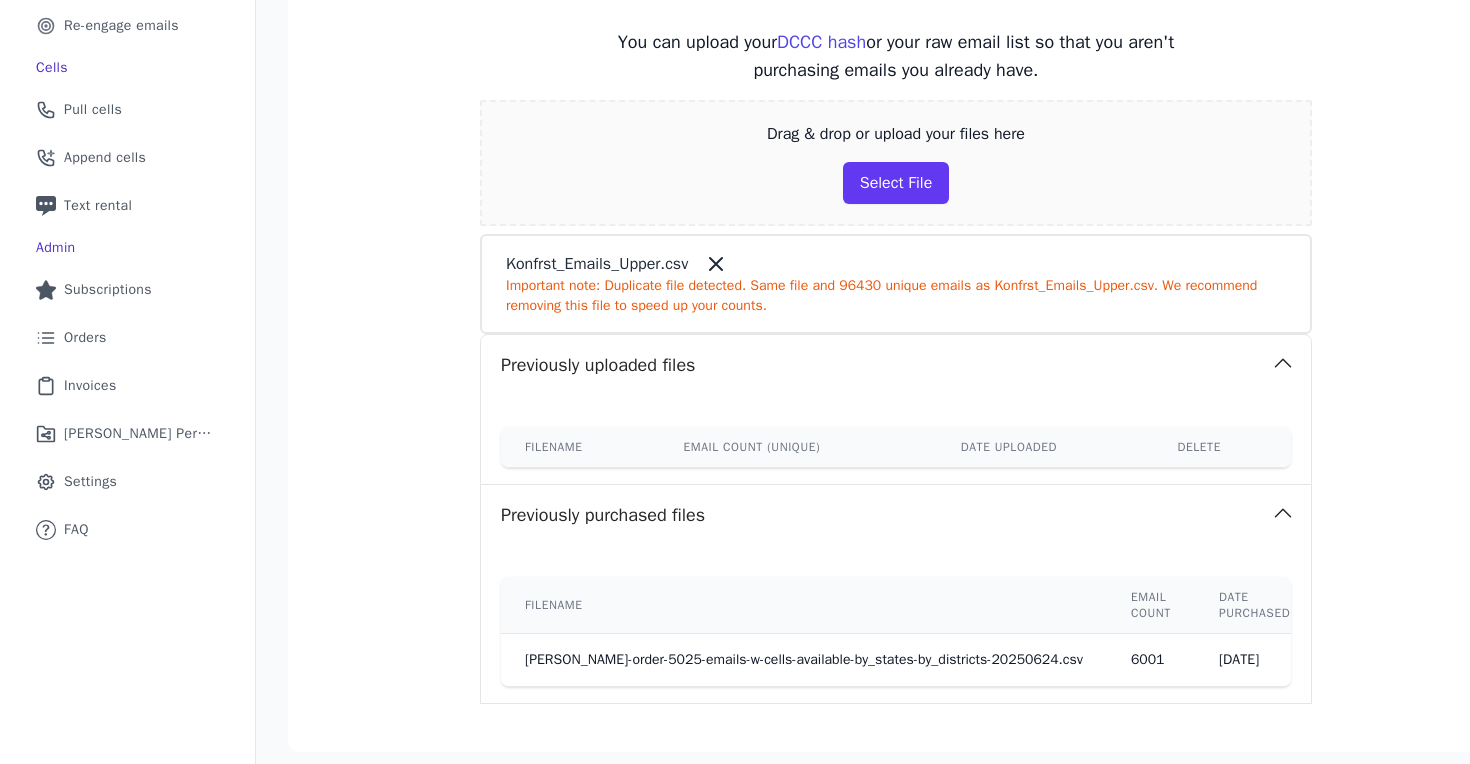 click 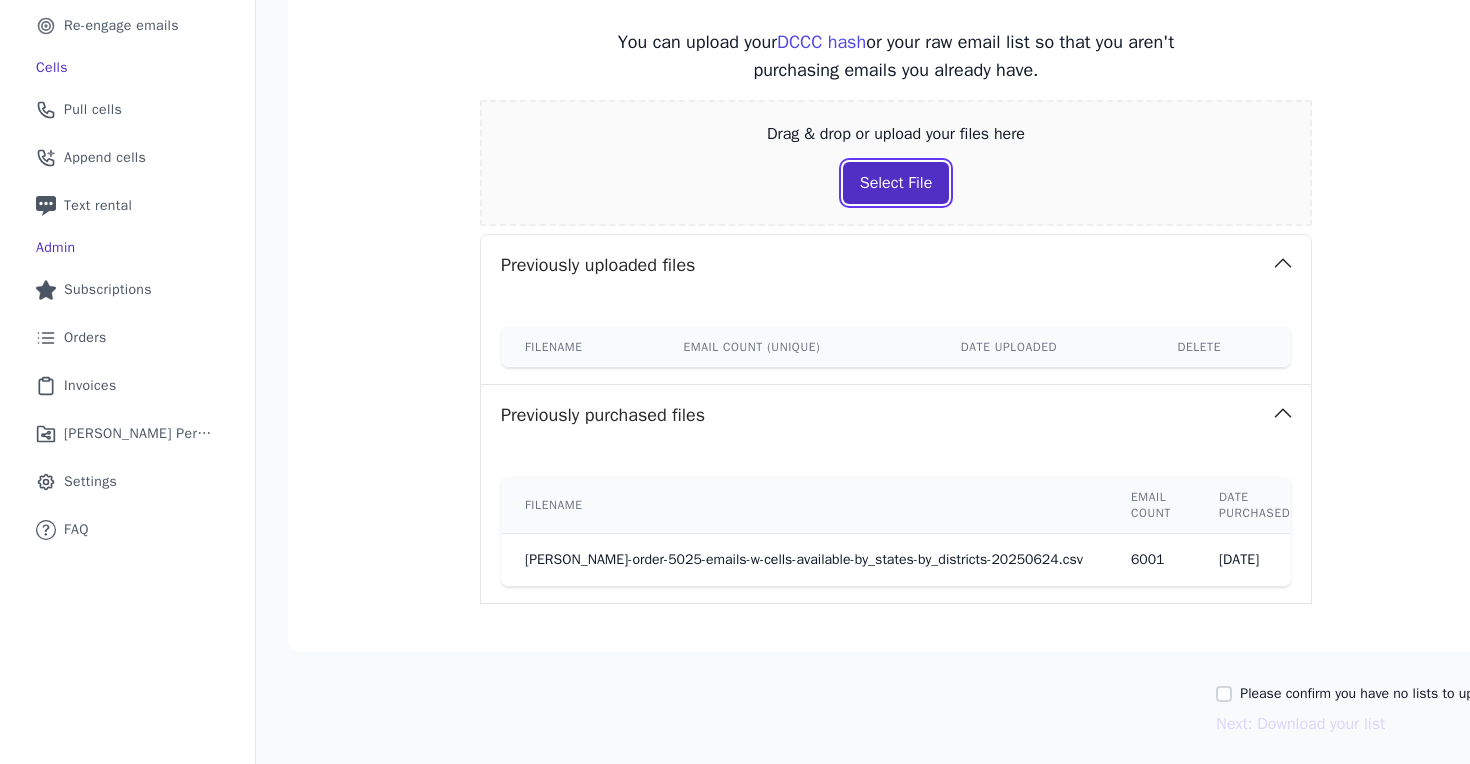 click on "Select File" at bounding box center (896, 183) 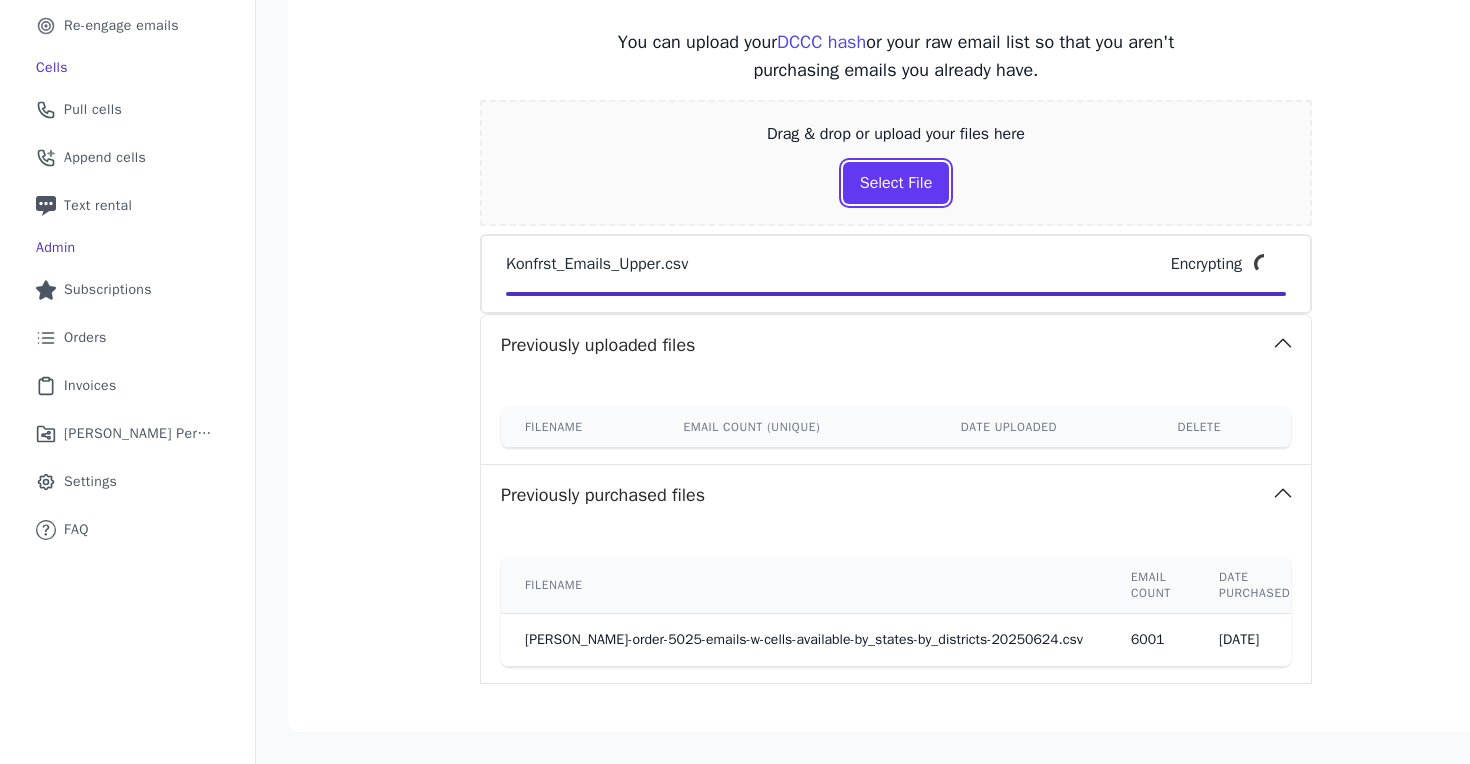 scroll, scrollTop: 505, scrollLeft: 0, axis: vertical 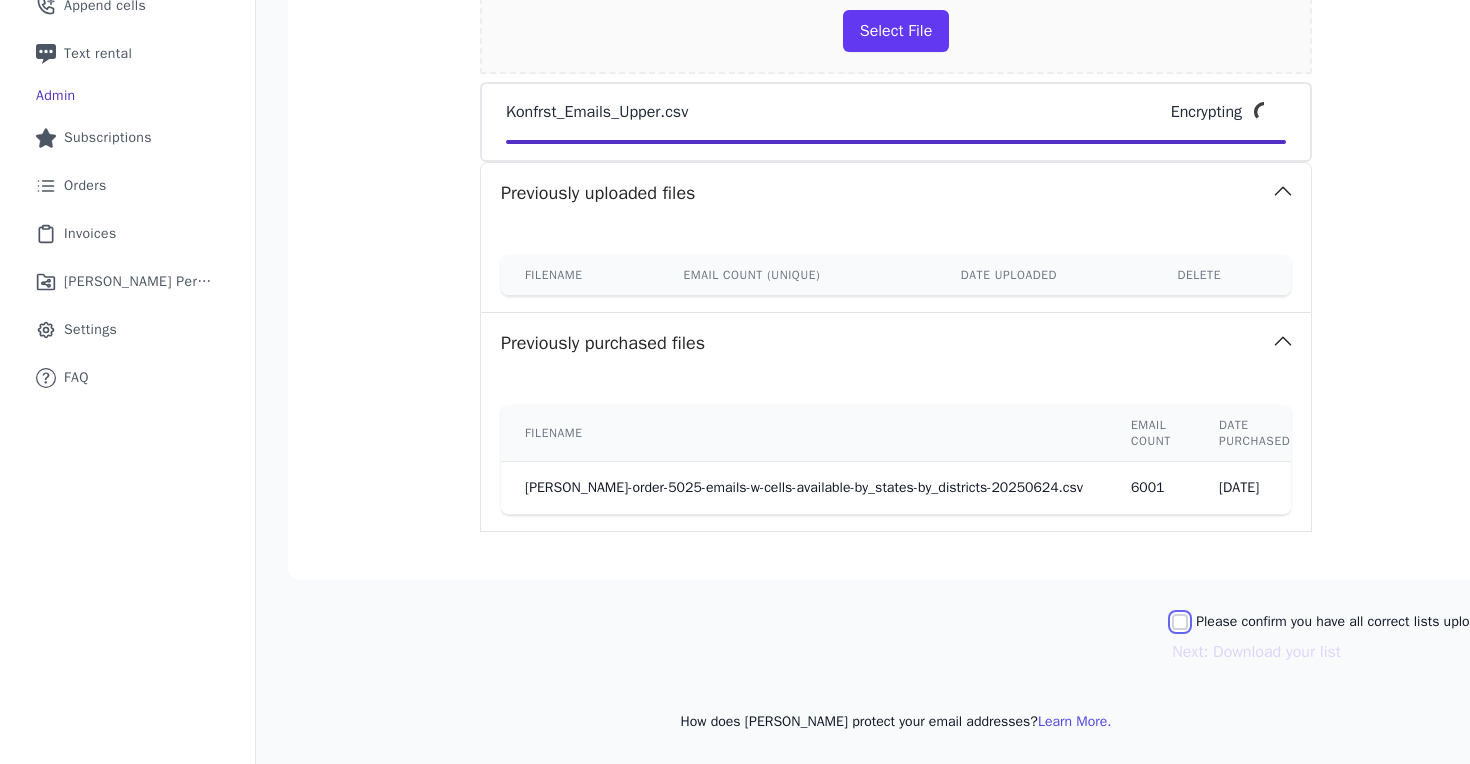 click on "Please confirm you have all correct lists uploaded." at bounding box center (1180, 622) 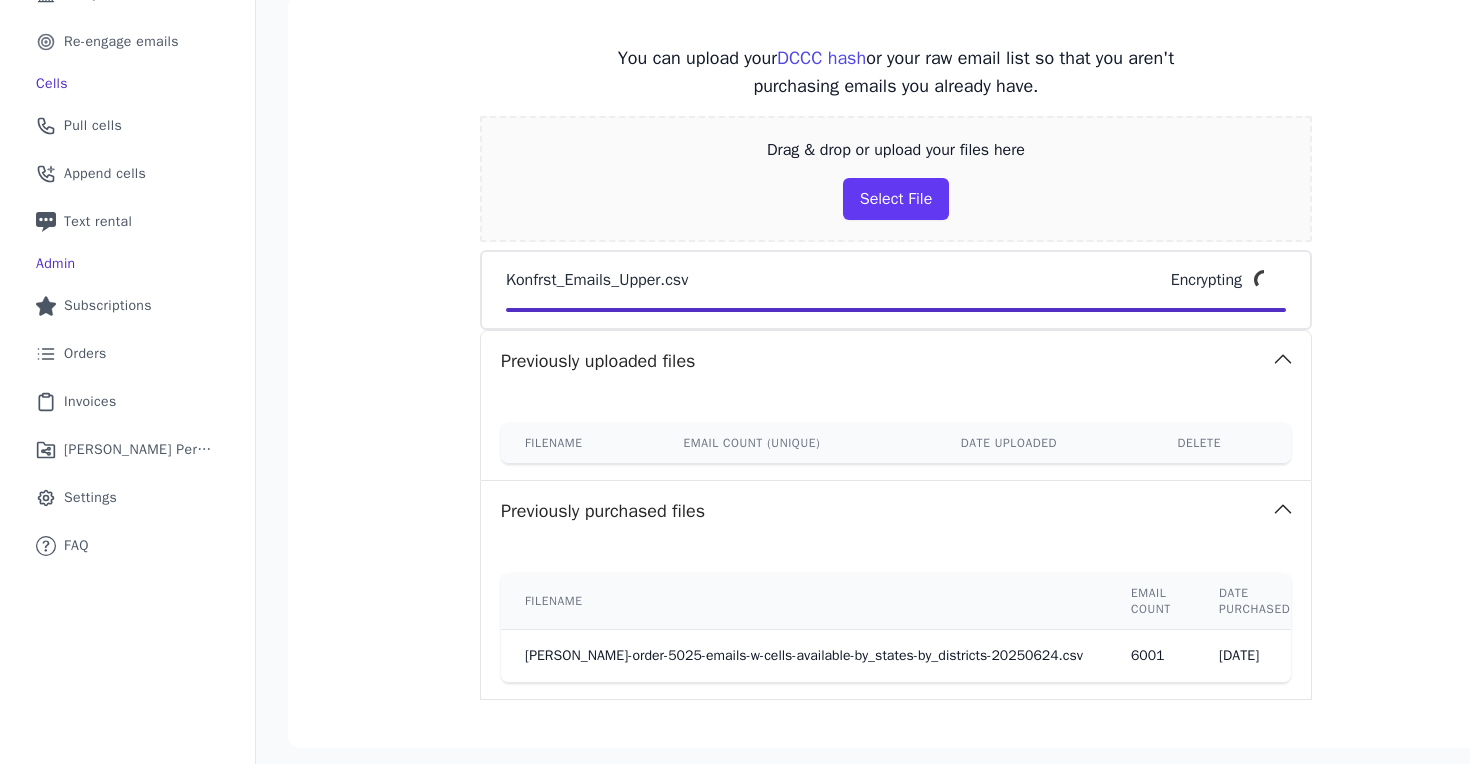 scroll, scrollTop: 505, scrollLeft: 0, axis: vertical 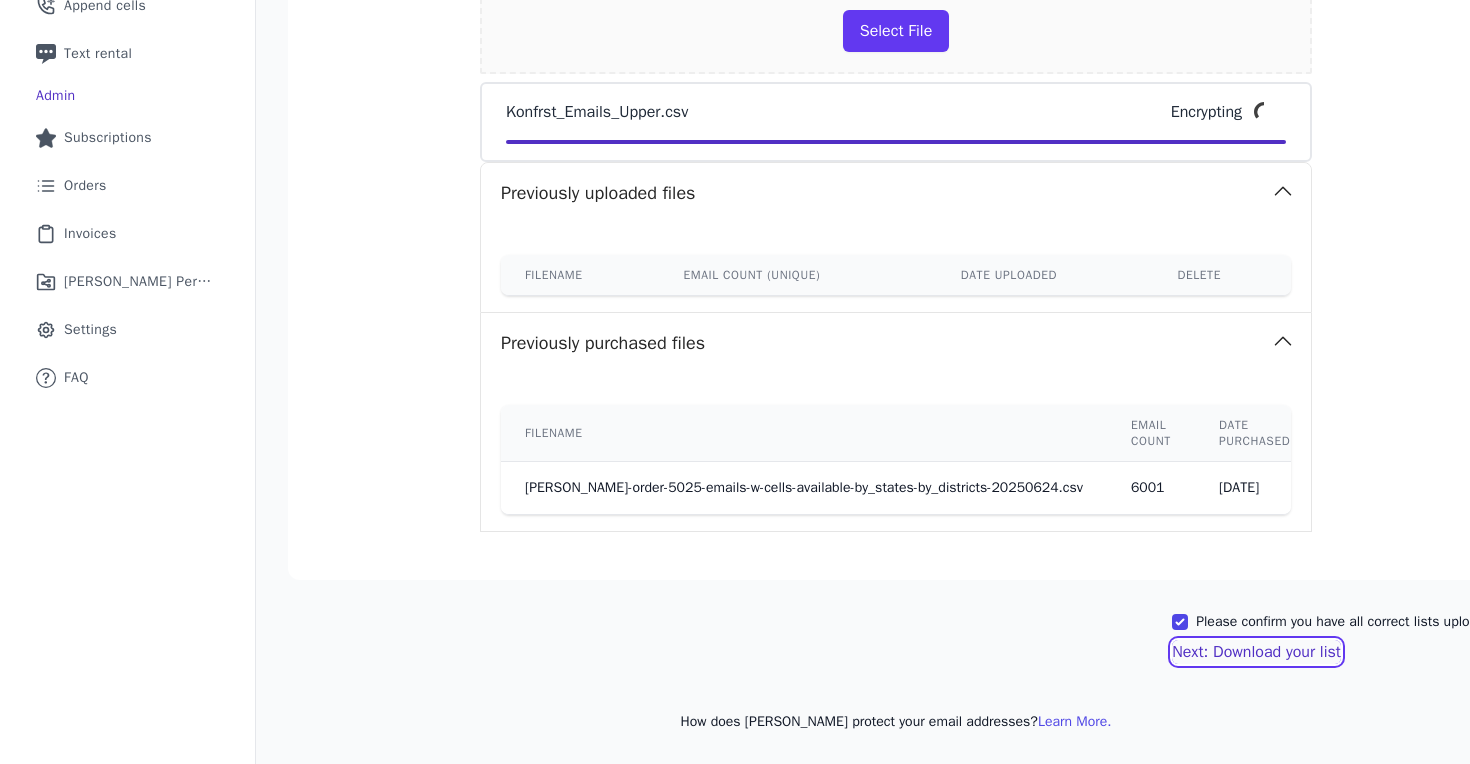 click on "Next: Download your list" at bounding box center [1256, 652] 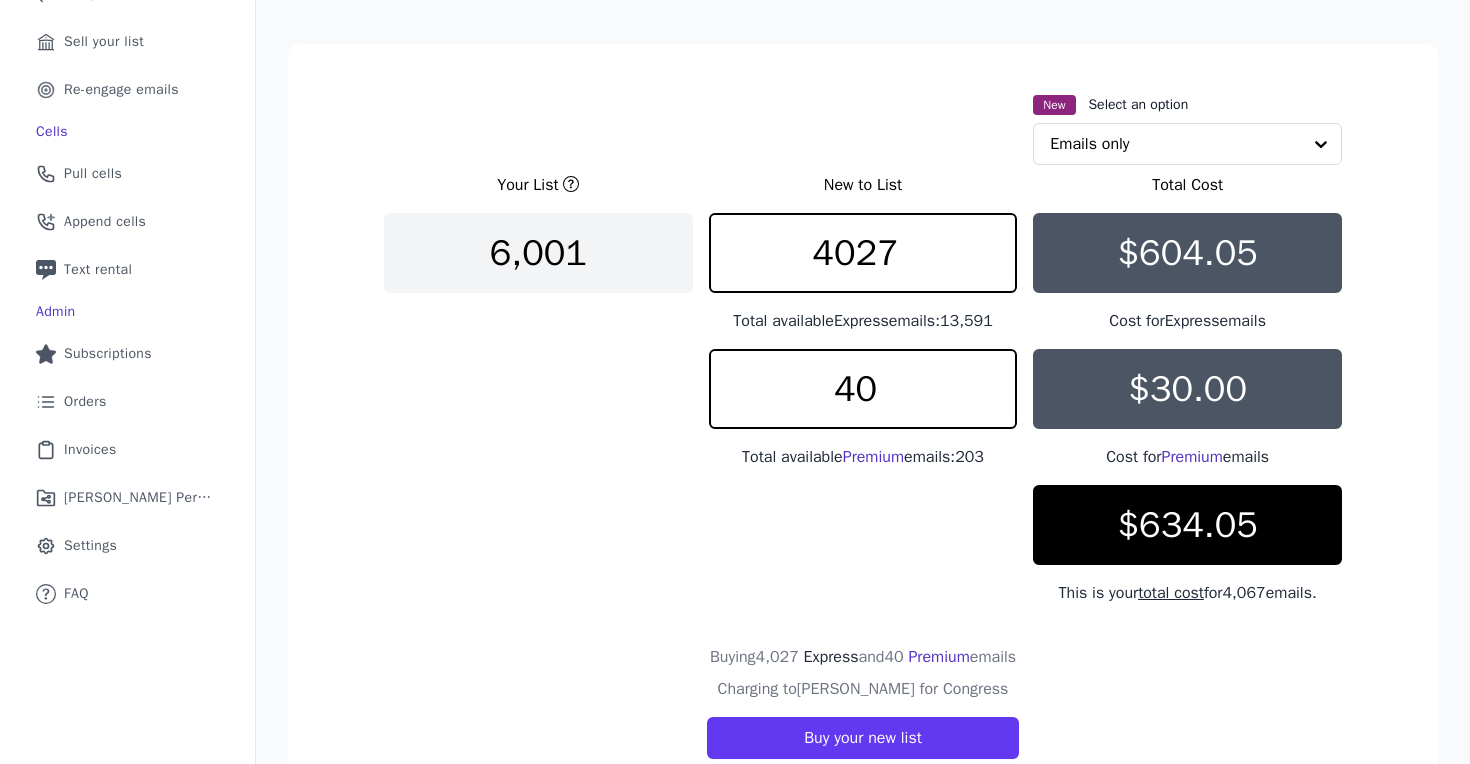 scroll, scrollTop: 290, scrollLeft: 0, axis: vertical 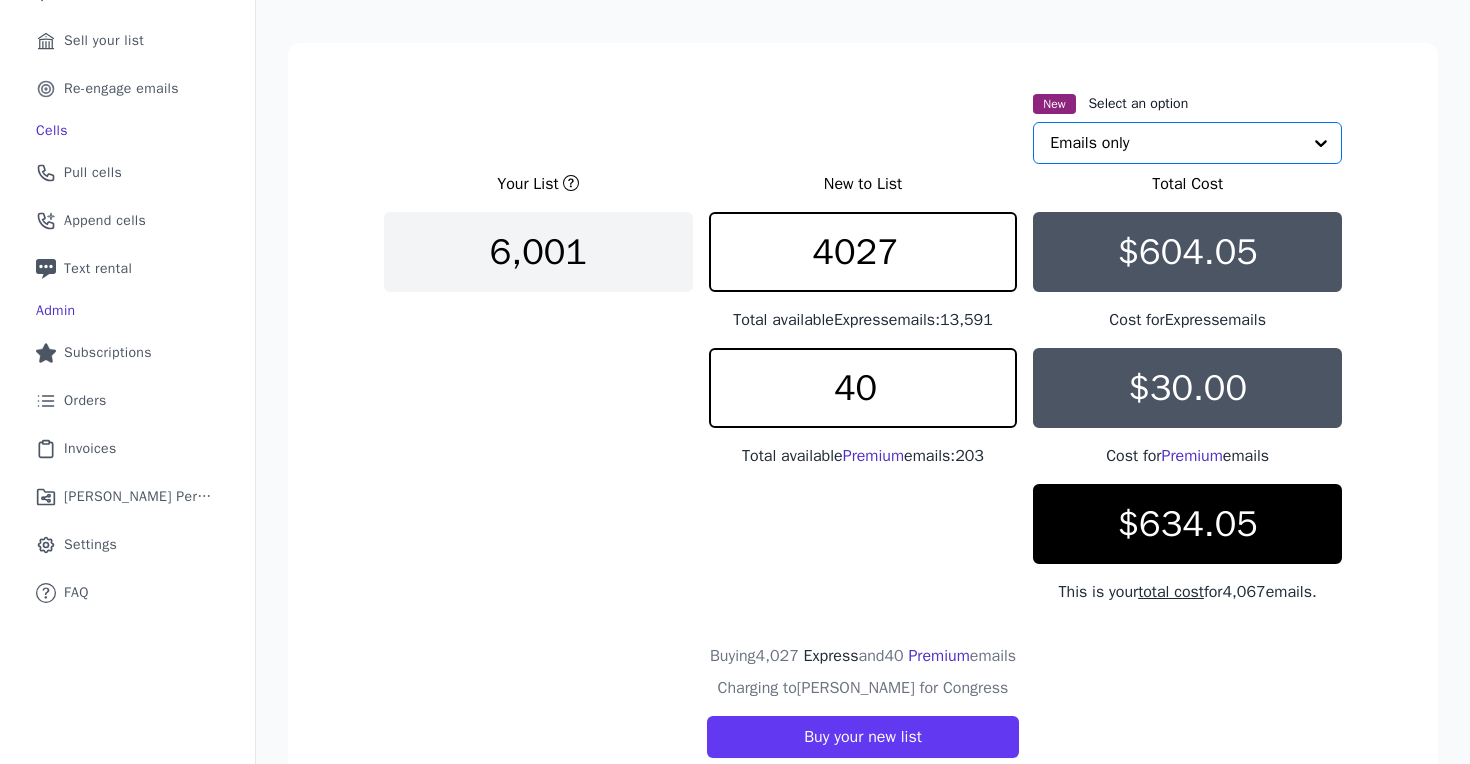 click 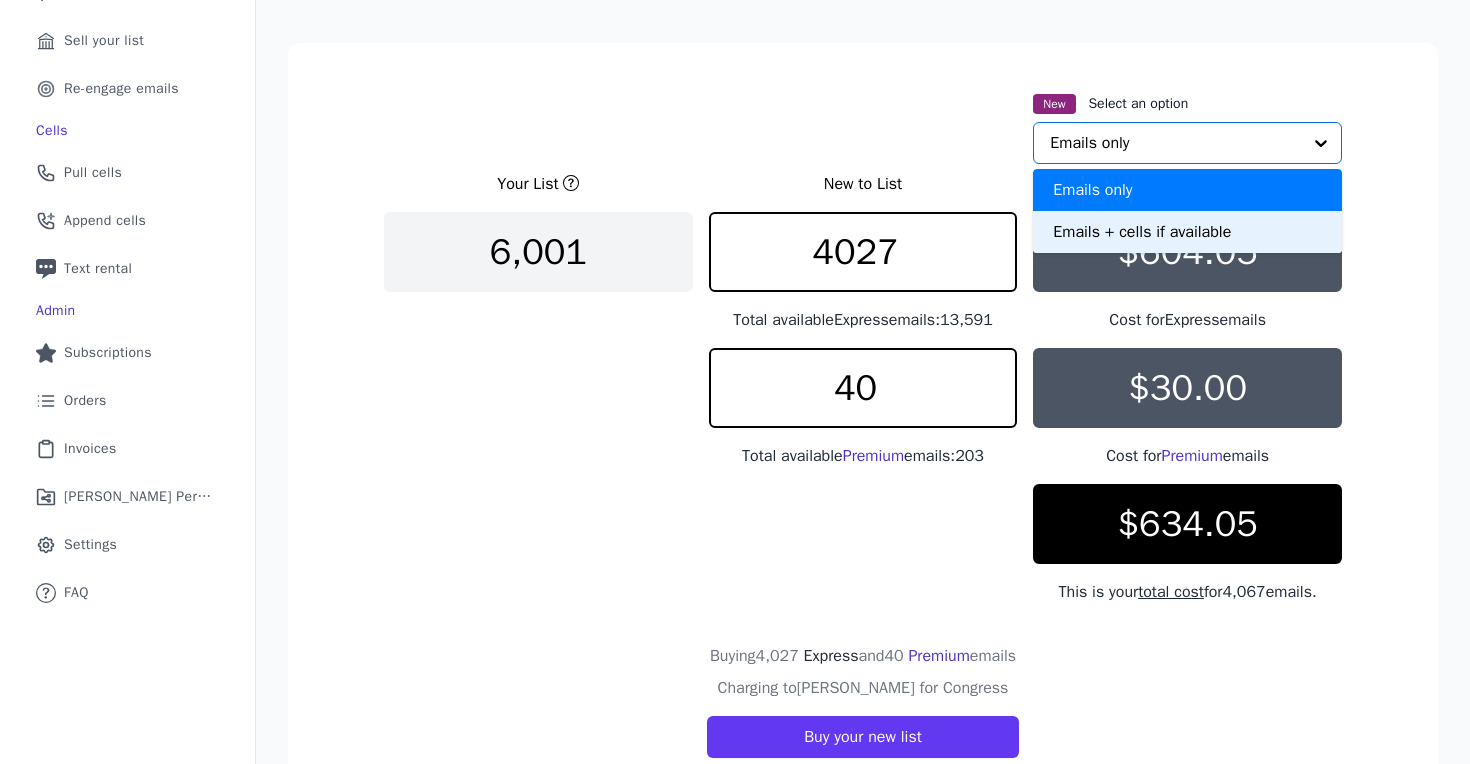 click on "Emails + cells if available" at bounding box center (1187, 232) 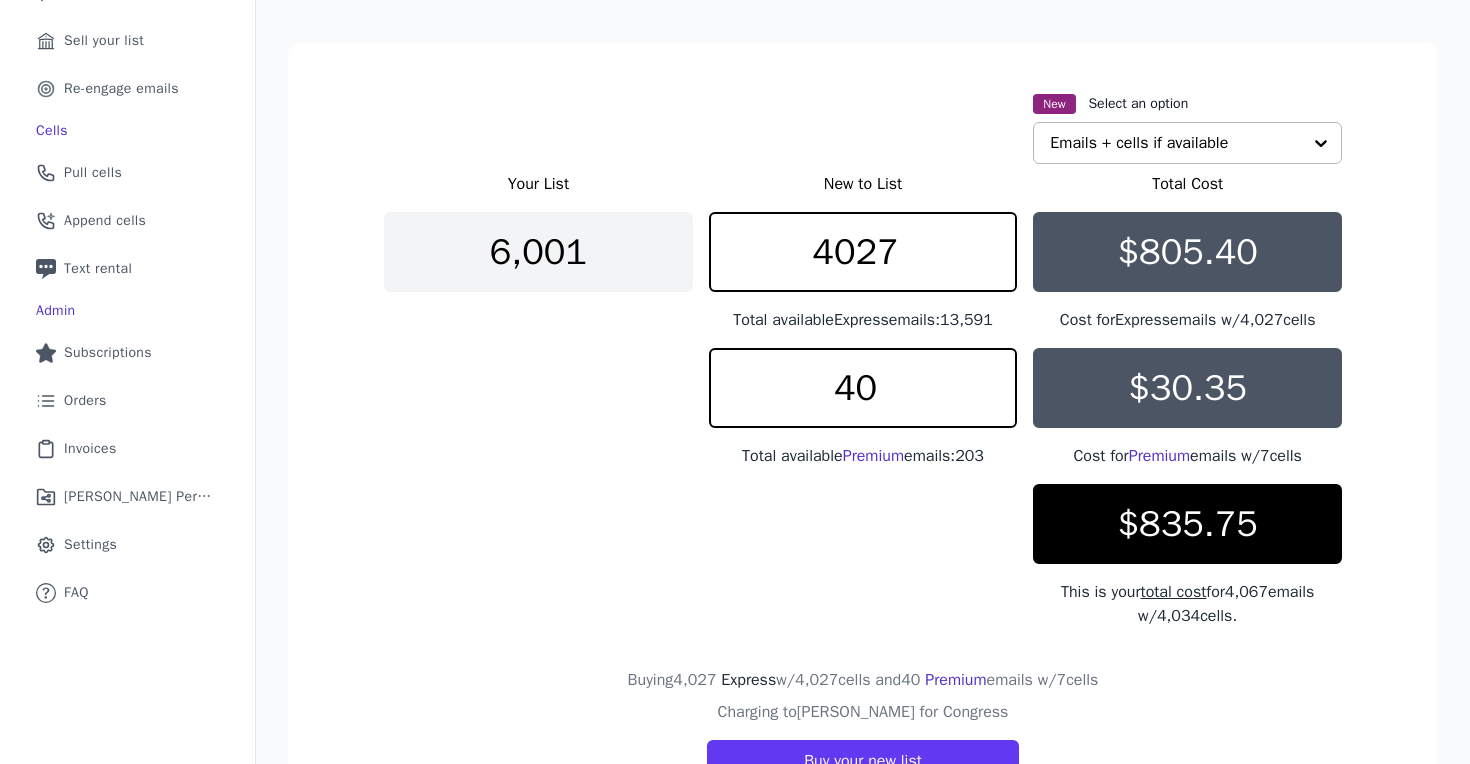 click on "New   Select an option         Emails + cells if available               Your List   New to List   Total Cost   6,001   4027   Total available  Express  emails:  13,591   $805.40   Cost for  Express  emails w/  4,027  cells   40   Total available  Premium
emails:  203   $30.35   Cost for  Premium  emails w/  7
cells     $835.75   This is your  total cost  for  4,067
emails w/  4,034  cells.         Buying  4,027   Express  w/  4,027  cells and
40   Premium  emails w/  7
cells
Charging to  Jennifer Konfrst for Congress   Buy your new list" at bounding box center (863, 436) 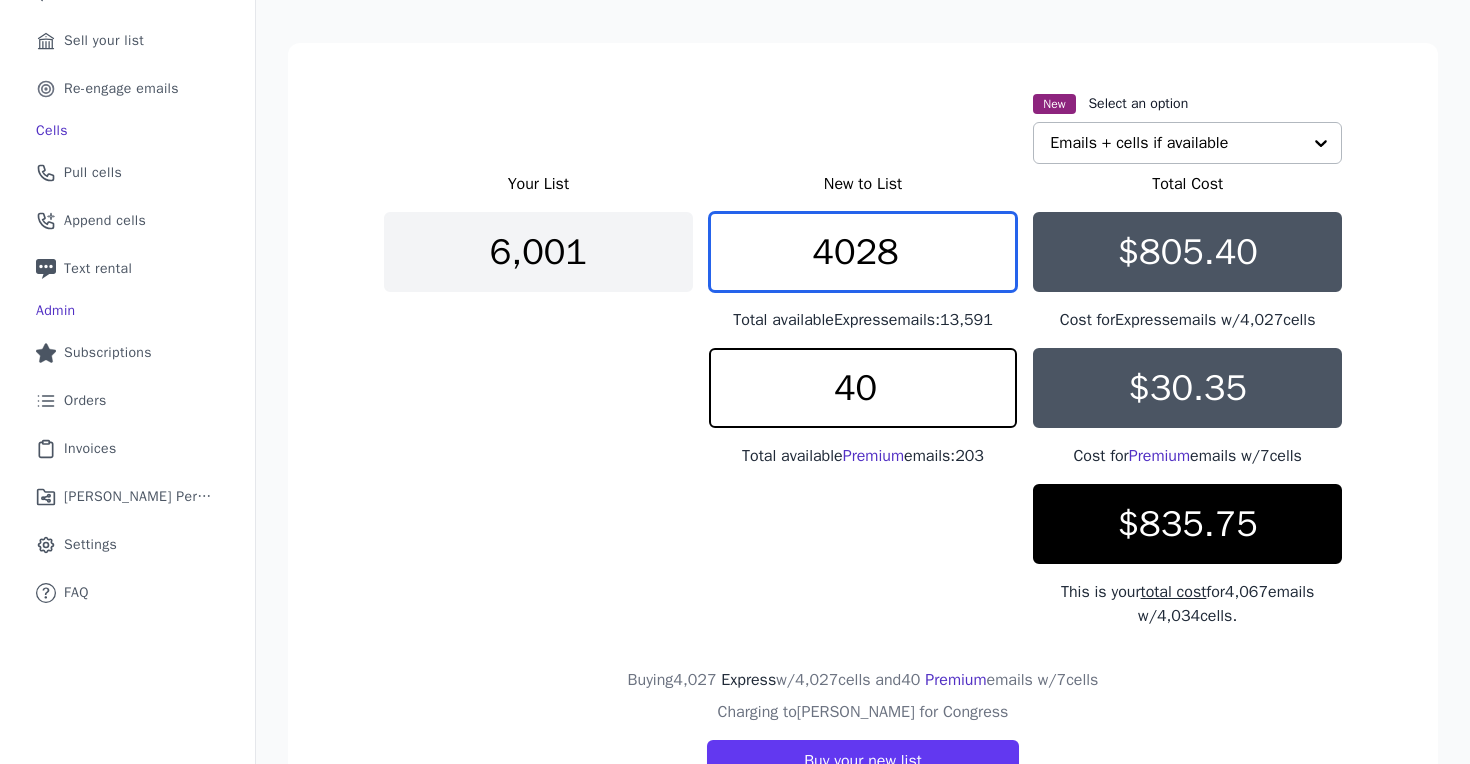 click on "4028" at bounding box center (863, 252) 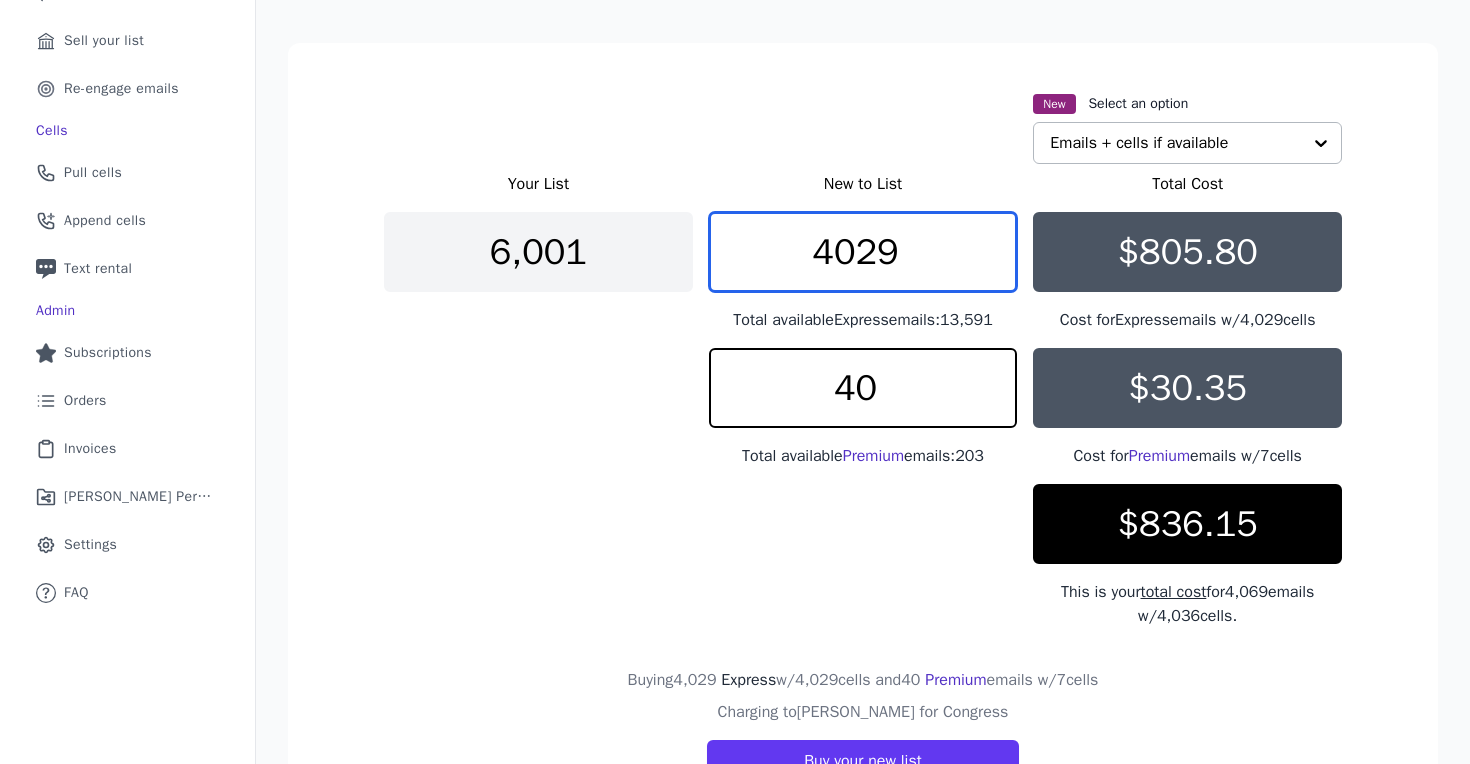 click on "4029" at bounding box center [863, 252] 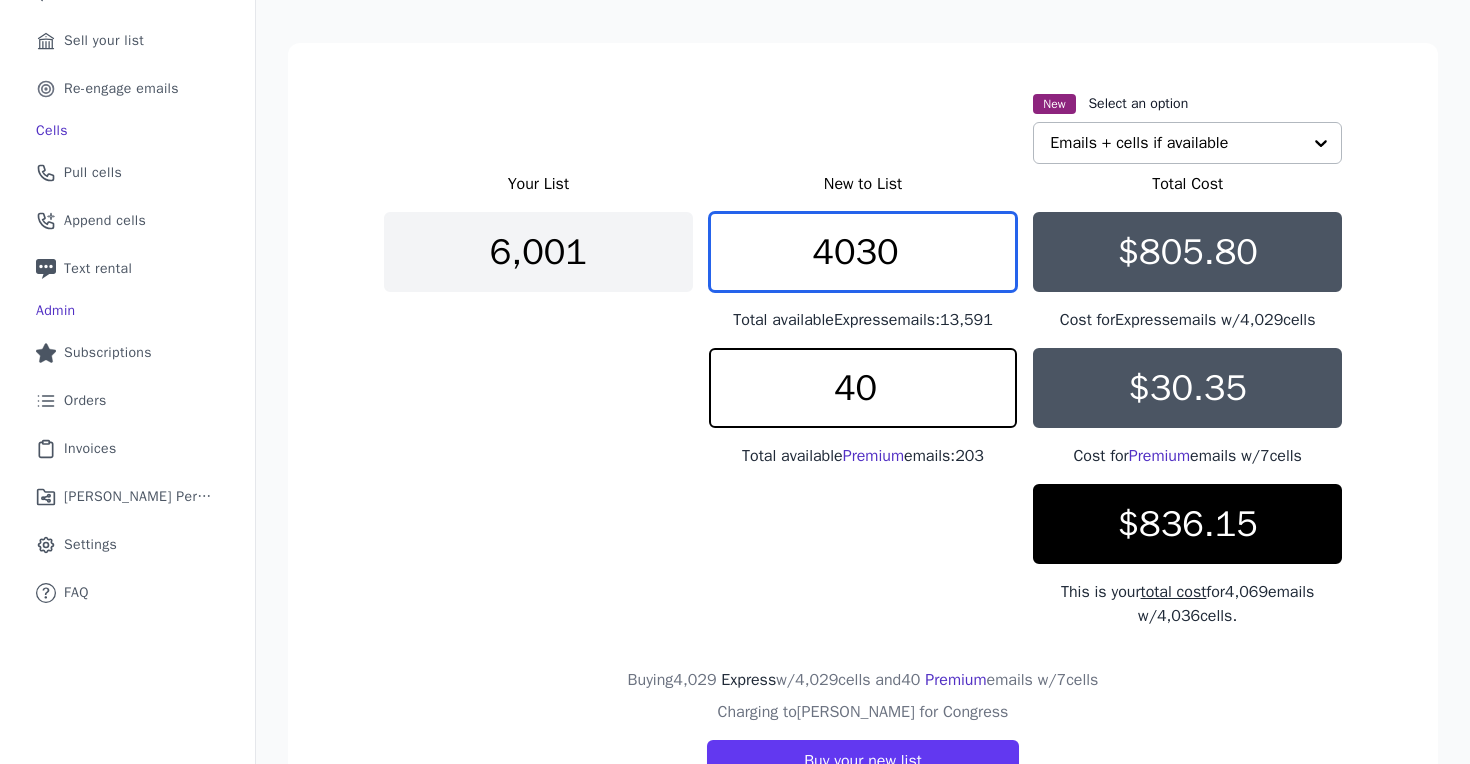 click on "4030" at bounding box center [863, 252] 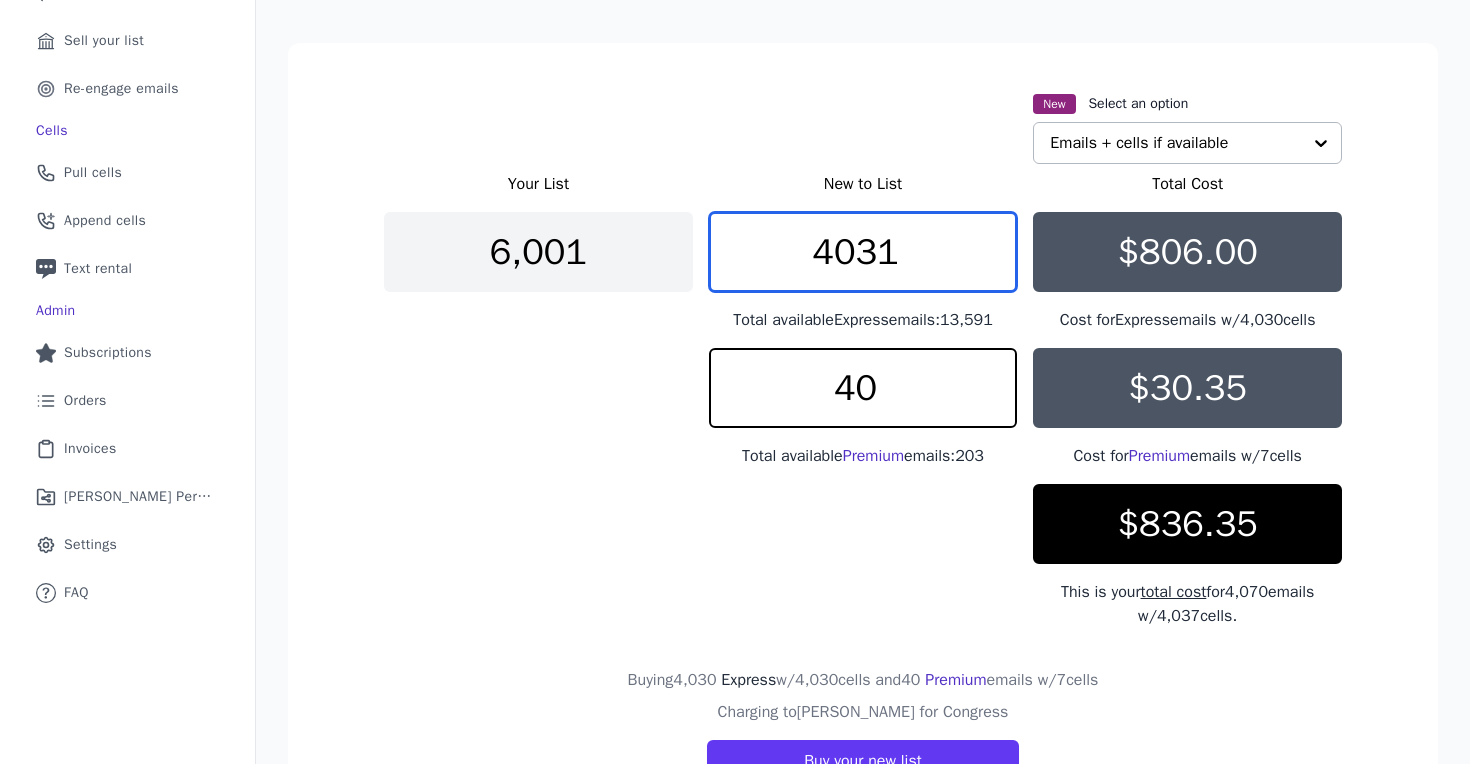 click on "4031" at bounding box center (863, 252) 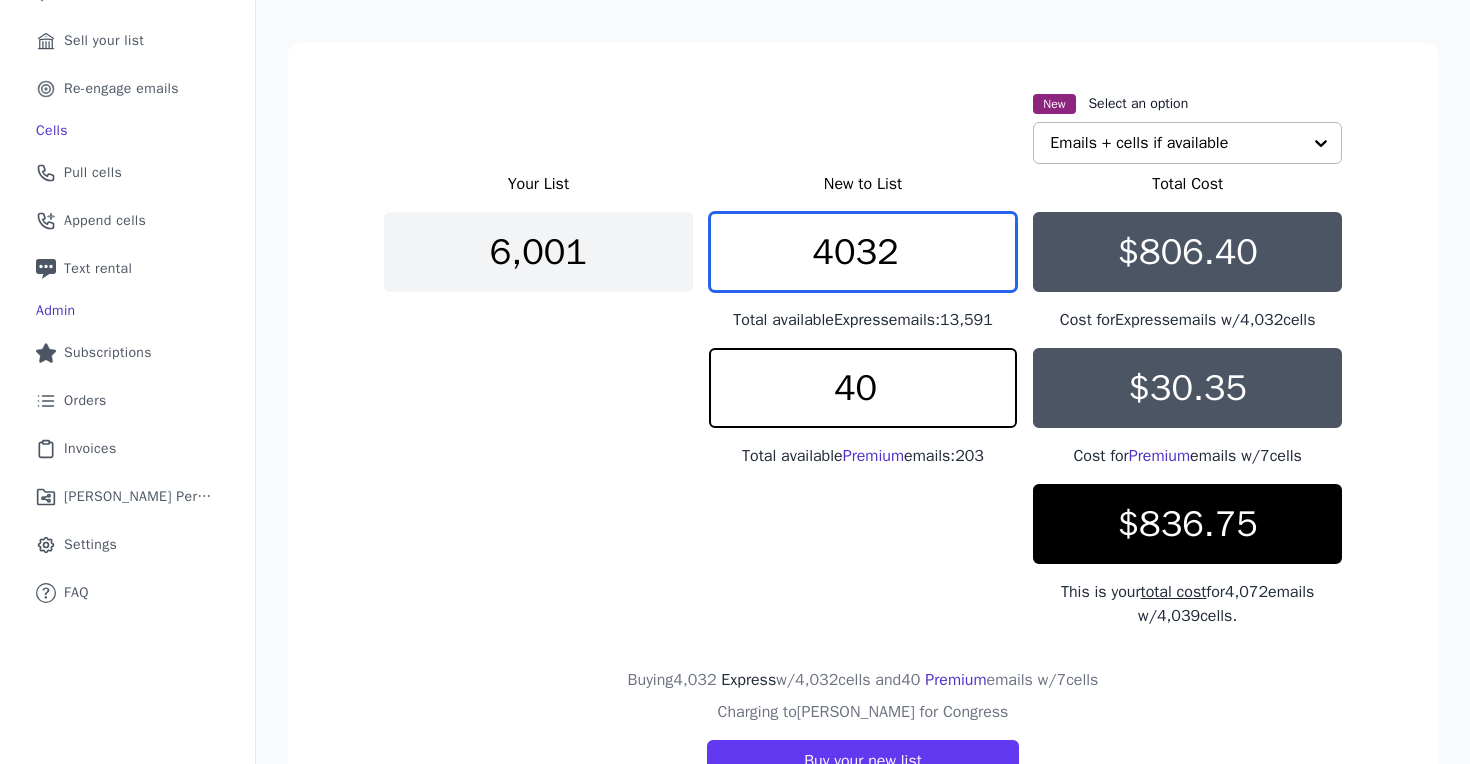 click on "4032" at bounding box center (863, 252) 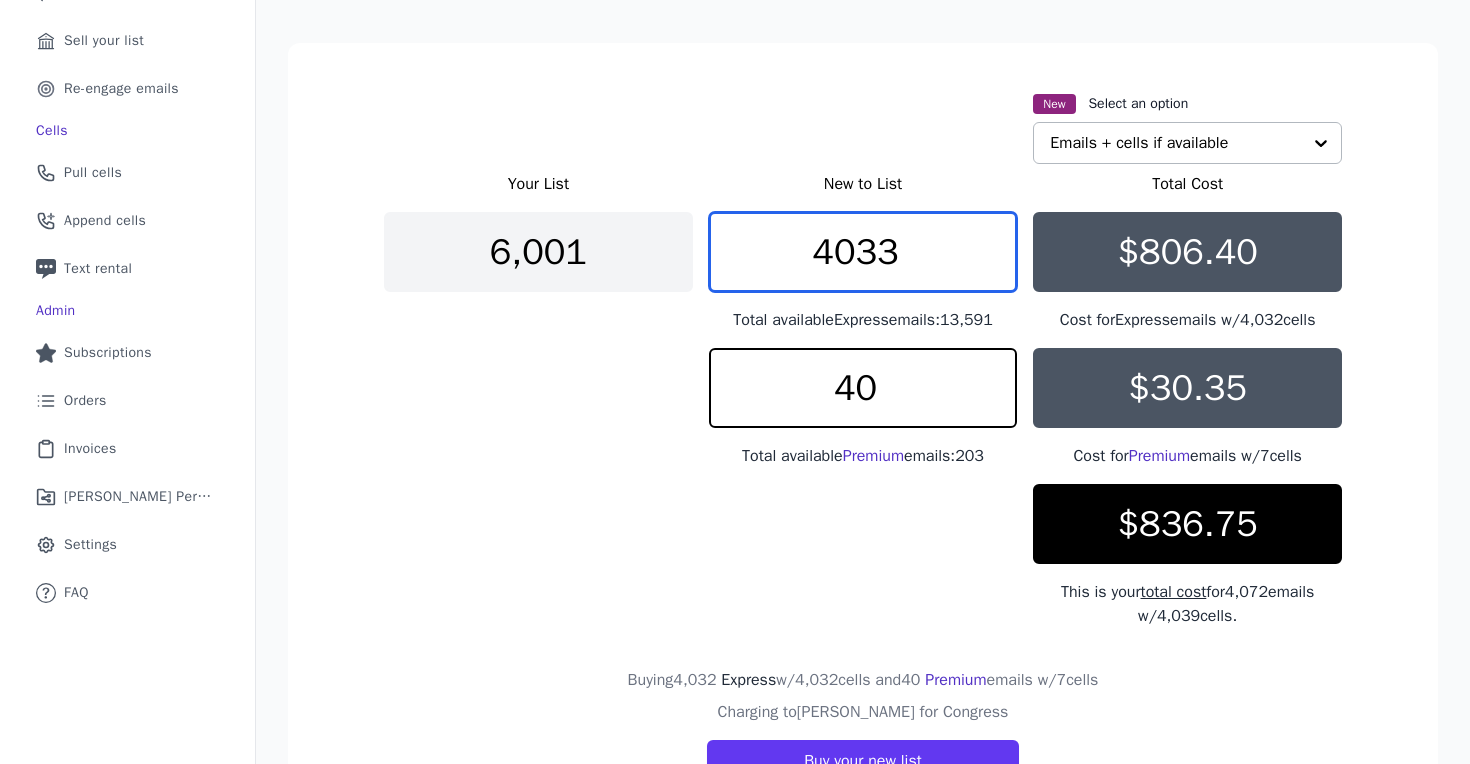 click on "4033" at bounding box center (863, 252) 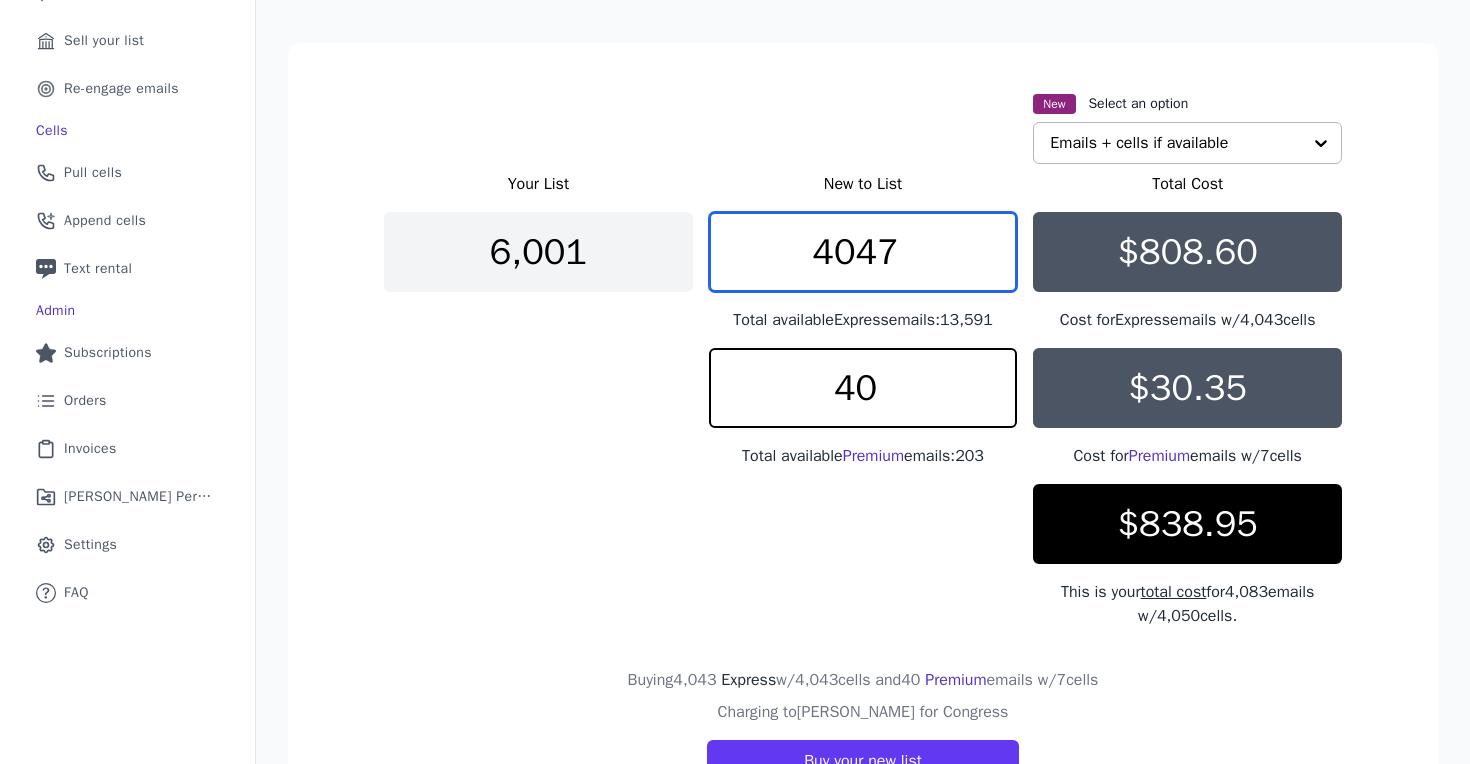 type on "4047" 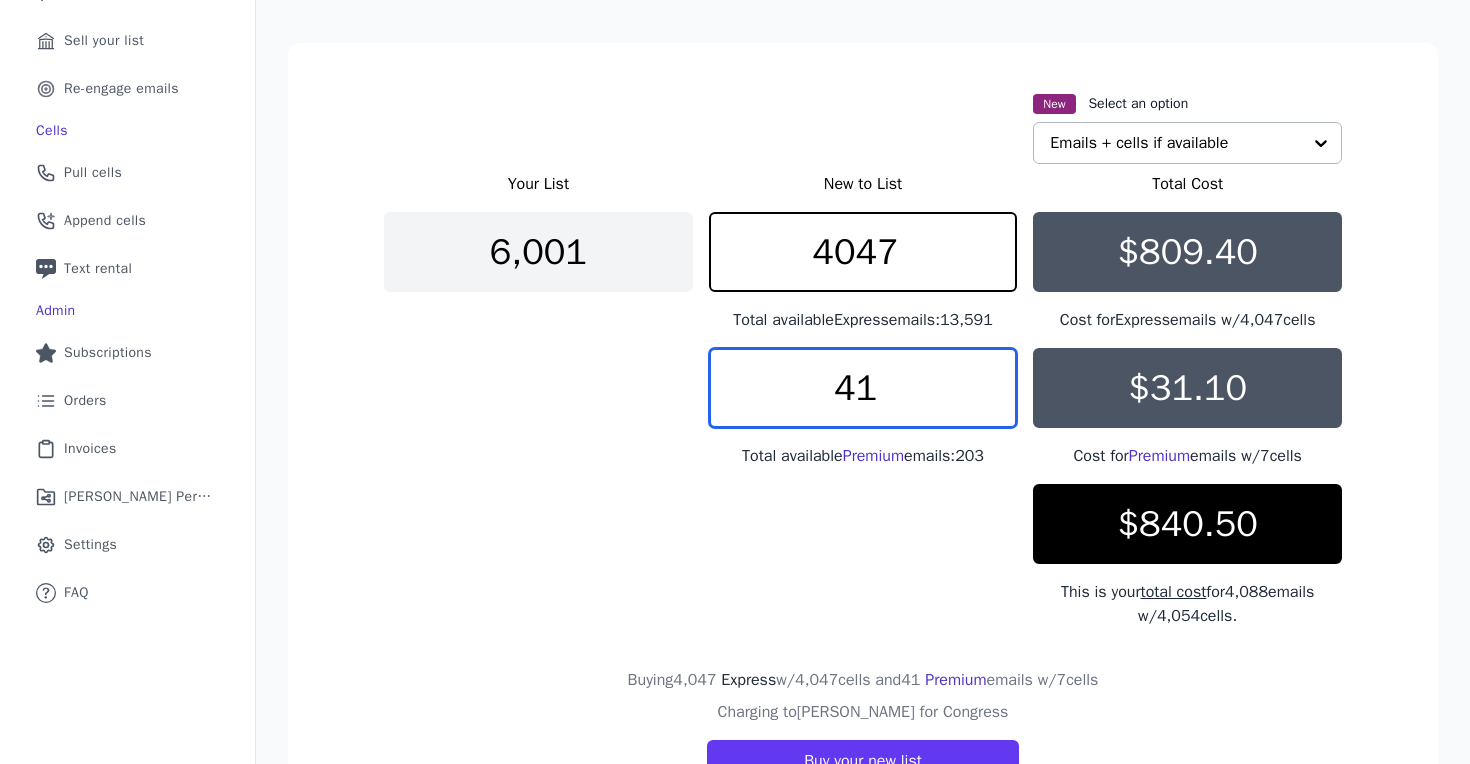 click on "41" at bounding box center [863, 388] 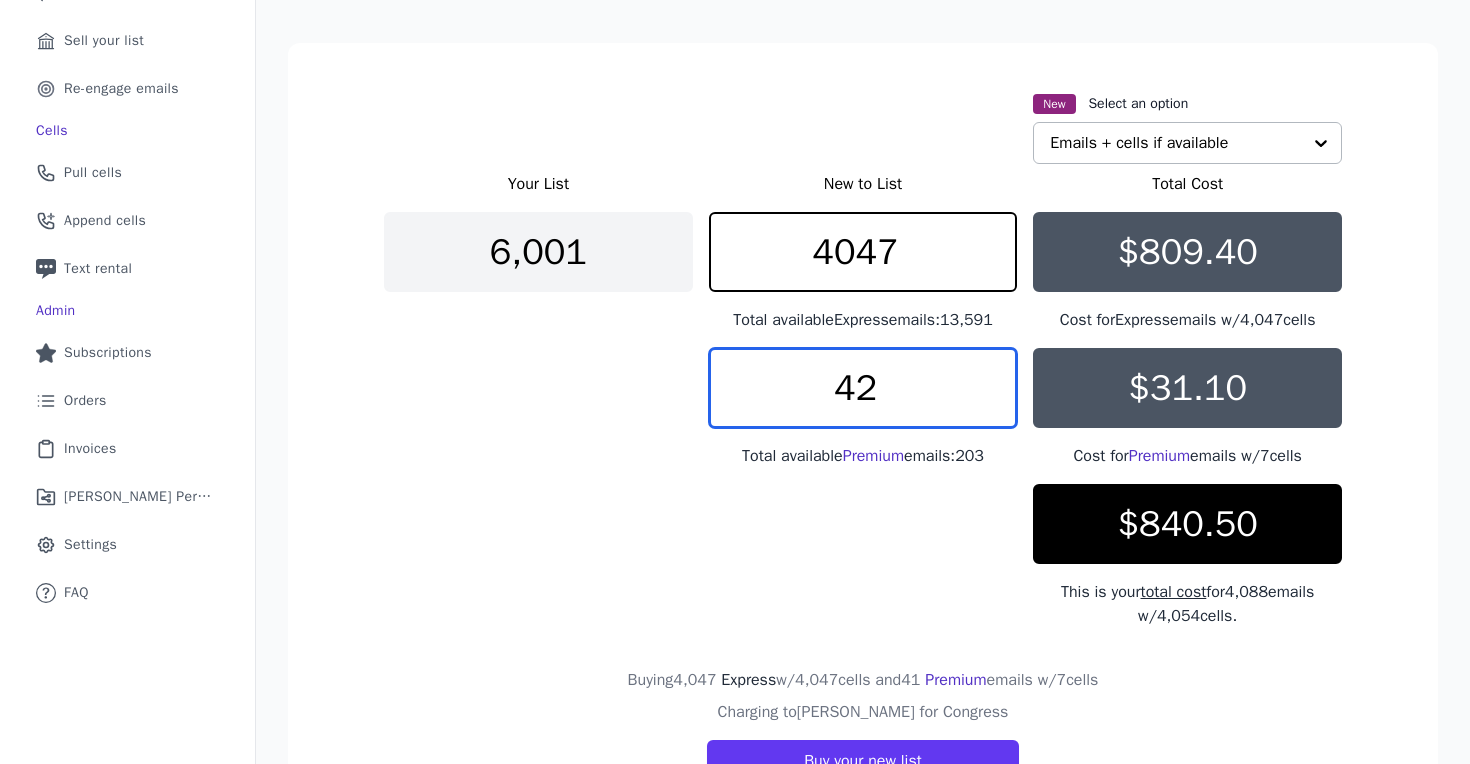 click on "42" at bounding box center [863, 388] 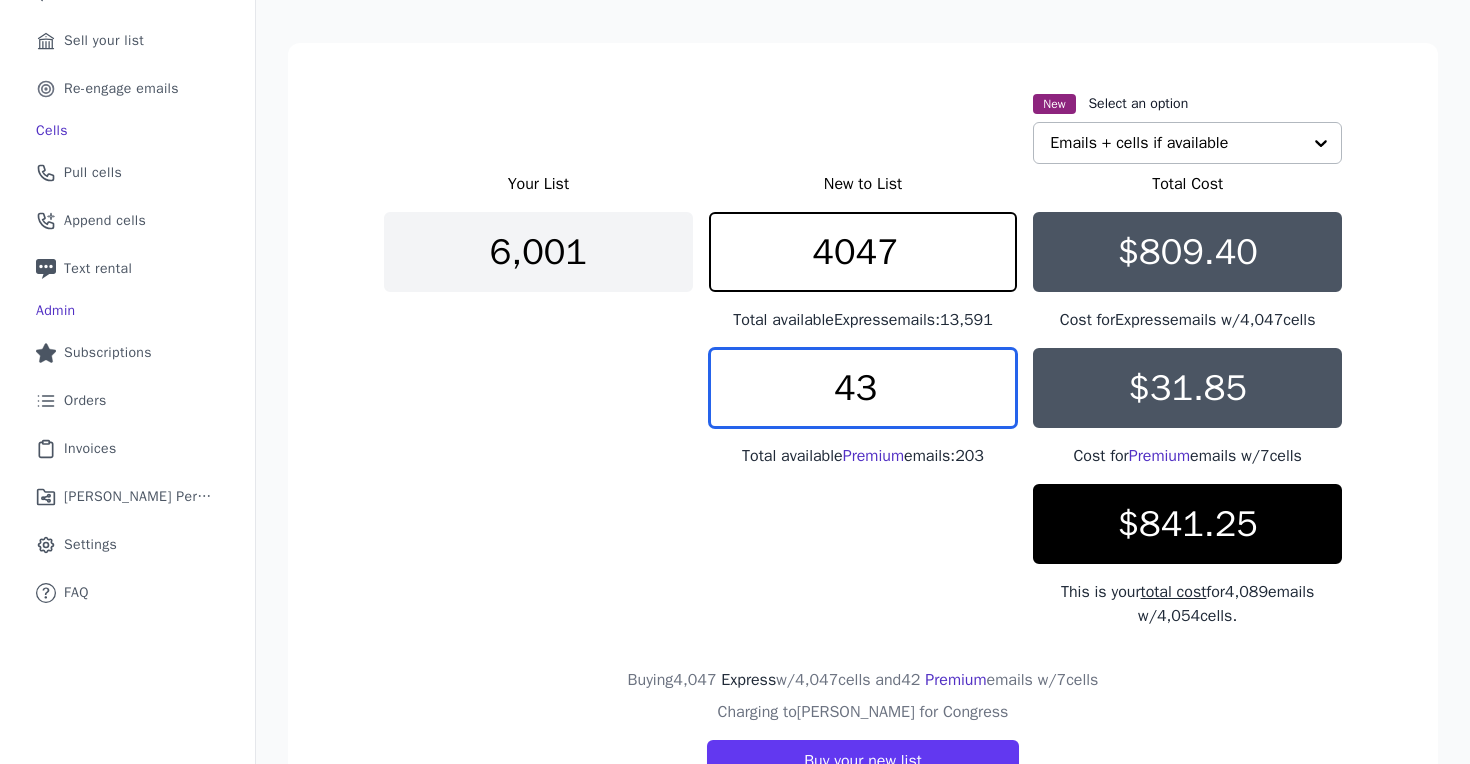 click on "43" at bounding box center (863, 388) 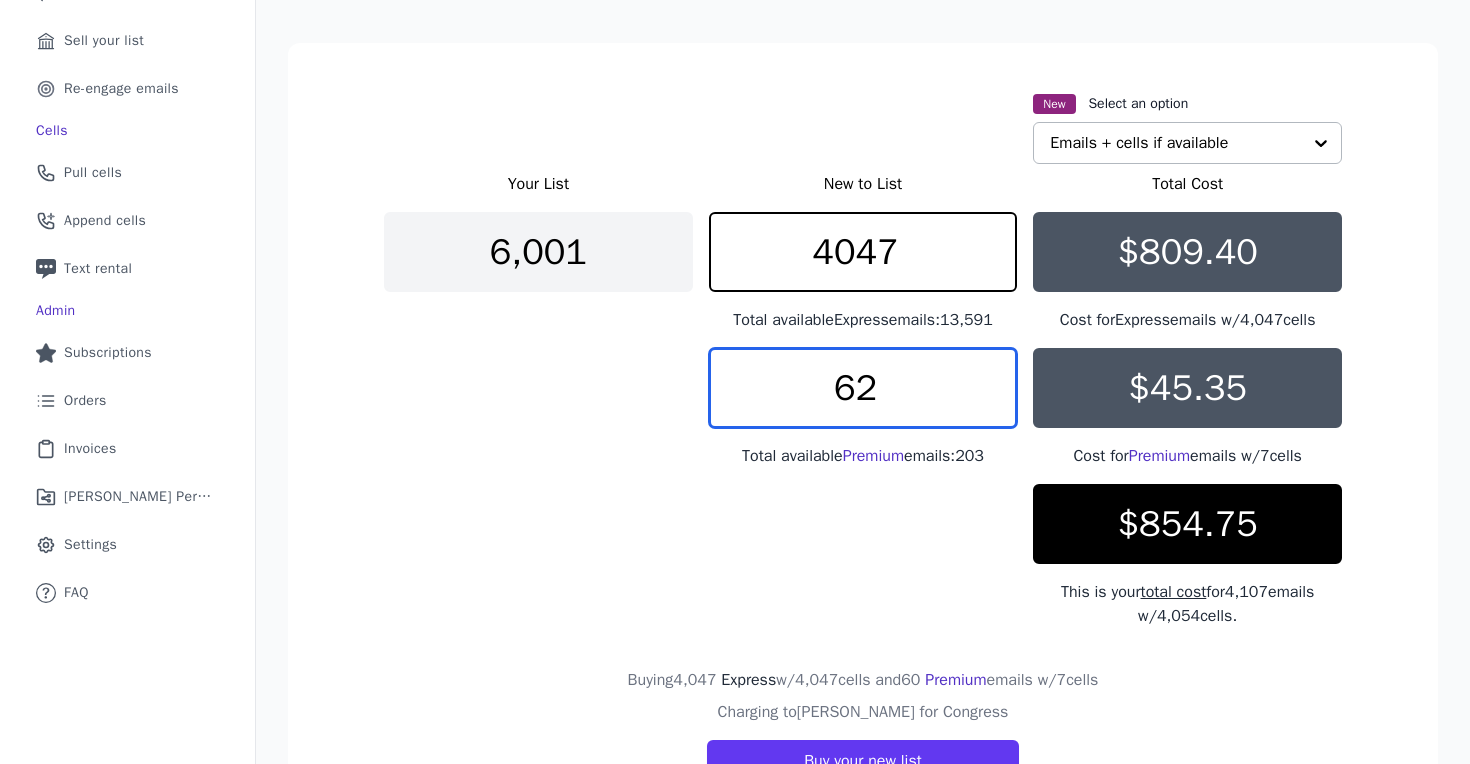 type on "62" 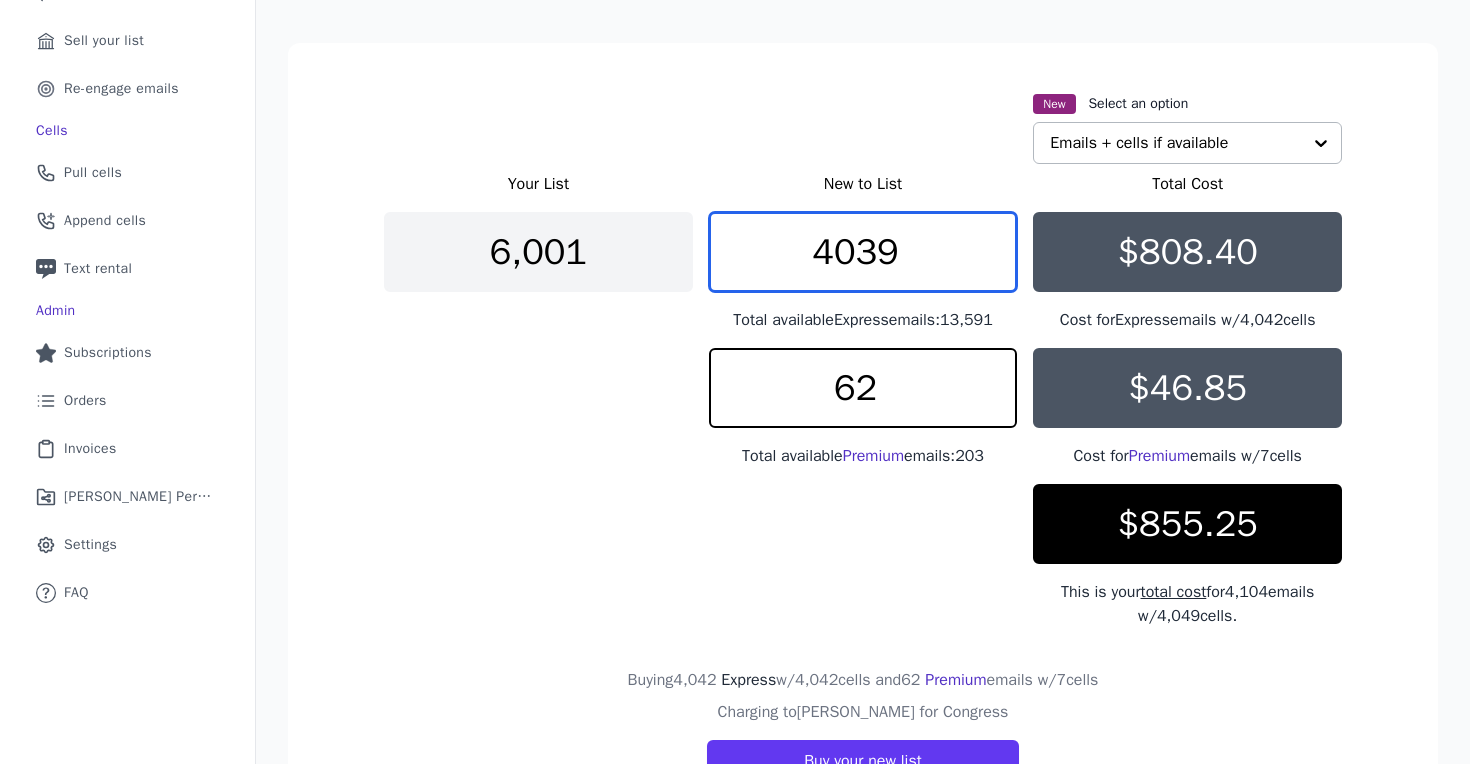 type on "4039" 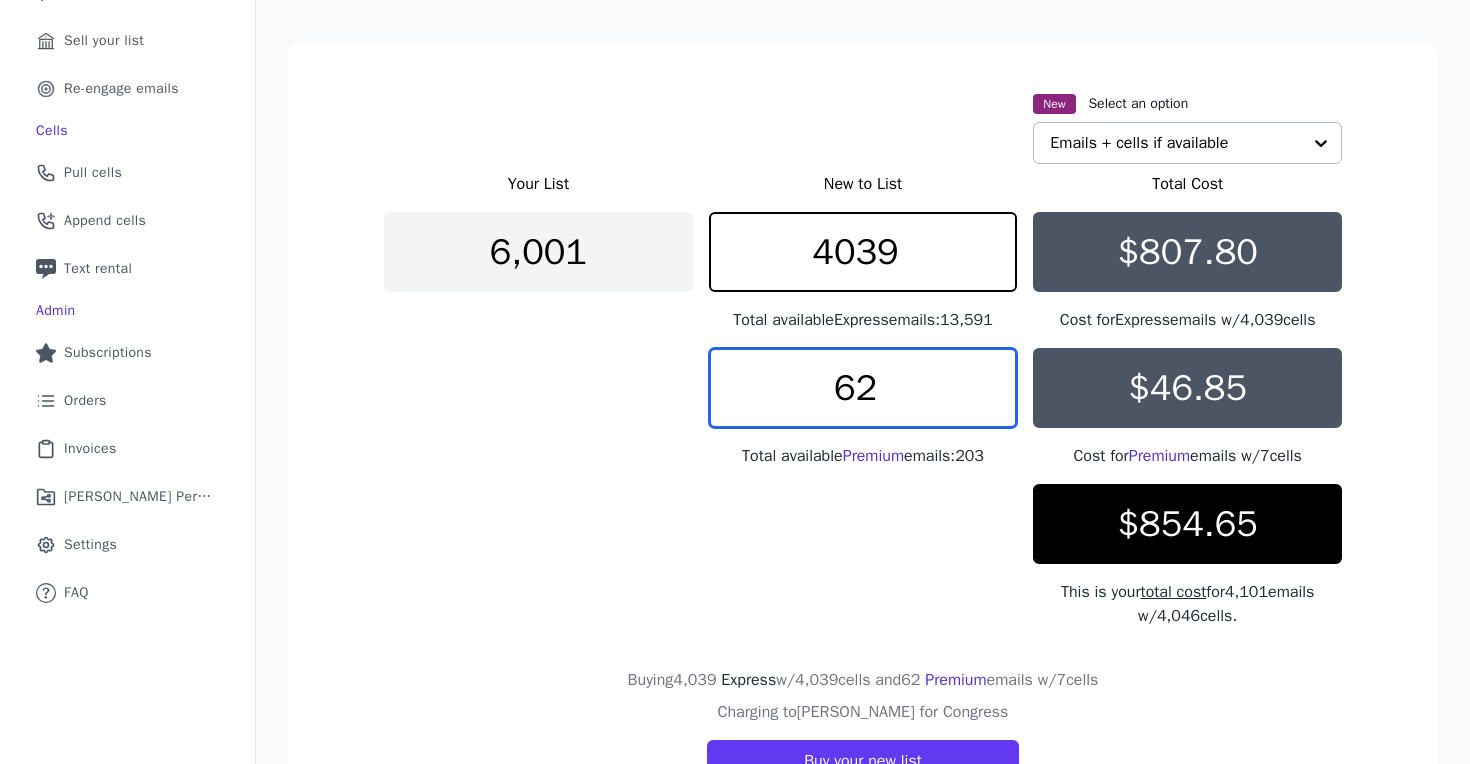 click on "62" at bounding box center [863, 388] 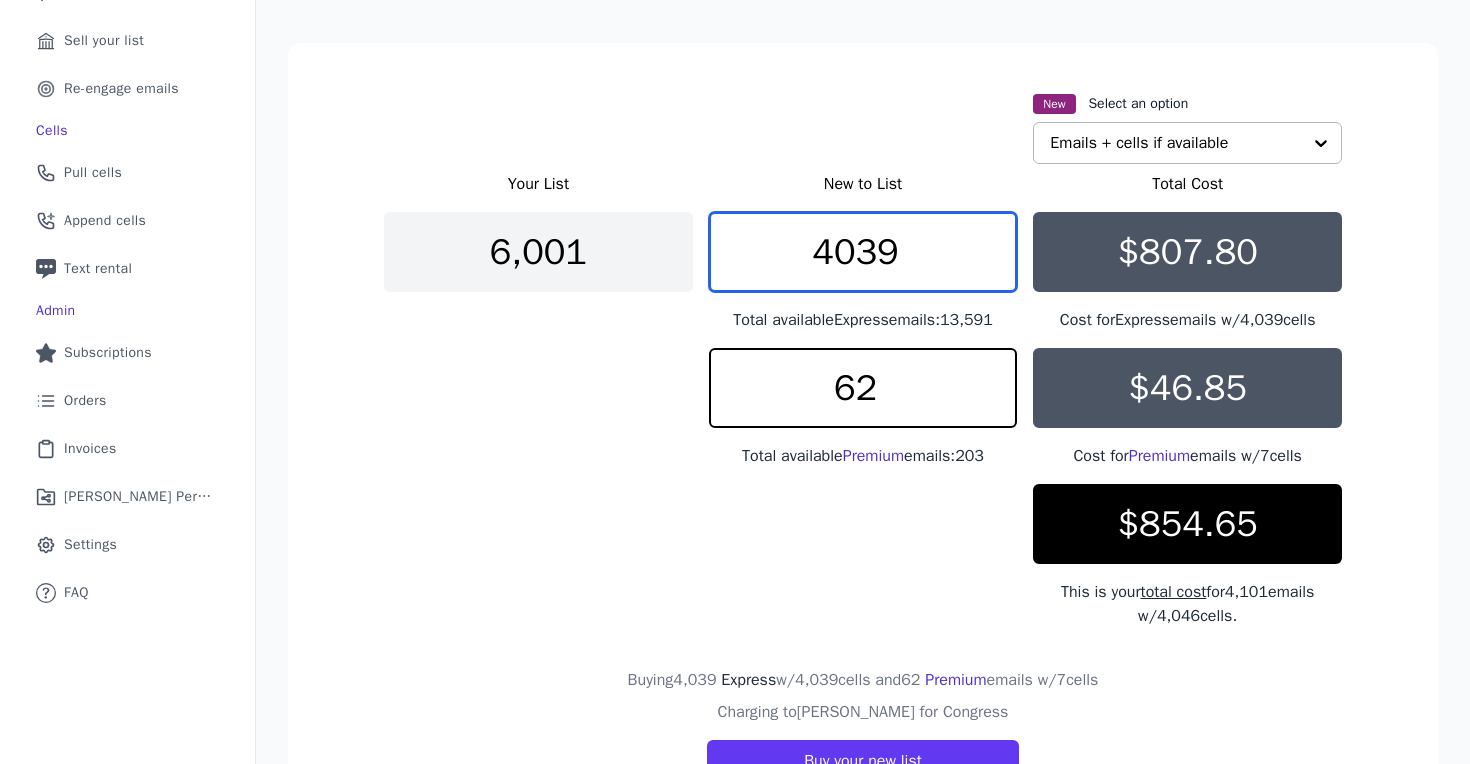 click on "4039" at bounding box center (863, 252) 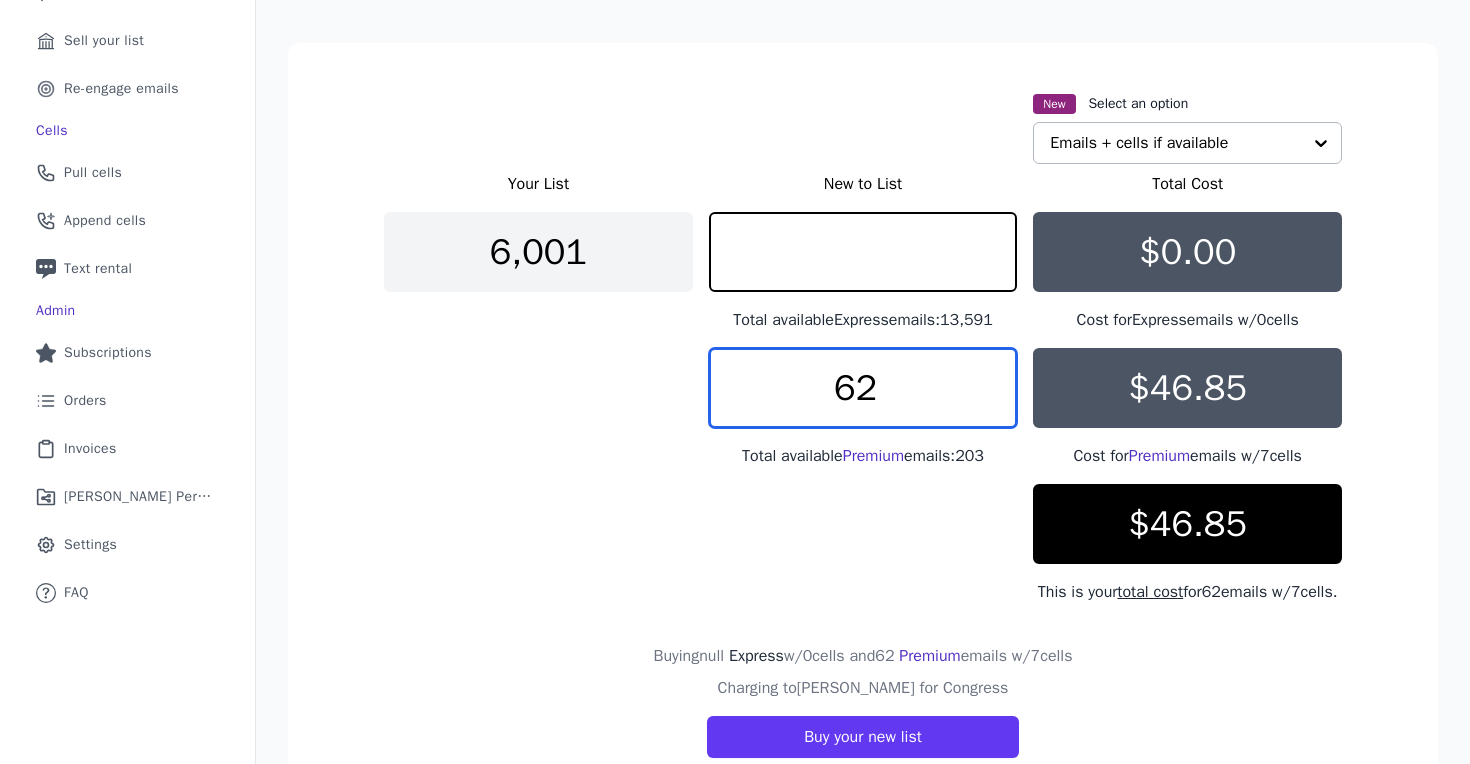 type on "0" 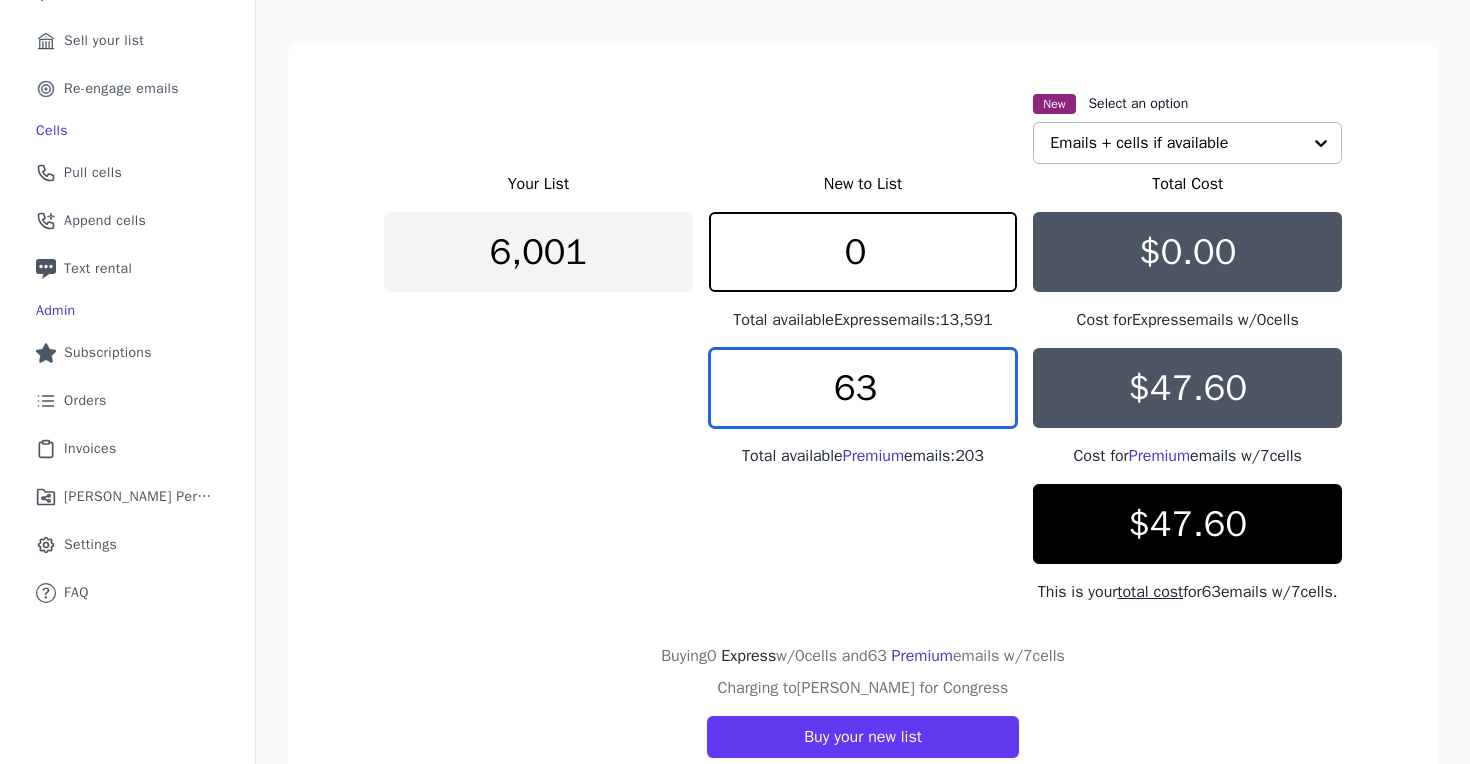 click on "63" at bounding box center [863, 388] 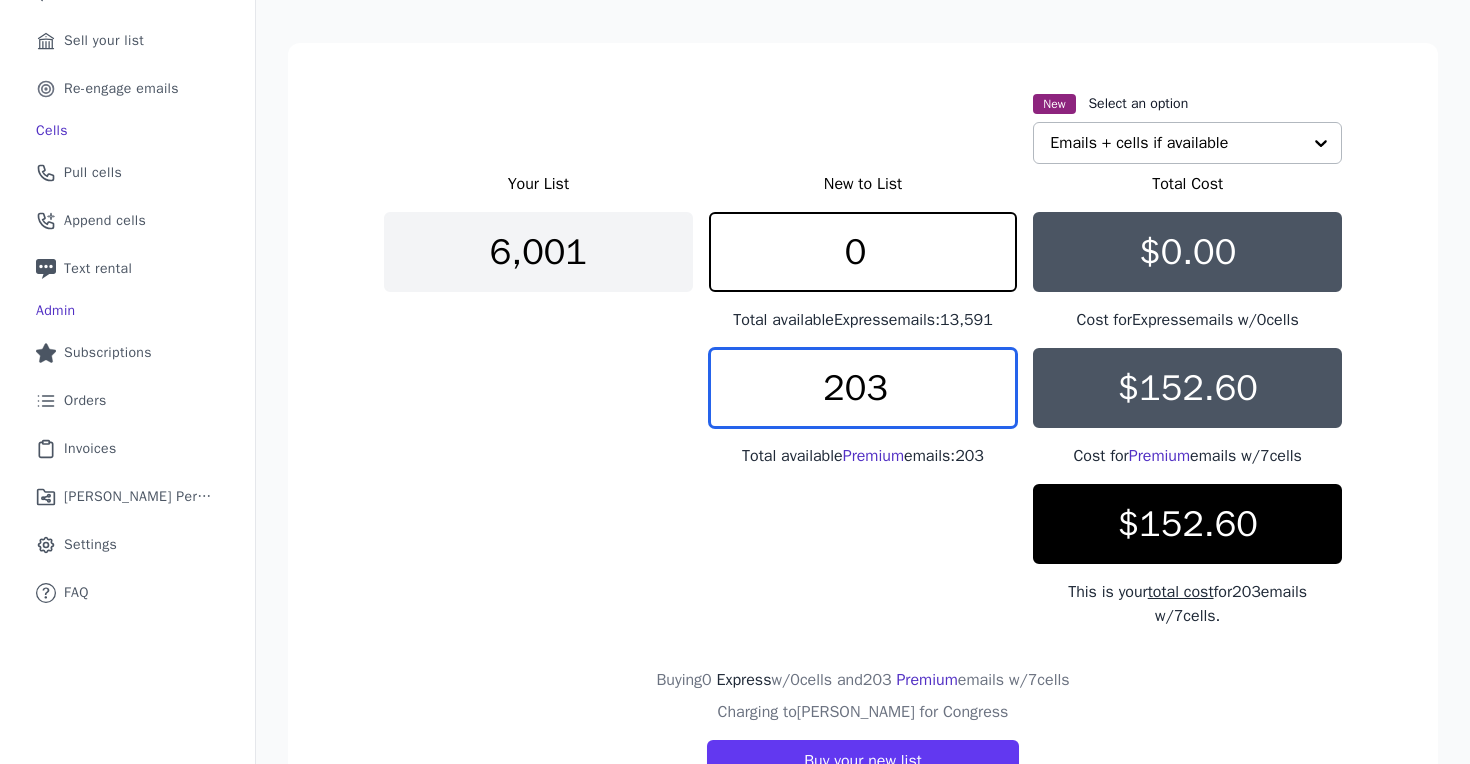 type on "203" 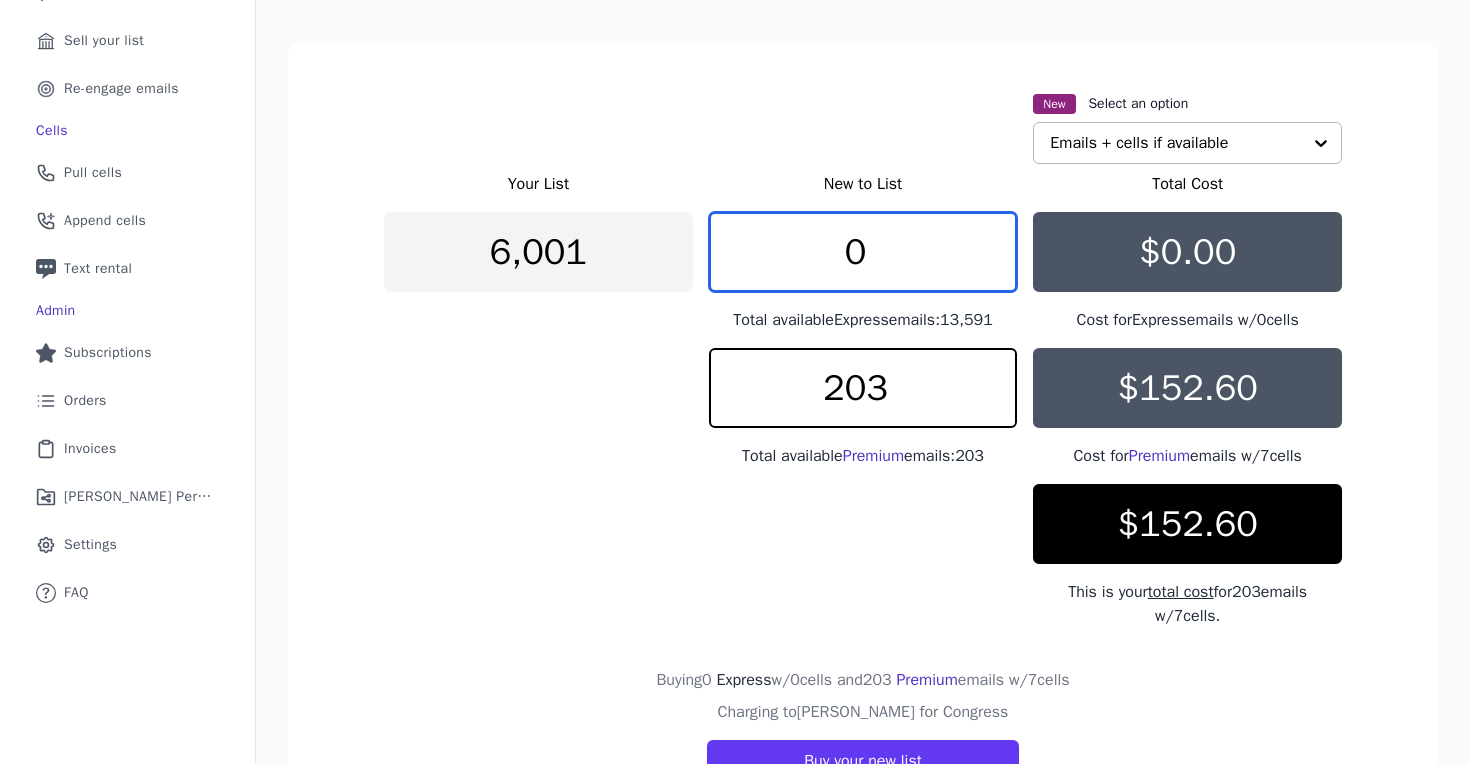 click on "0" at bounding box center [863, 252] 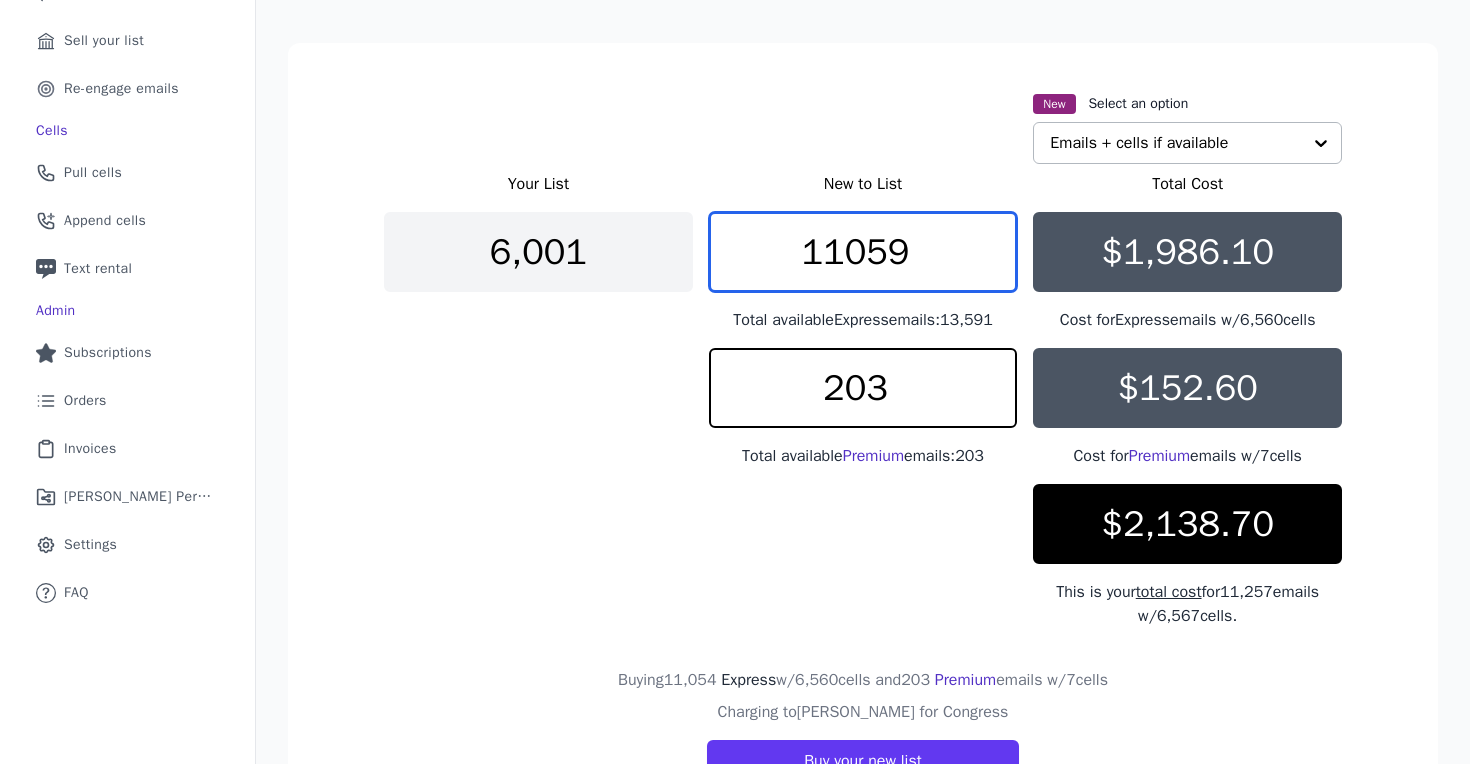 click on "11059" at bounding box center (863, 252) 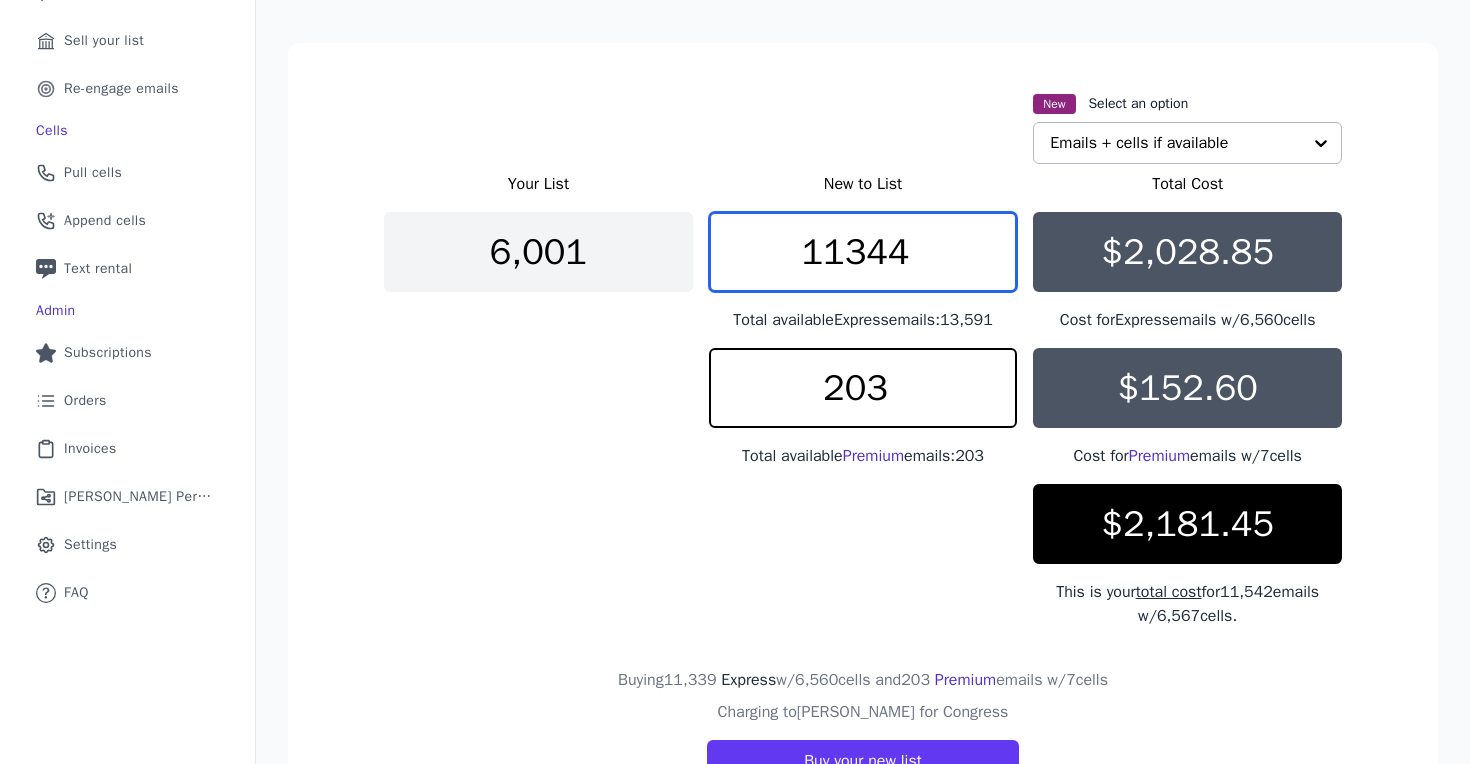 click on "11344" at bounding box center (863, 252) 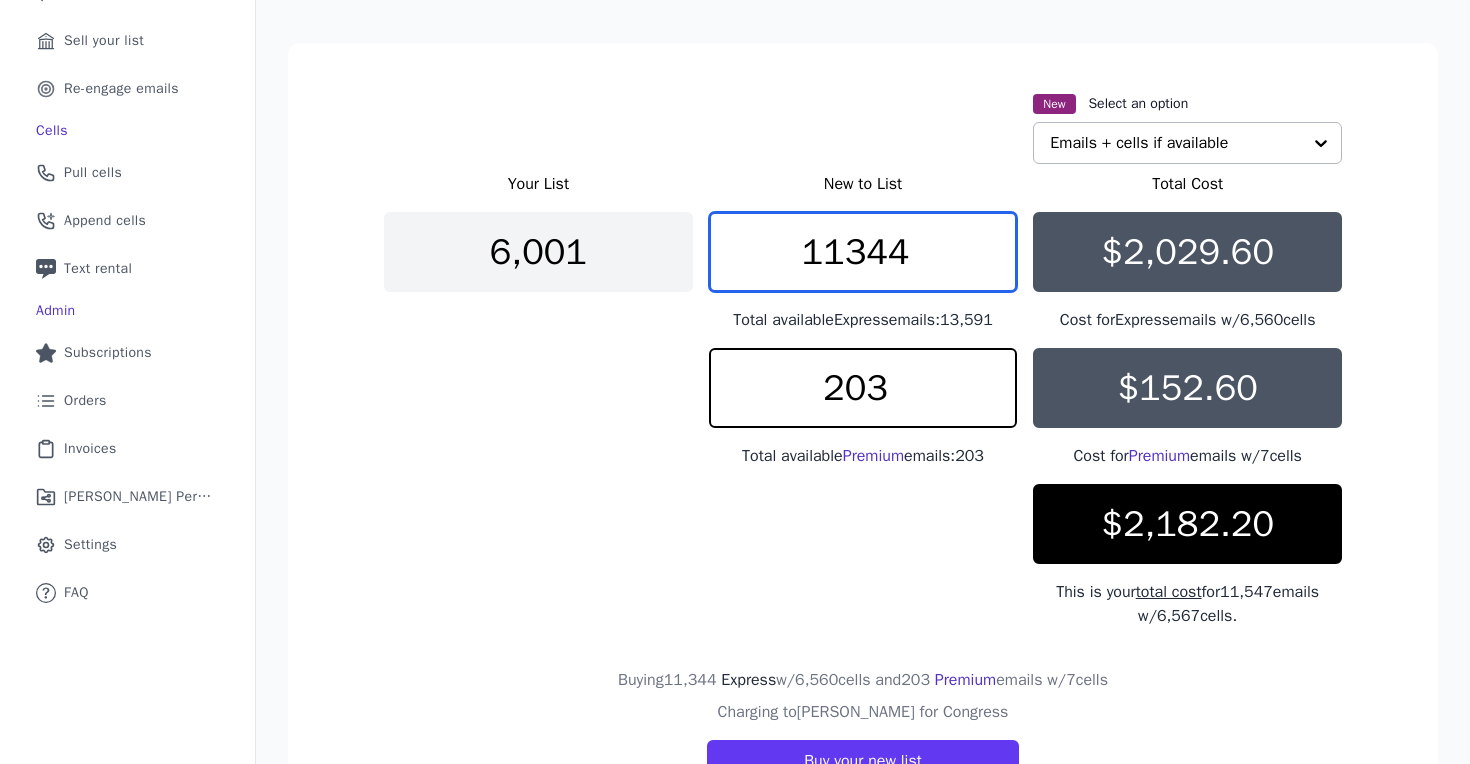 click on "11344" at bounding box center [863, 252] 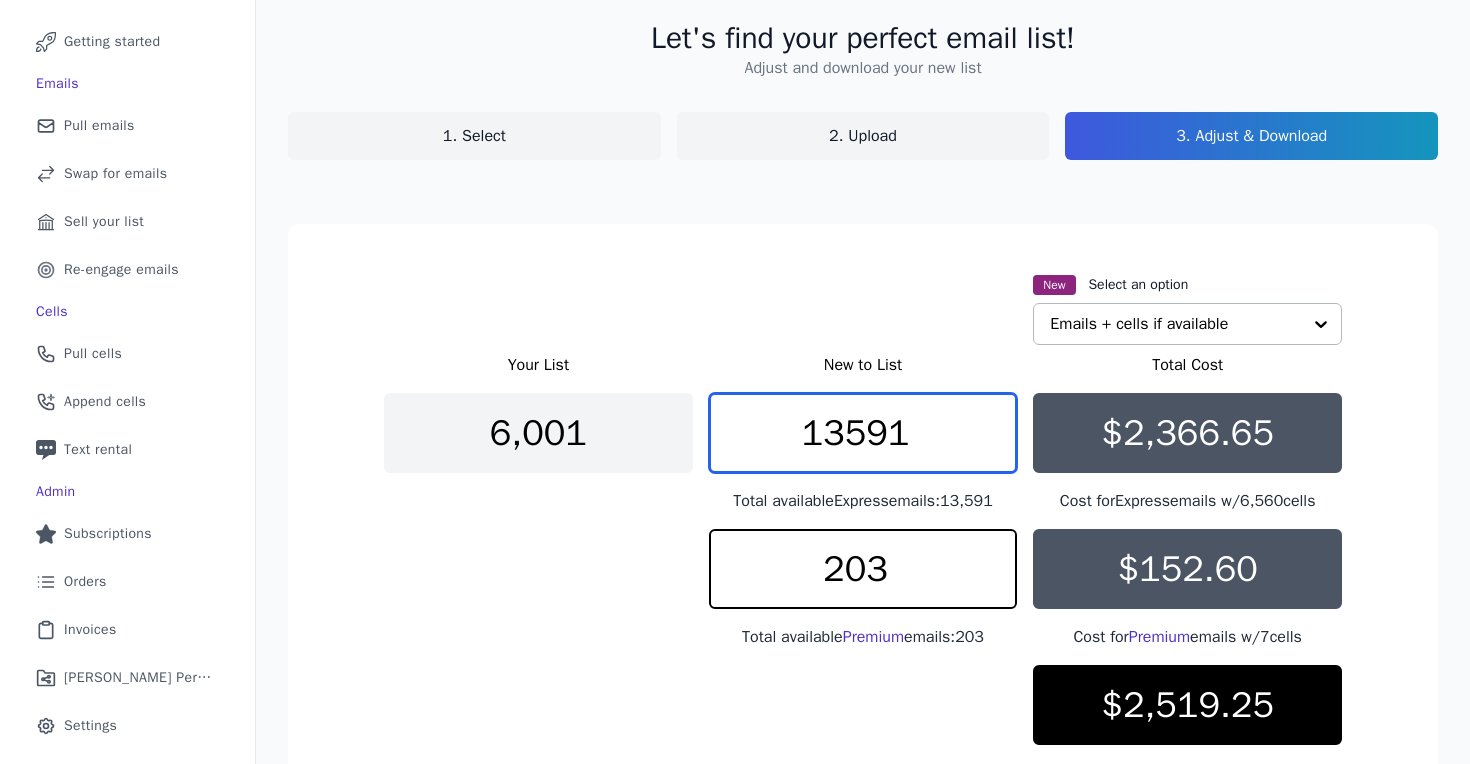 scroll, scrollTop: 343, scrollLeft: 0, axis: vertical 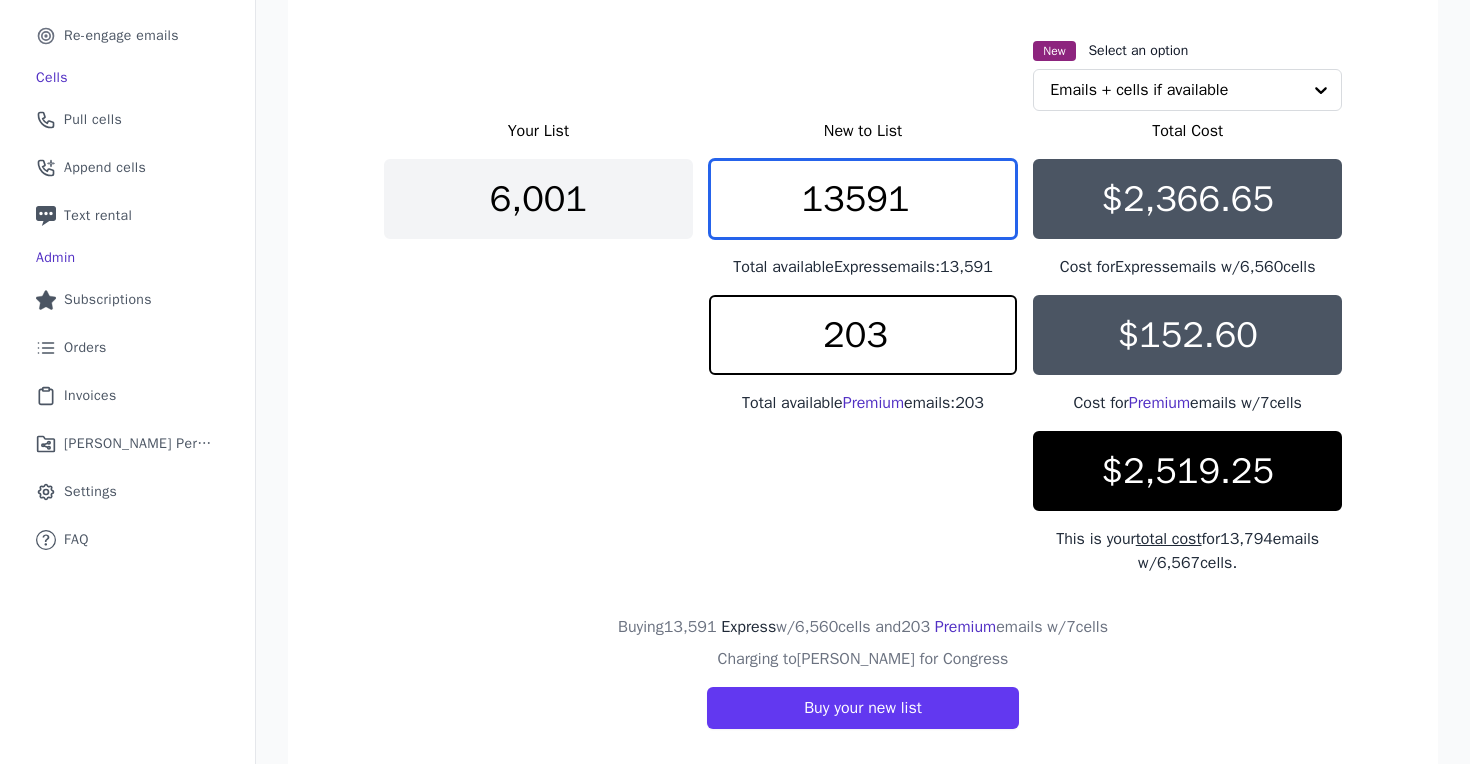 type on "13591" 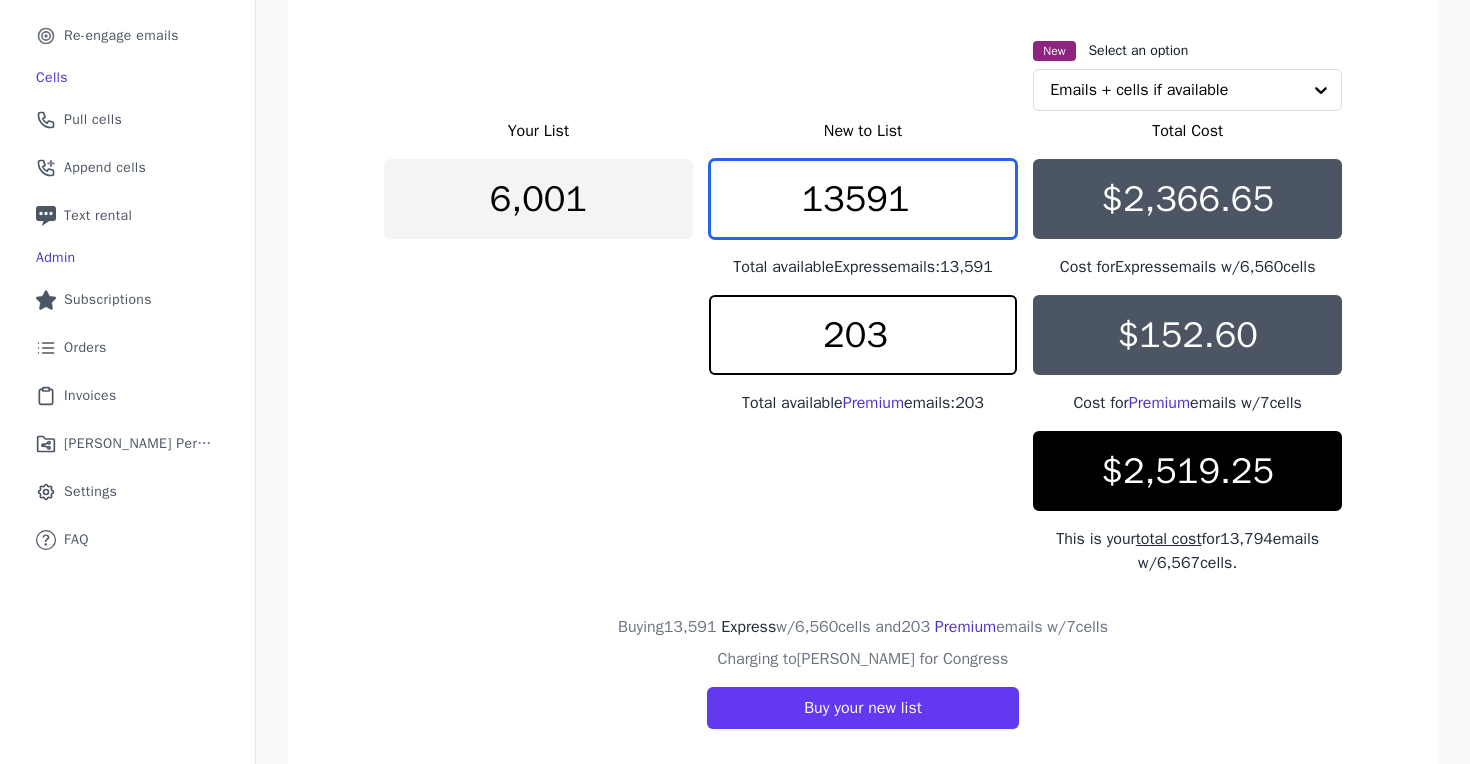 click on "13591" at bounding box center [863, 199] 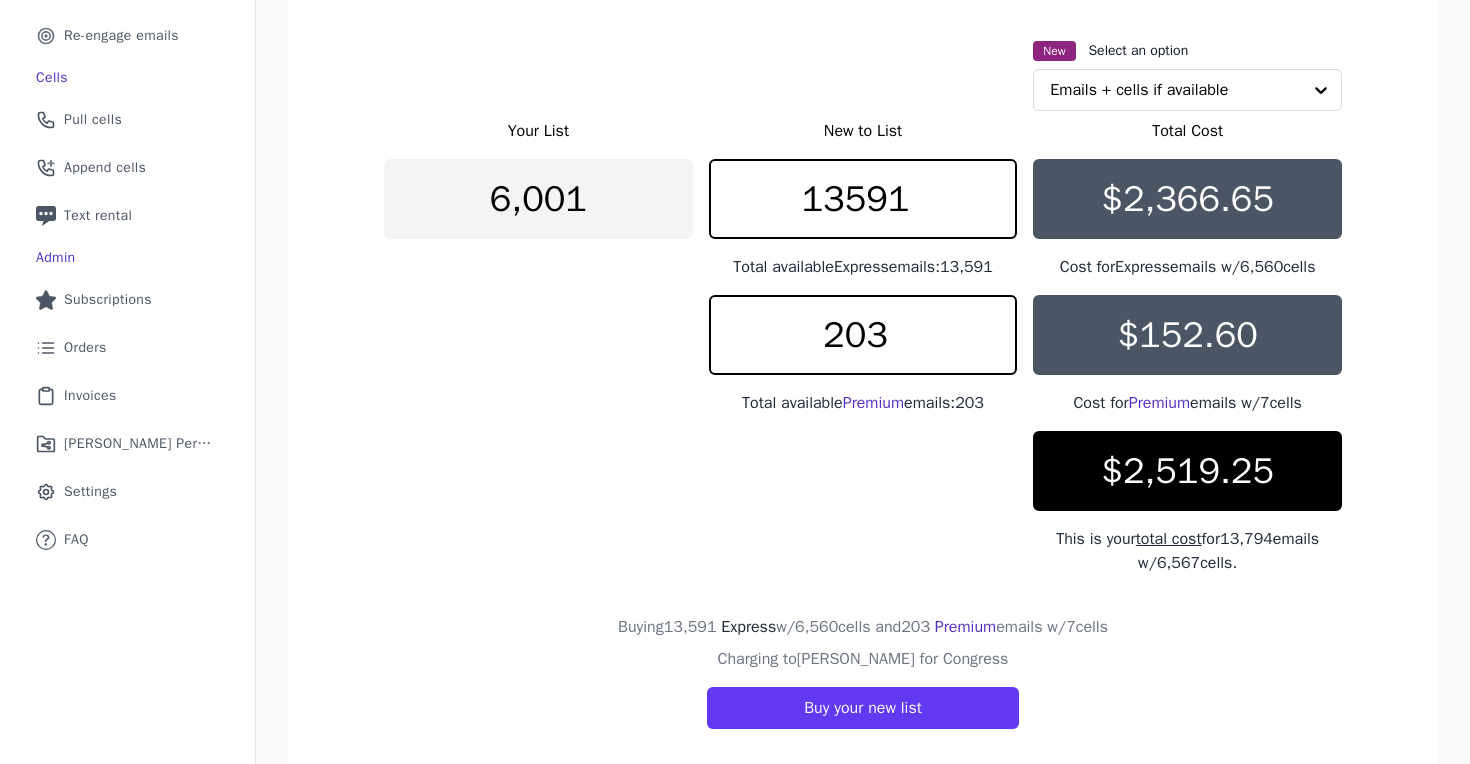 click on "Your List   New to List   Total Cost   6,001   13591   Total available  Express  emails:  13,591   $2,366.65   Cost for  Express  emails w/  6,560  cells   203   Total available  Premium
emails:  203   $152.60   Cost for  Premium  emails w/  7
cells     $2,519.25   This is your  total cost  for  13,794
emails w/  6,567  cells." at bounding box center (863, 347) 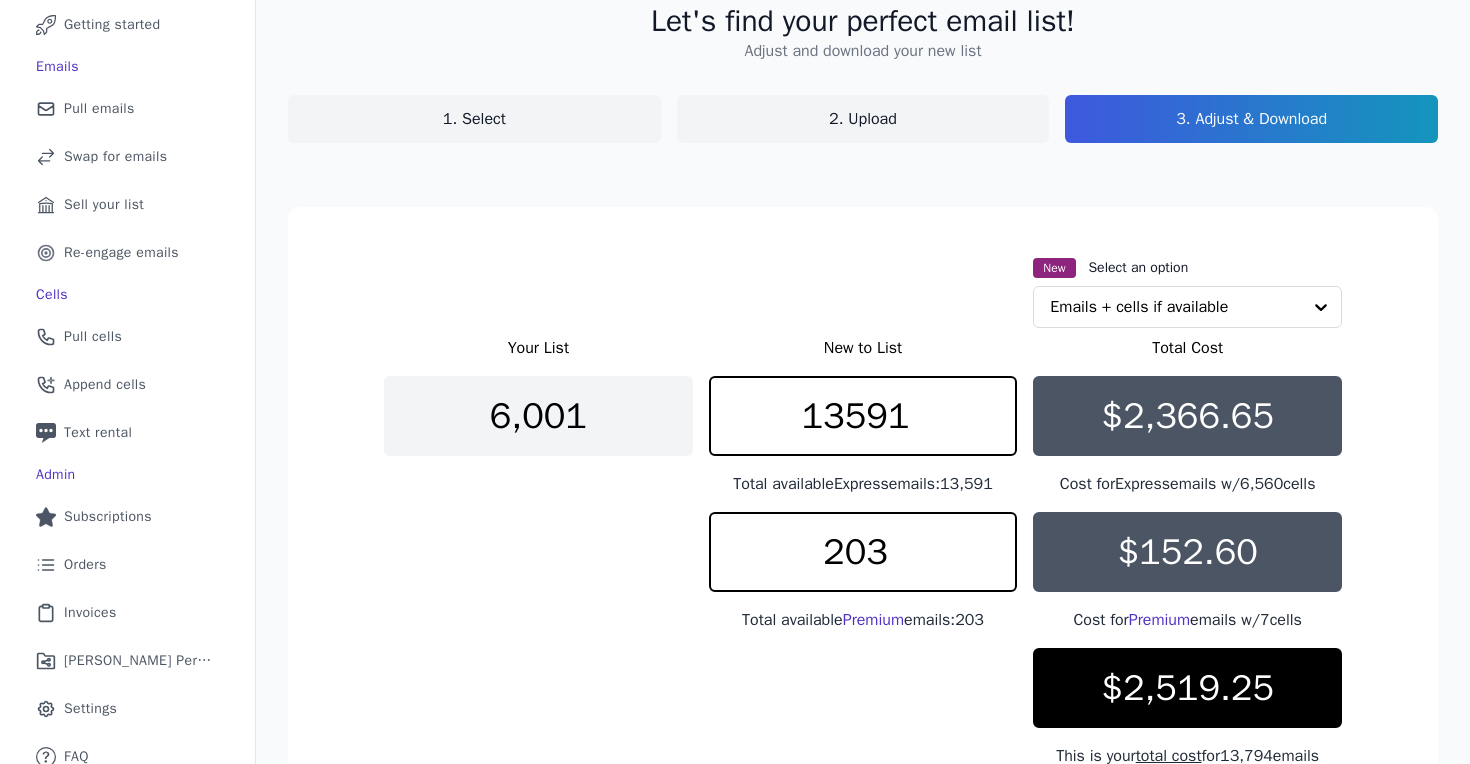 scroll, scrollTop: 45, scrollLeft: 0, axis: vertical 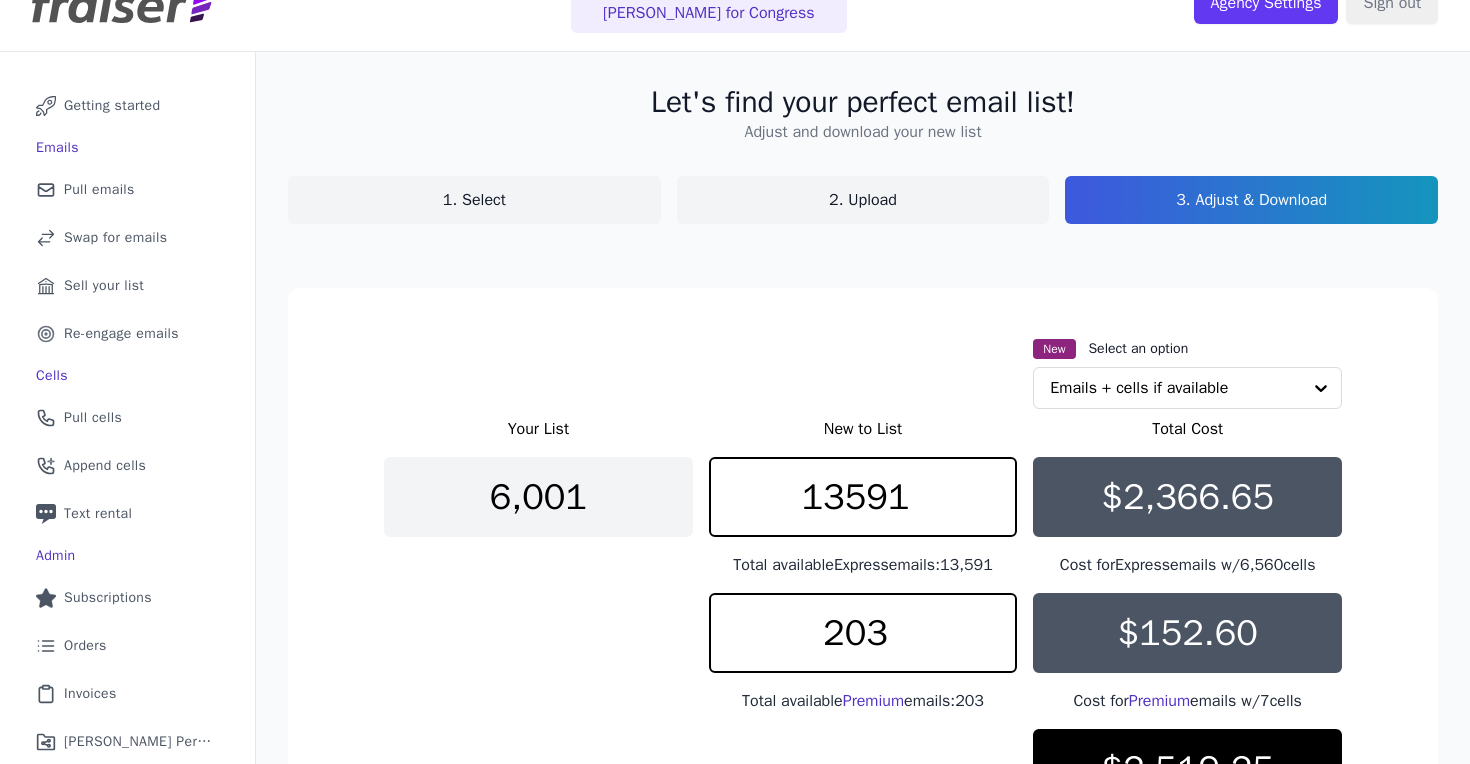 click on "1. Select" at bounding box center [474, 200] 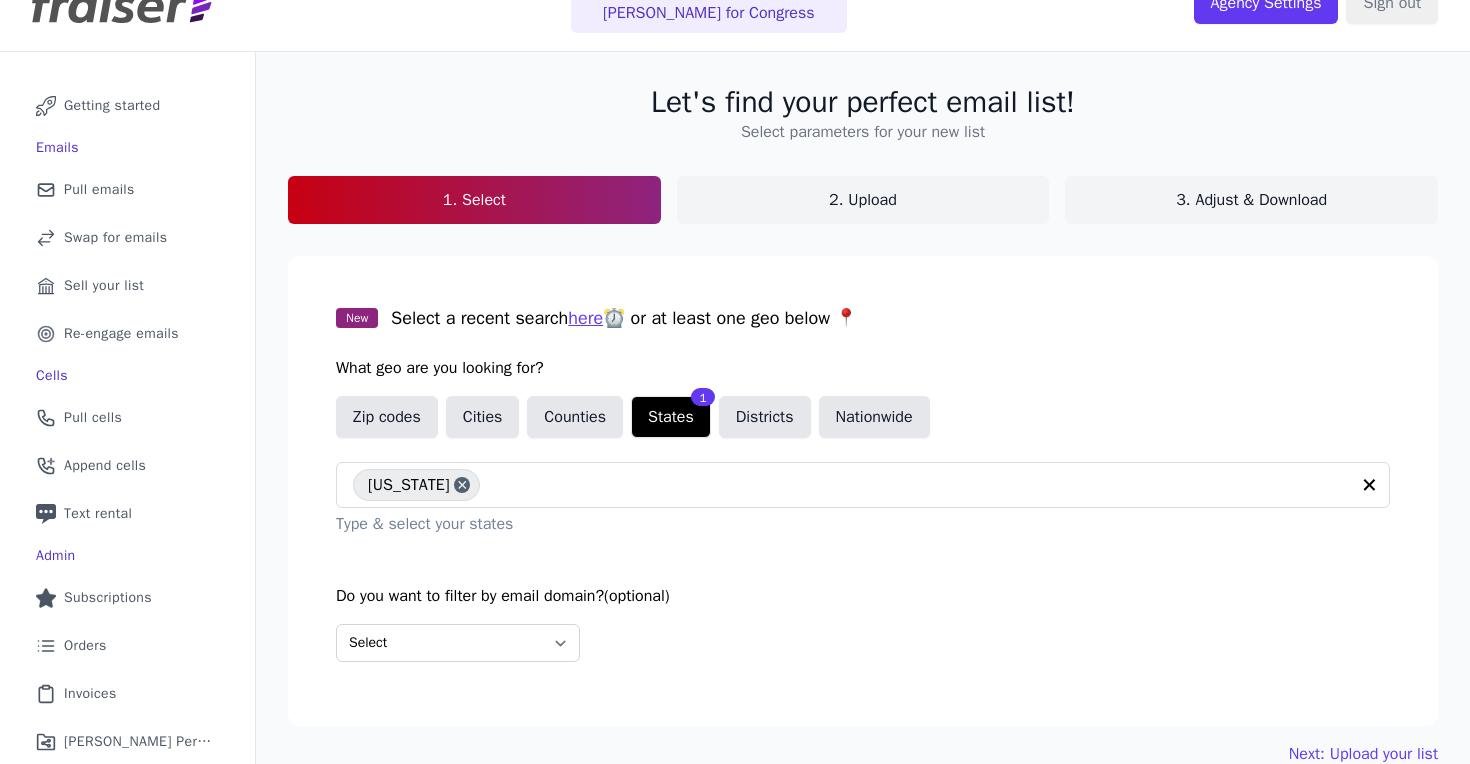scroll, scrollTop: 141, scrollLeft: 0, axis: vertical 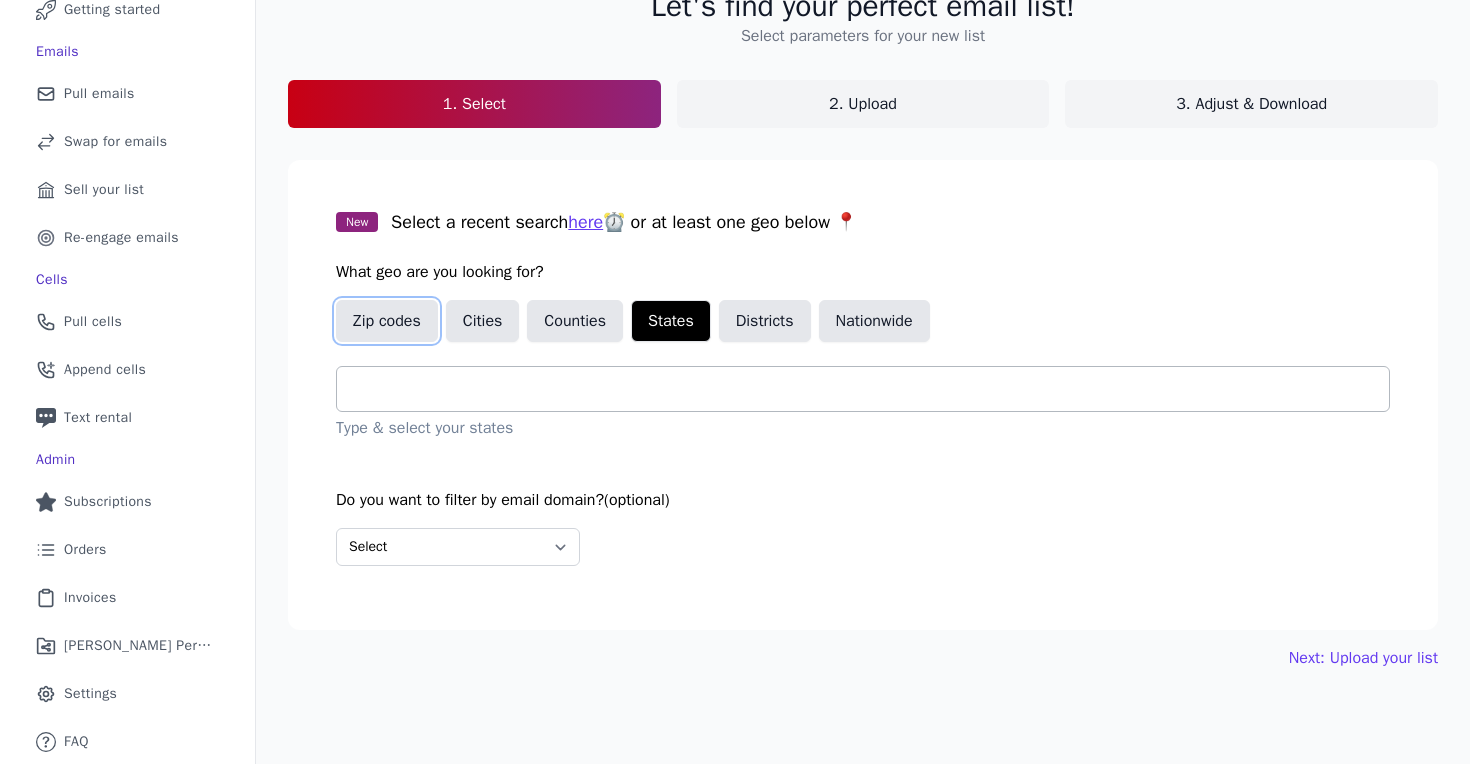 click on "Zip codes" at bounding box center [387, 321] 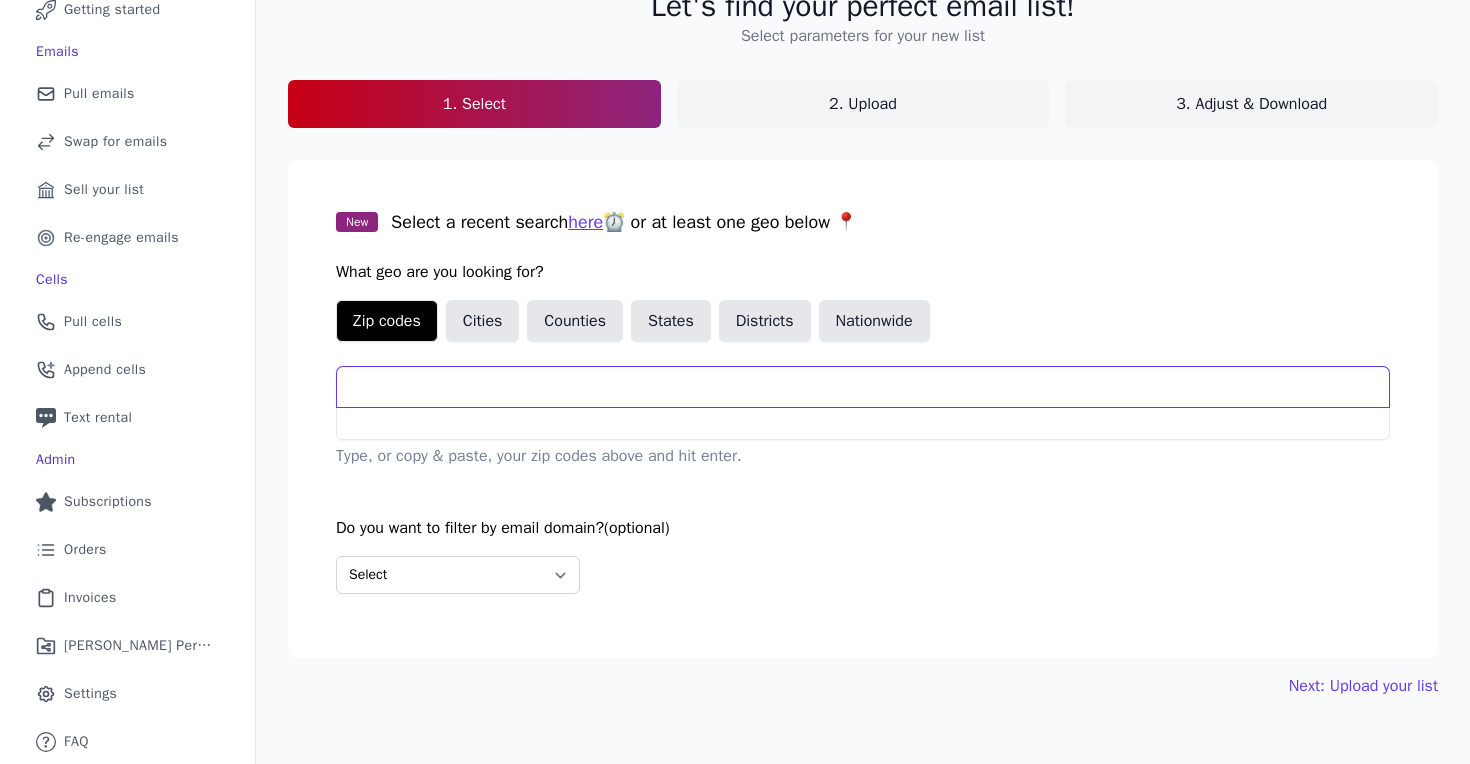 click at bounding box center [863, 387] 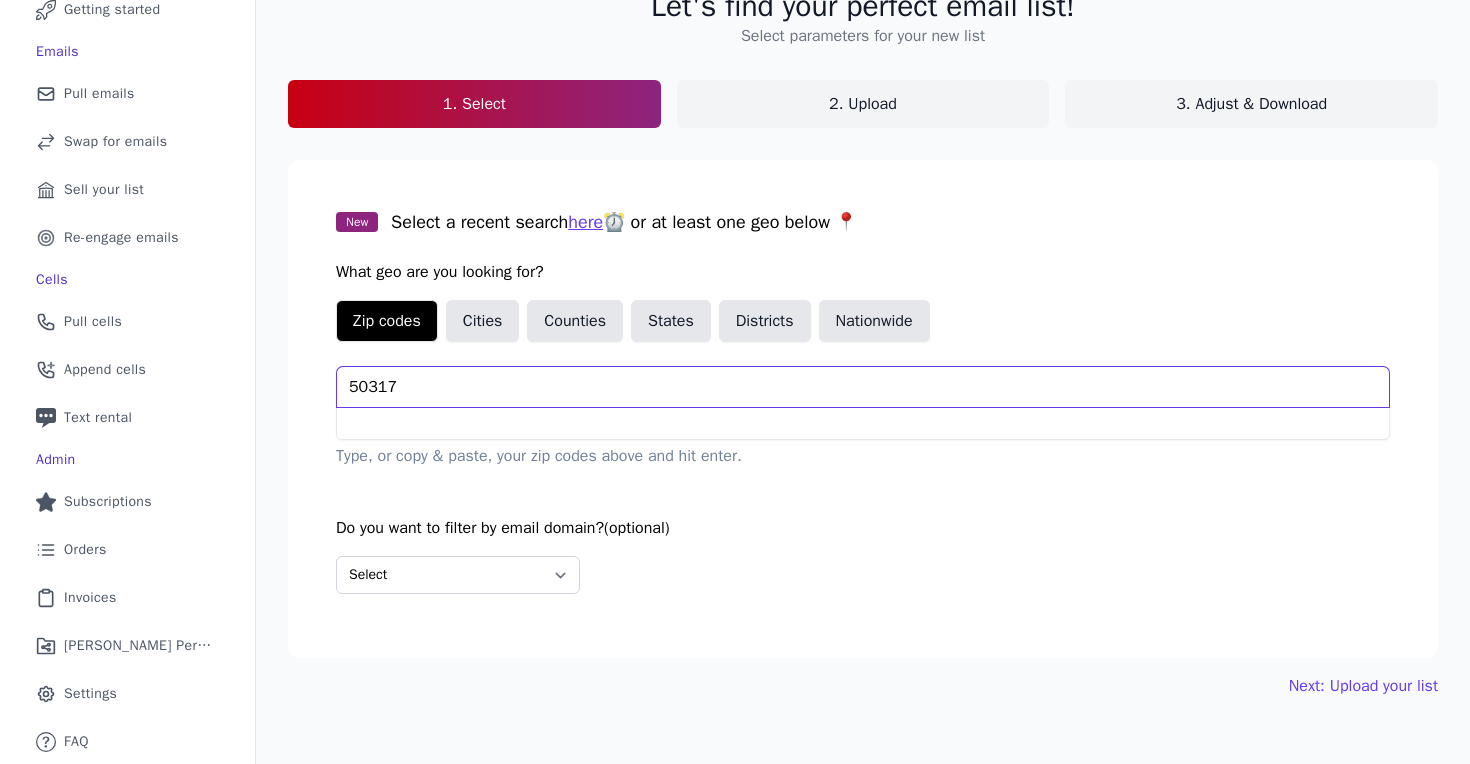 type on "50317" 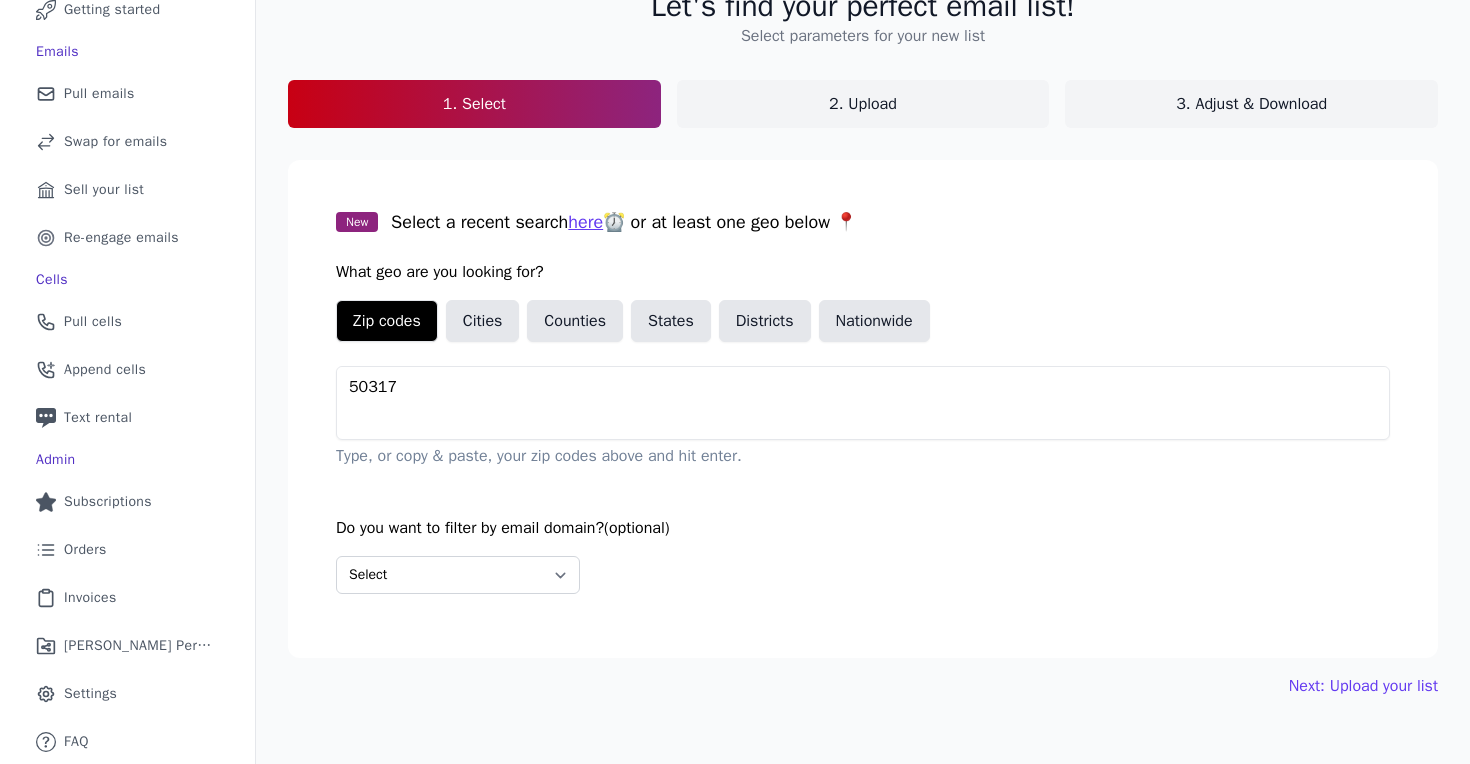 type 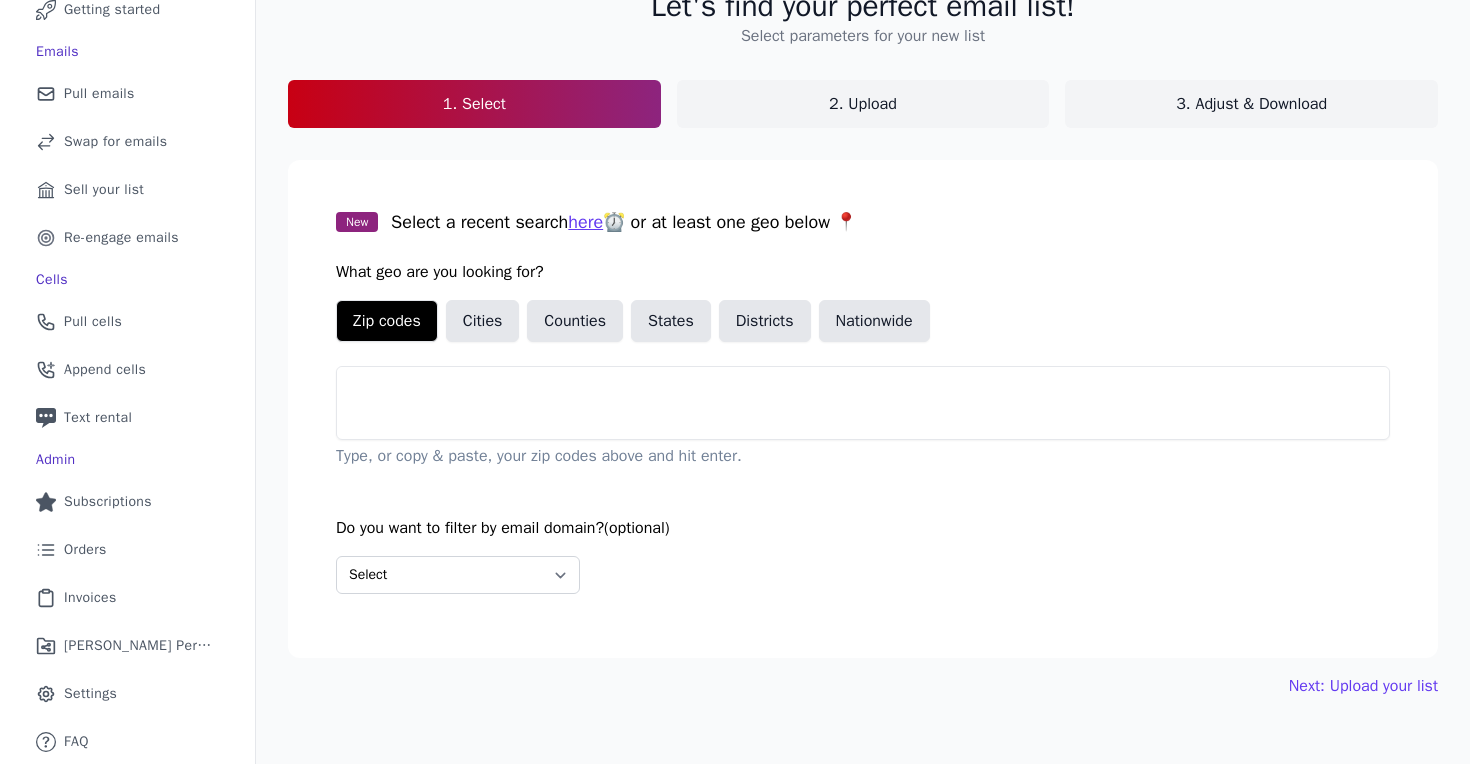 click on "New   Select a recent search  here  ⏰ or at least one geo below 📍   What geo are you looking for?   Zip codes   Cities   Counties   States   Districts     Nationwide         Type, or copy & paste, your zip codes above and hit enter.     Do you want to filter by email domain?  (optional)   Select Include only these domains Include none of these domains" at bounding box center [863, 409] 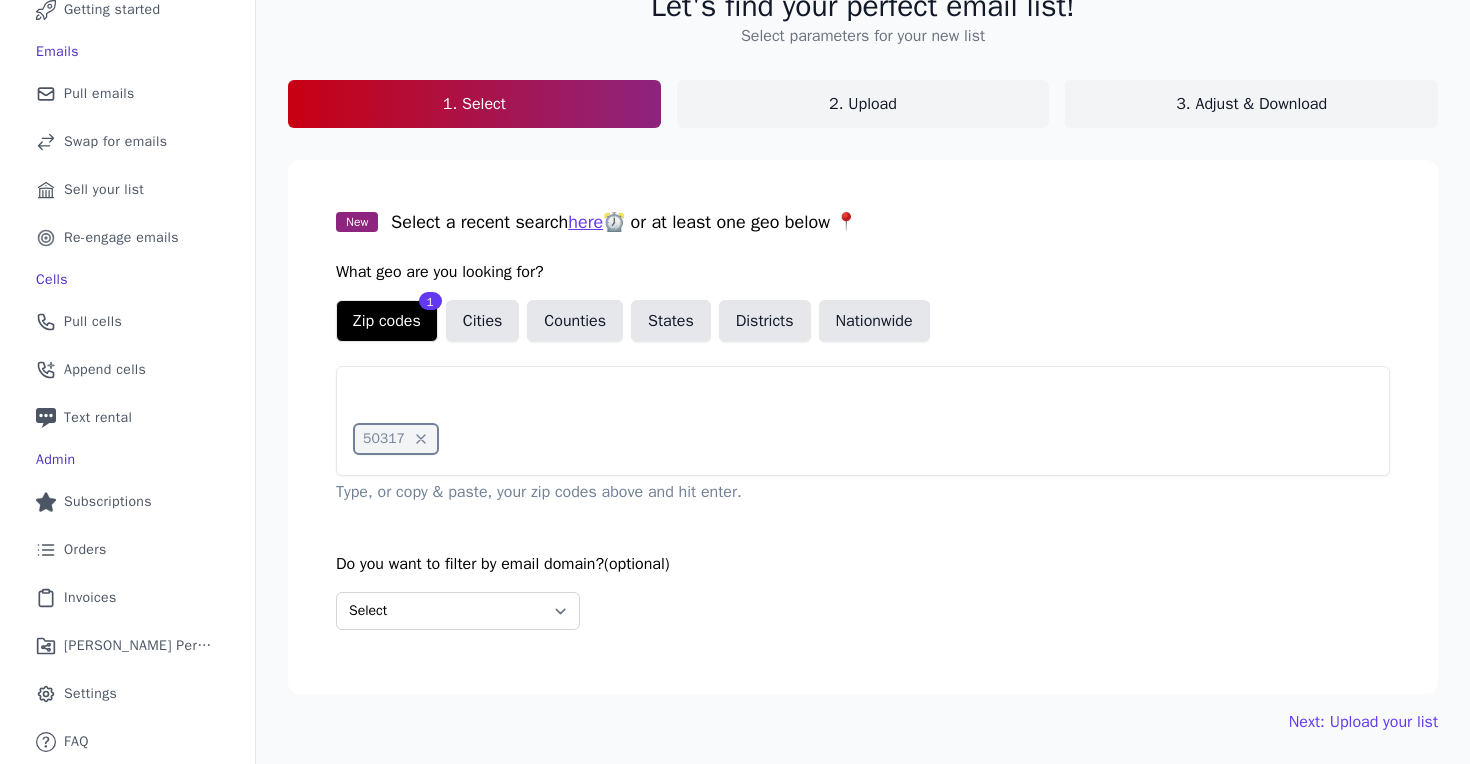 scroll, scrollTop: 143, scrollLeft: 0, axis: vertical 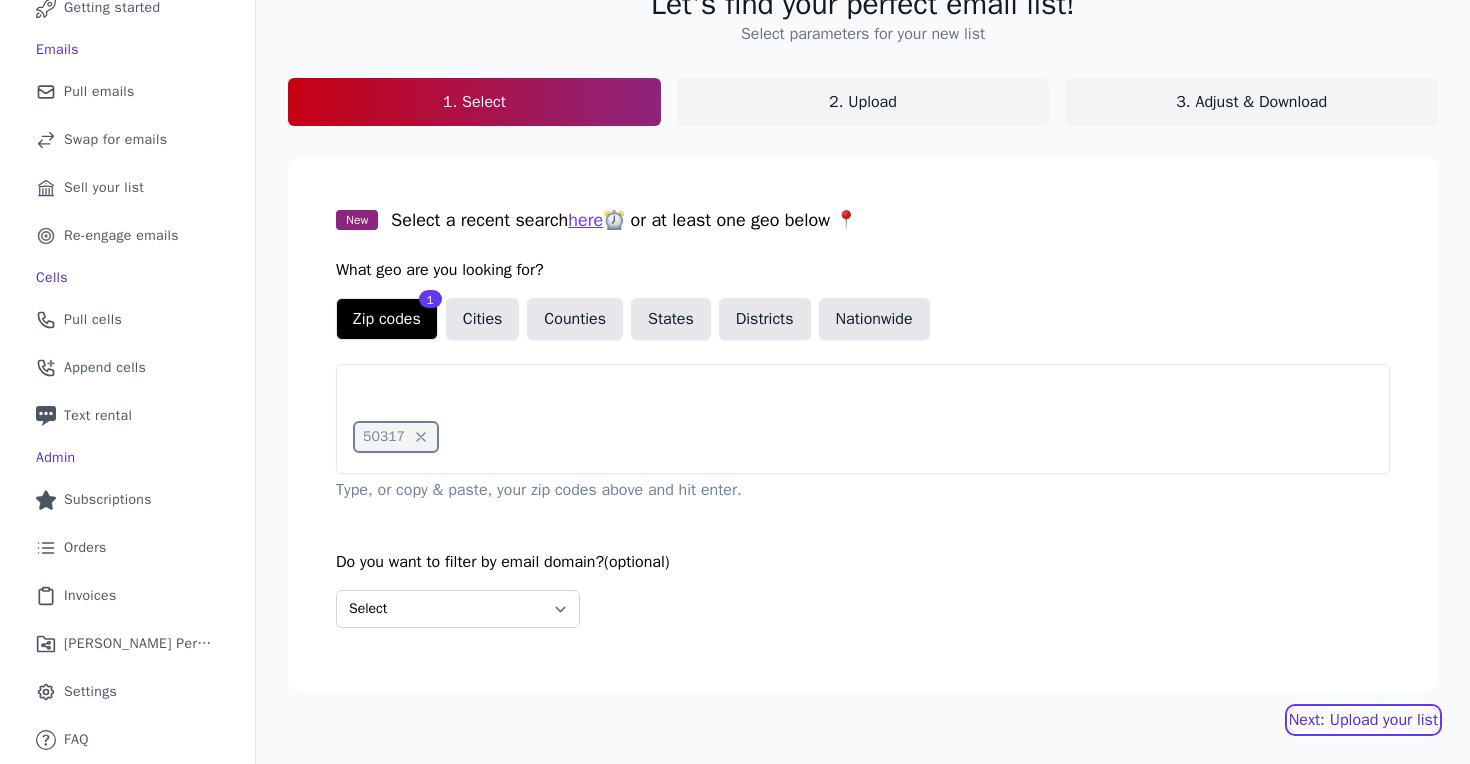 click on "Next: Upload your list" at bounding box center (1363, 720) 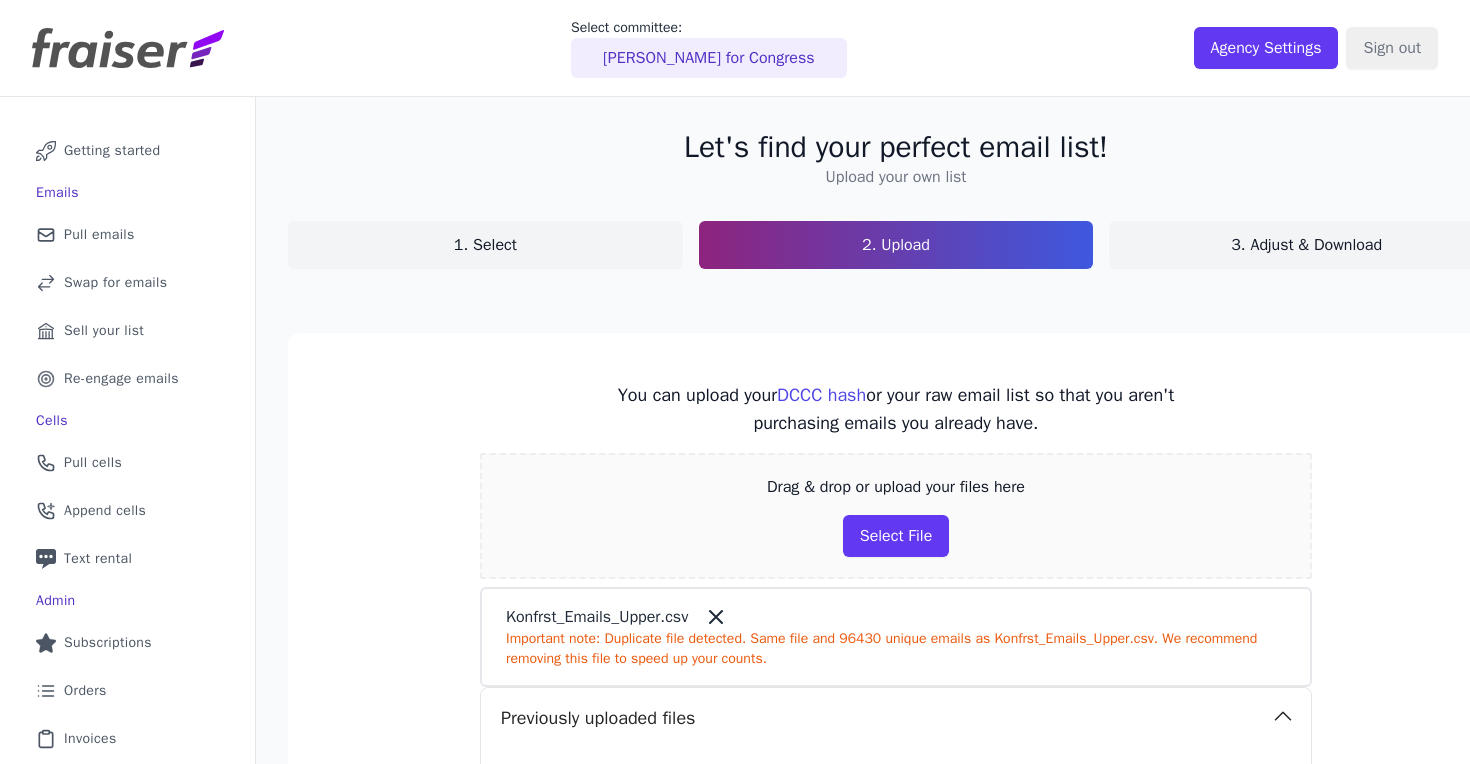 scroll, scrollTop: 0, scrollLeft: 0, axis: both 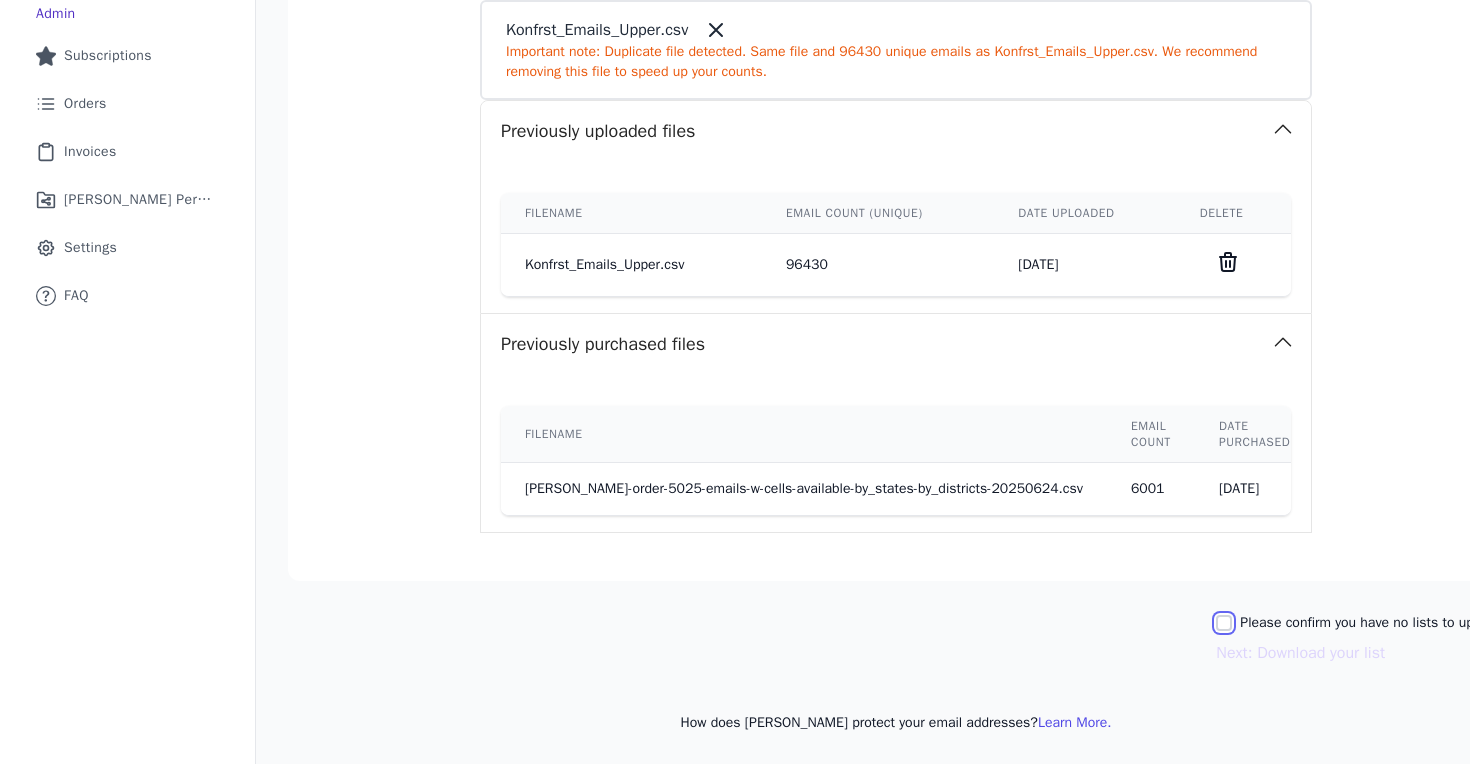 click on "Please confirm you have no lists to upload." at bounding box center (1224, 623) 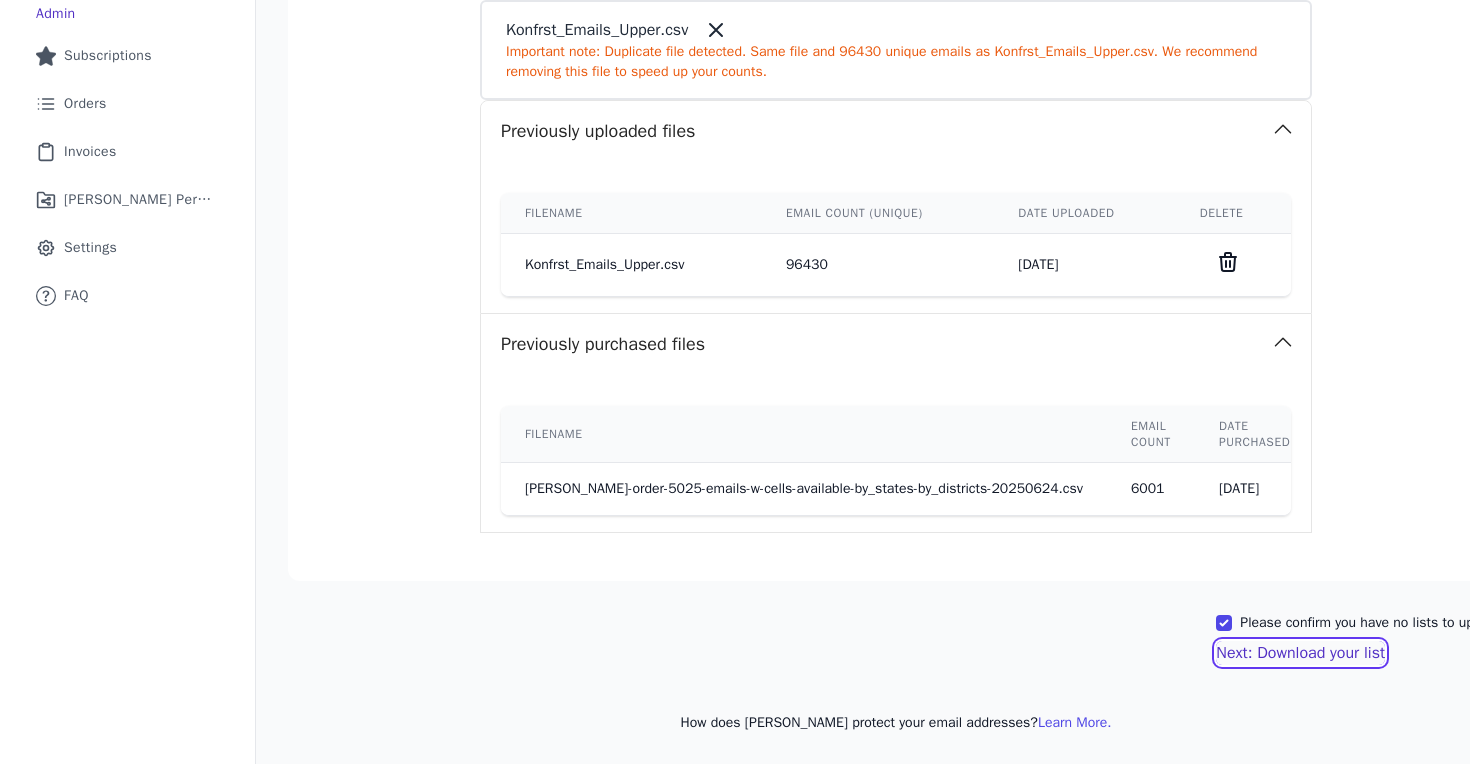 click on "Next: Download your list" at bounding box center [1300, 653] 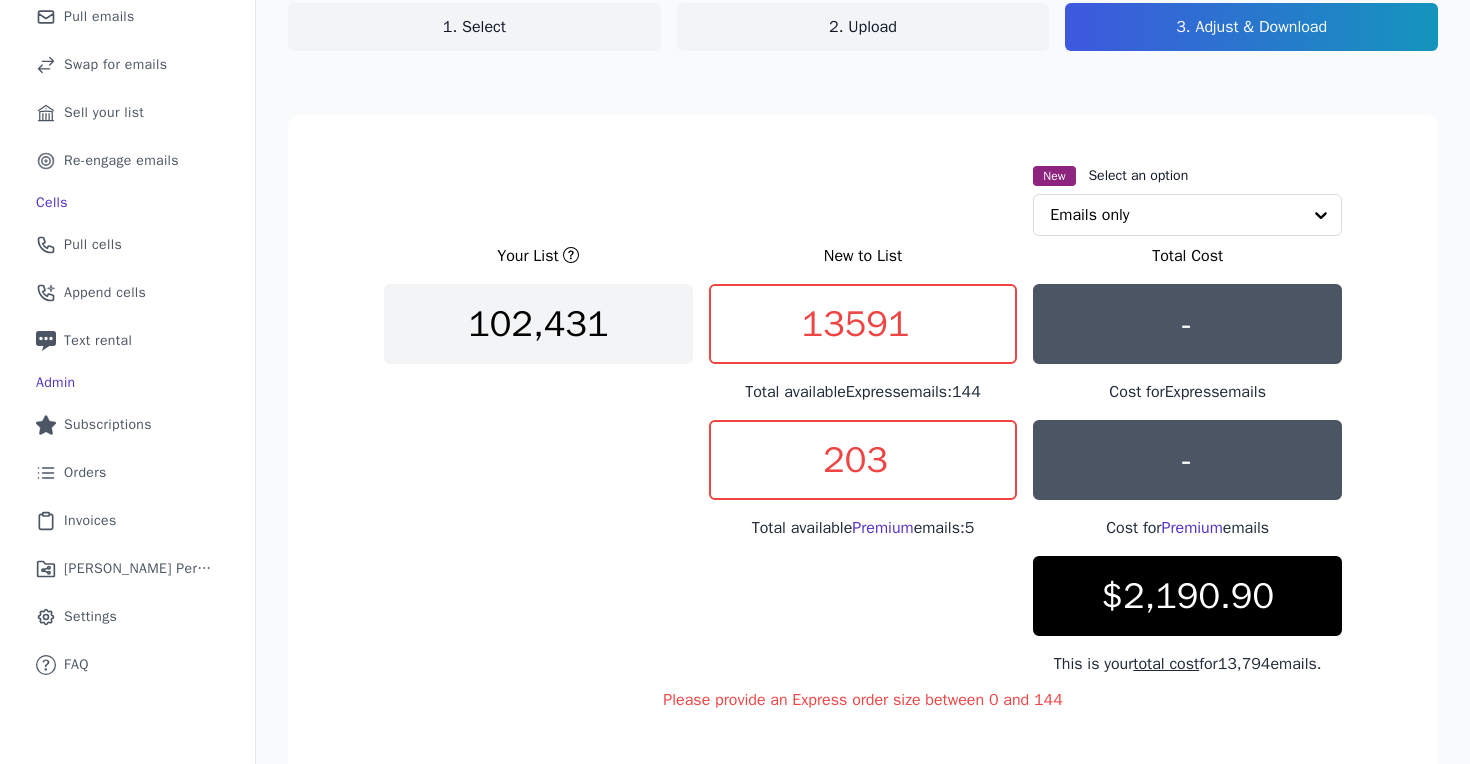scroll, scrollTop: 0, scrollLeft: 0, axis: both 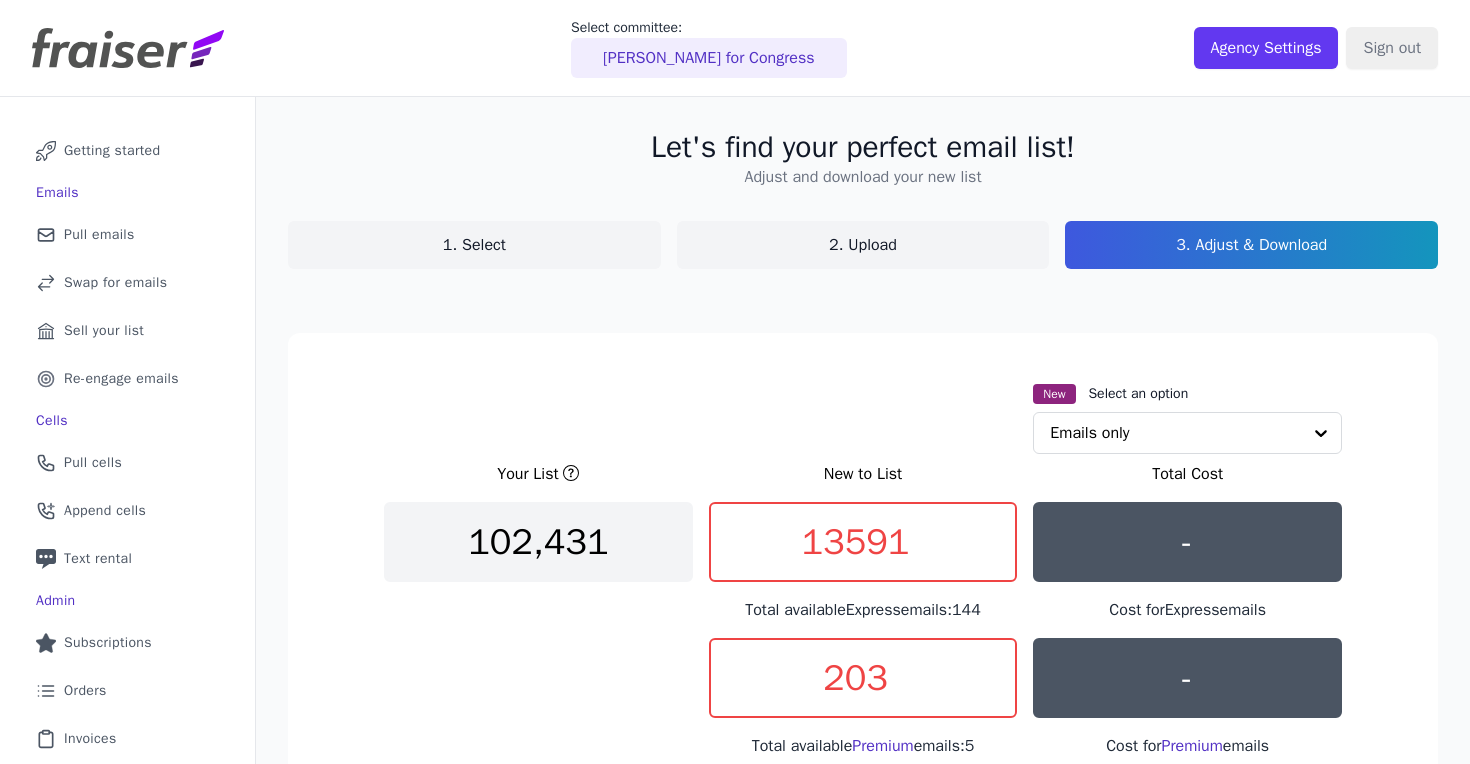 click on "1. Select" at bounding box center [474, 245] 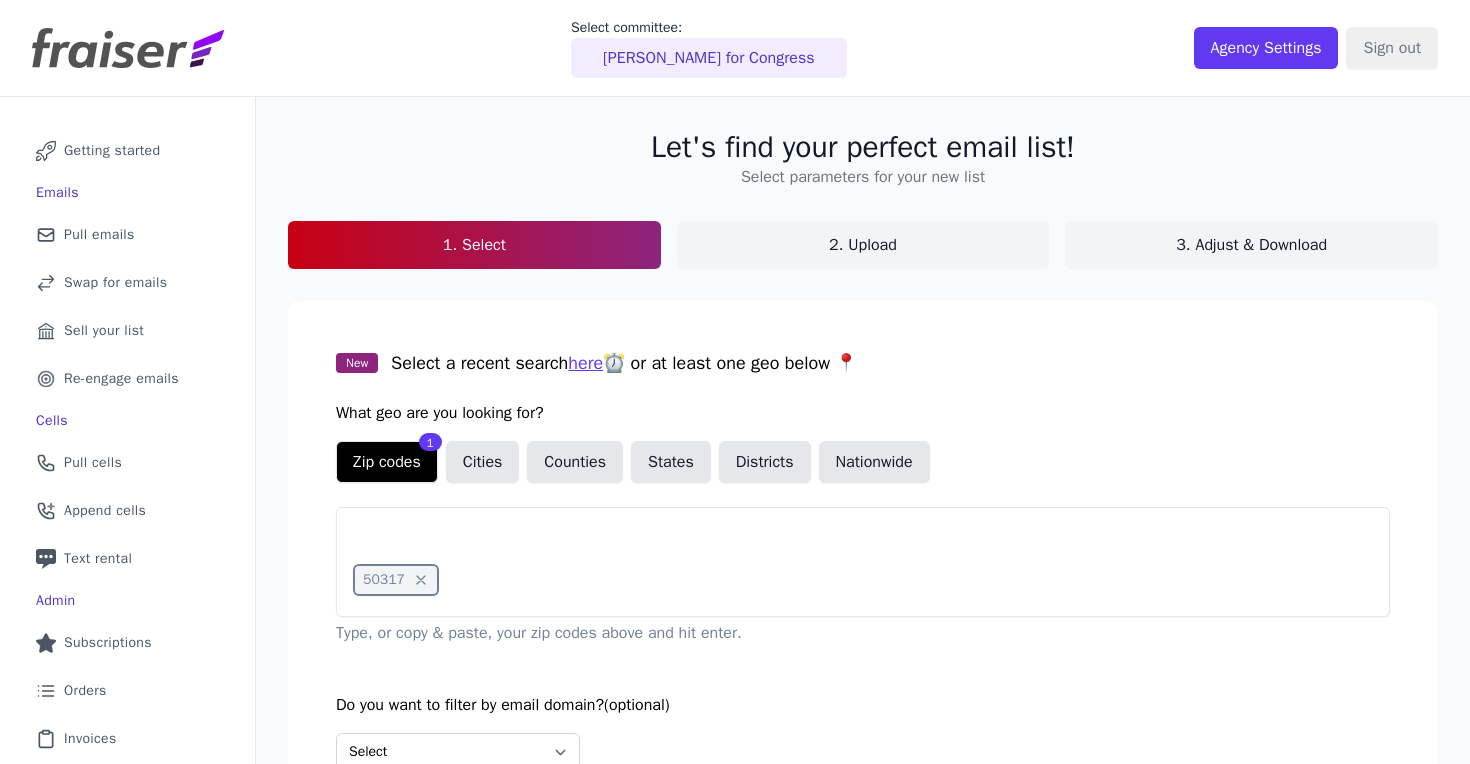 click on "50317" at bounding box center (396, 580) 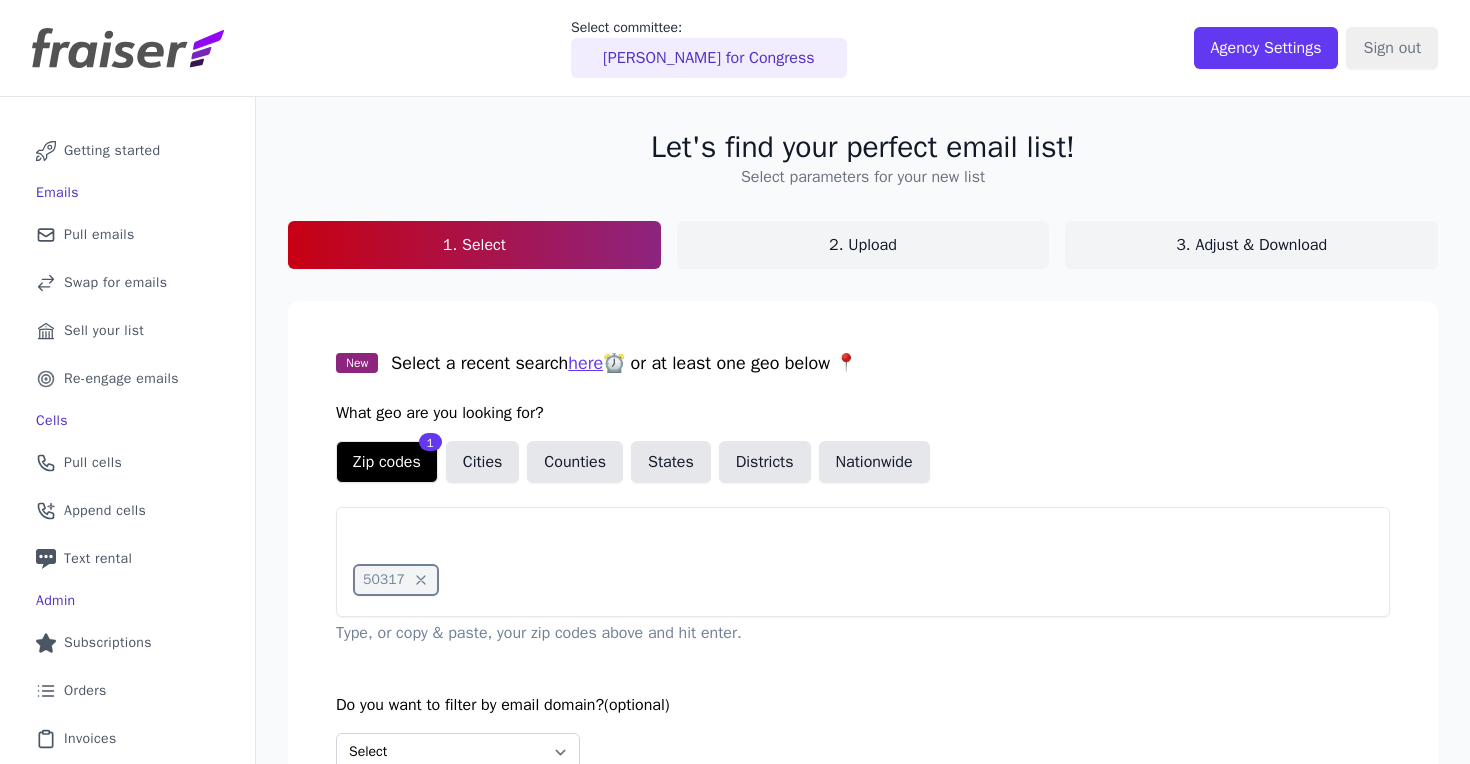 click 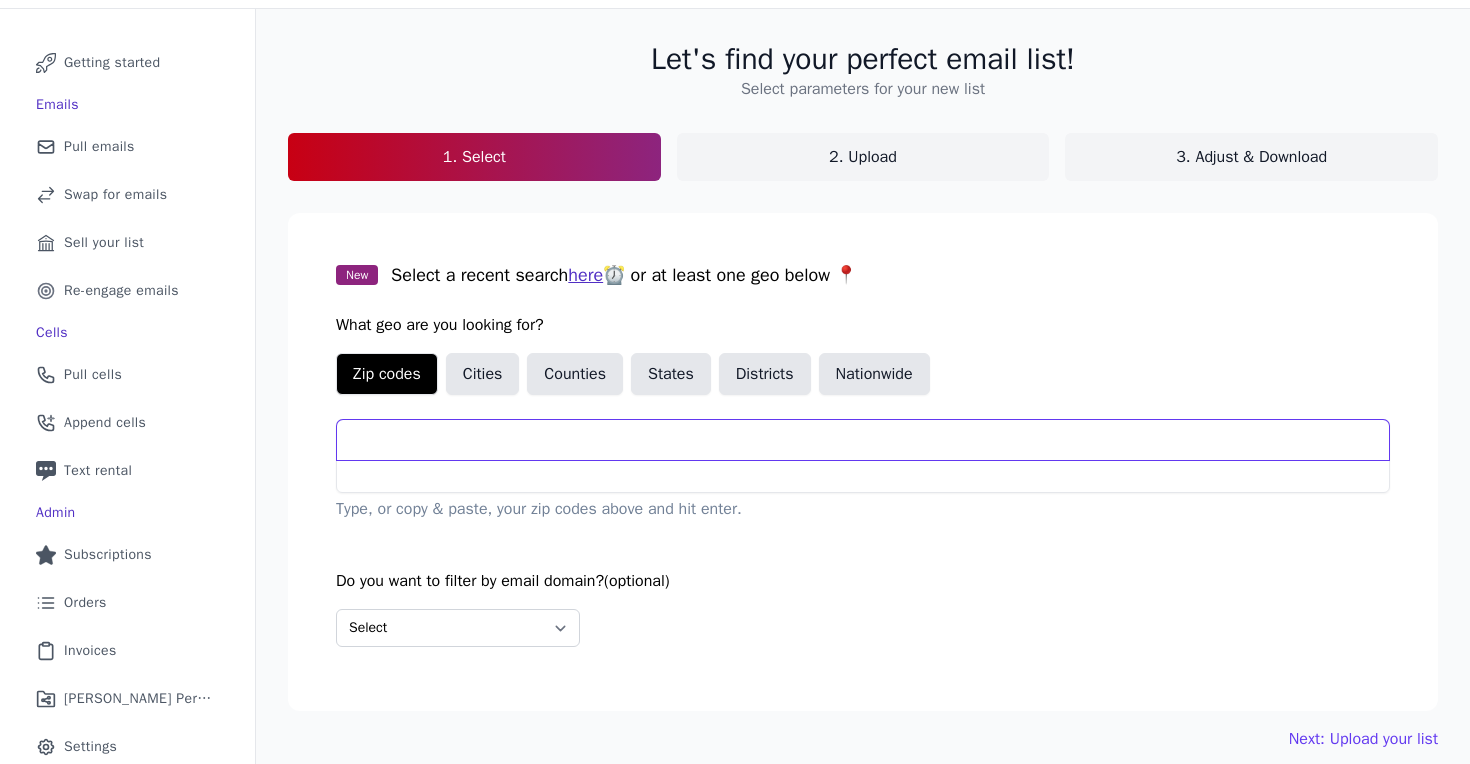 scroll, scrollTop: 91, scrollLeft: 0, axis: vertical 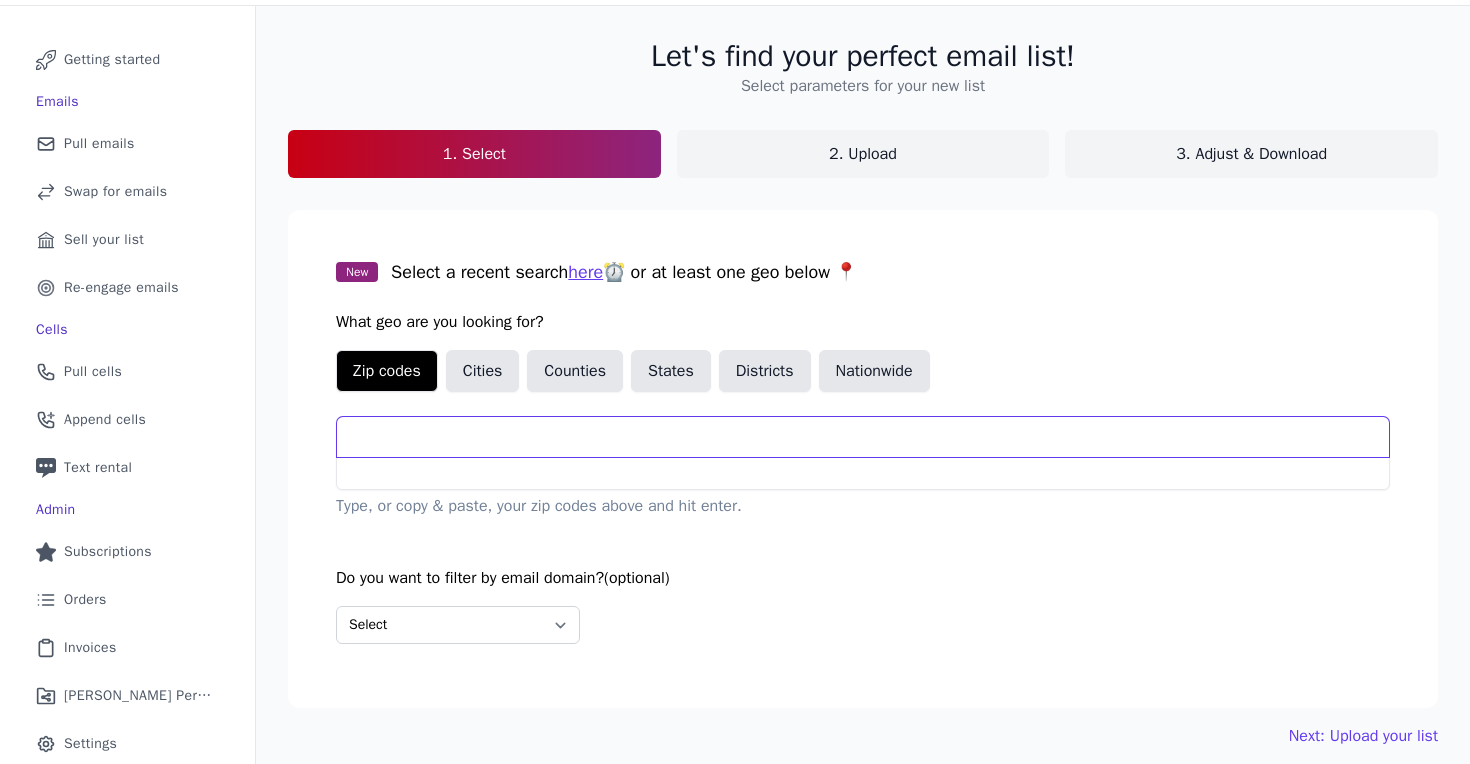 paste on "641" 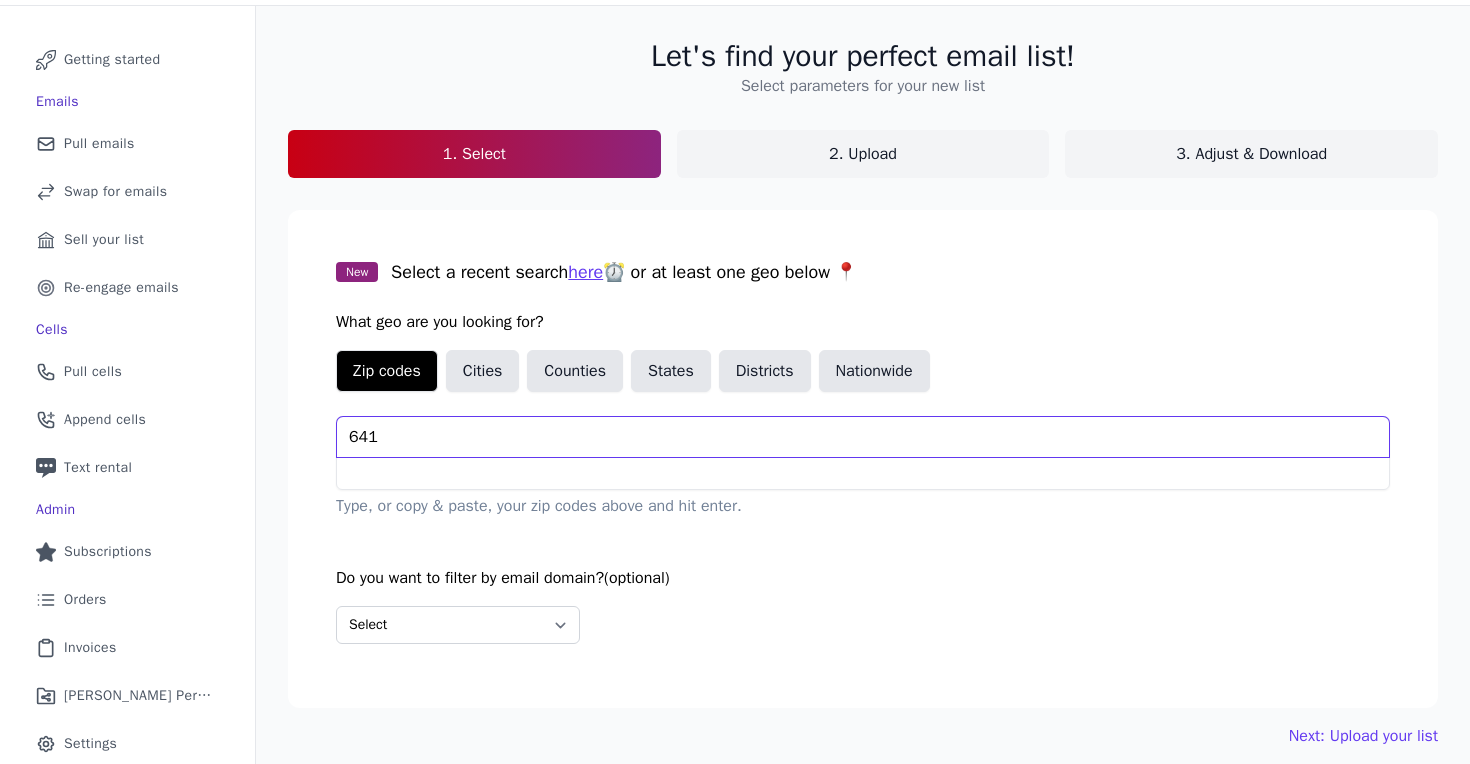 type on "641" 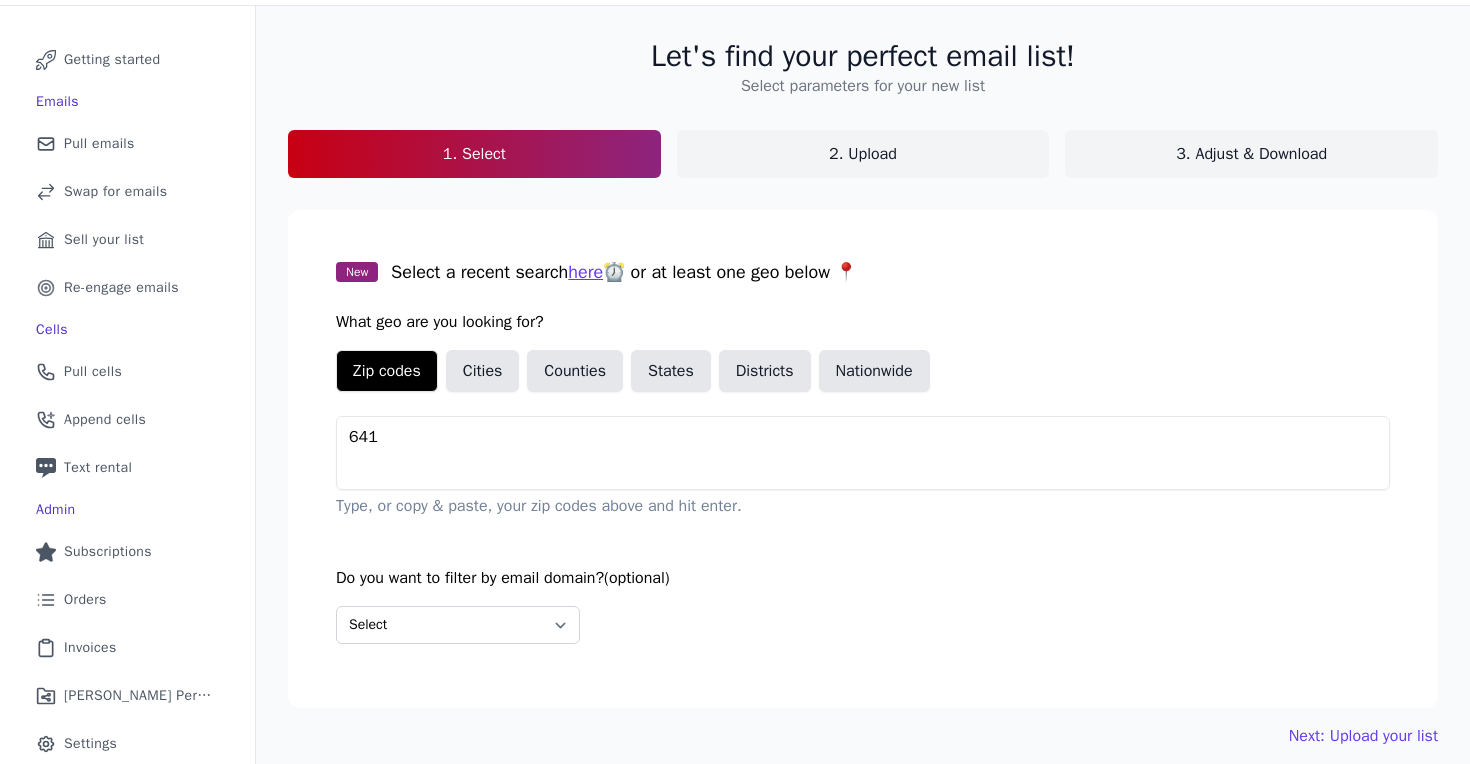 type 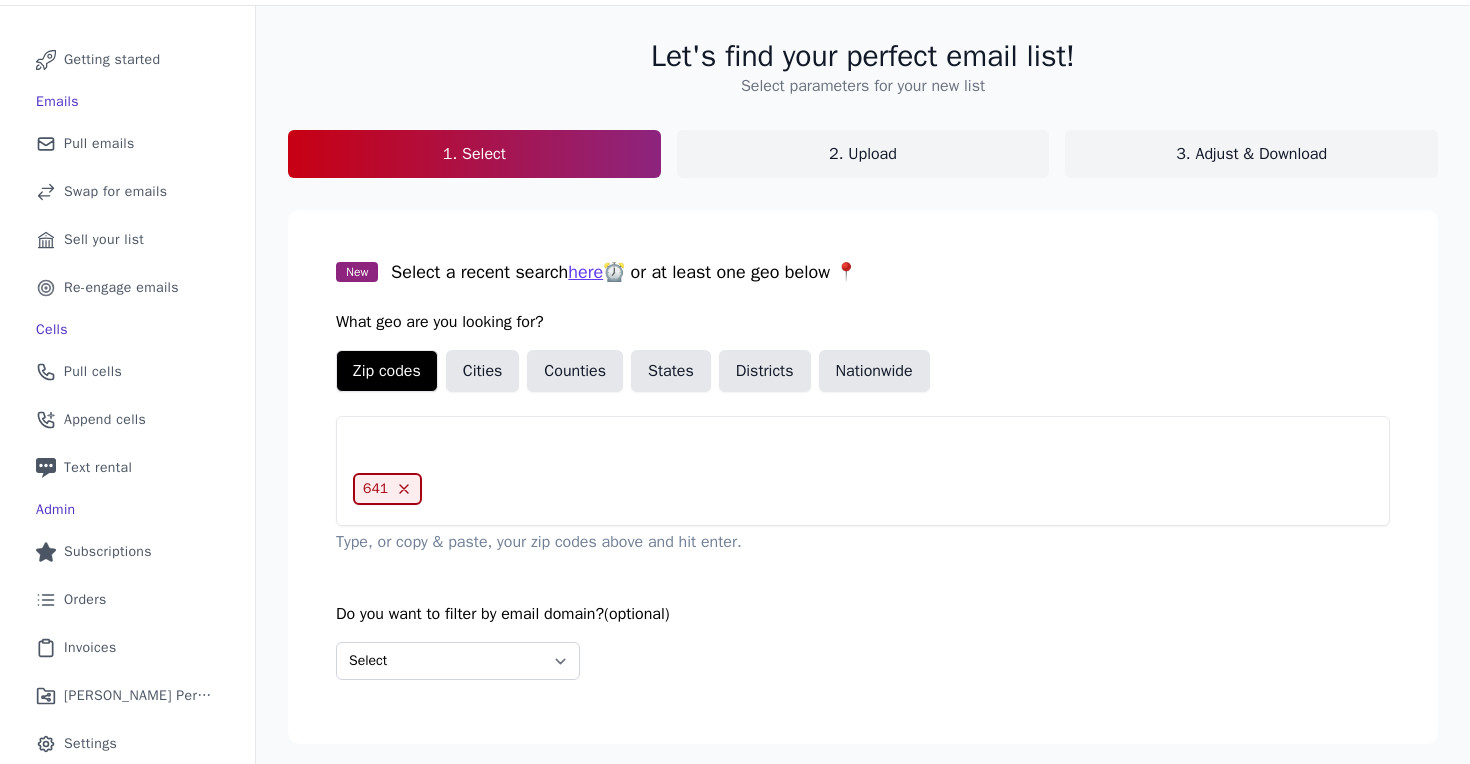 click on "641" at bounding box center [863, 491] 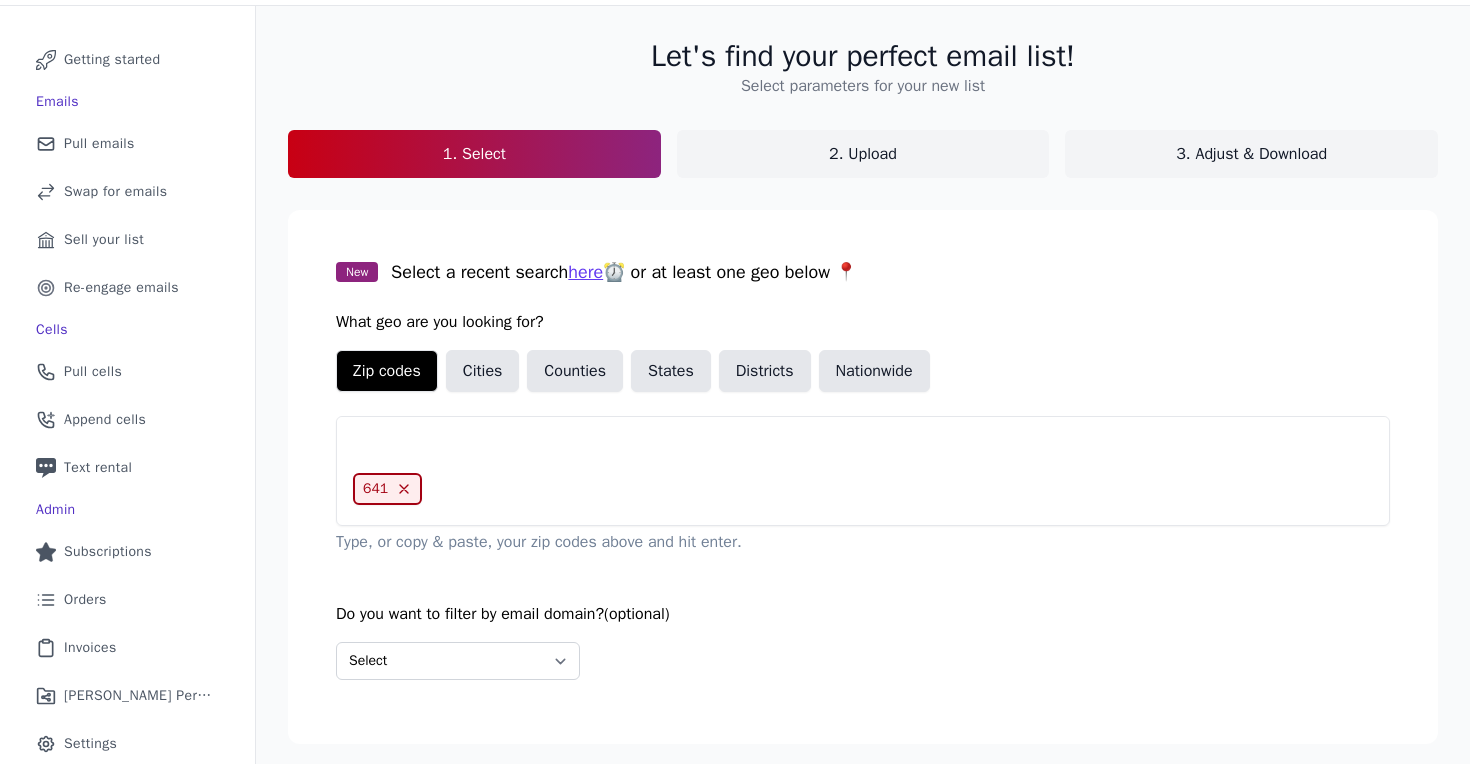 click on "641" at bounding box center [387, 489] 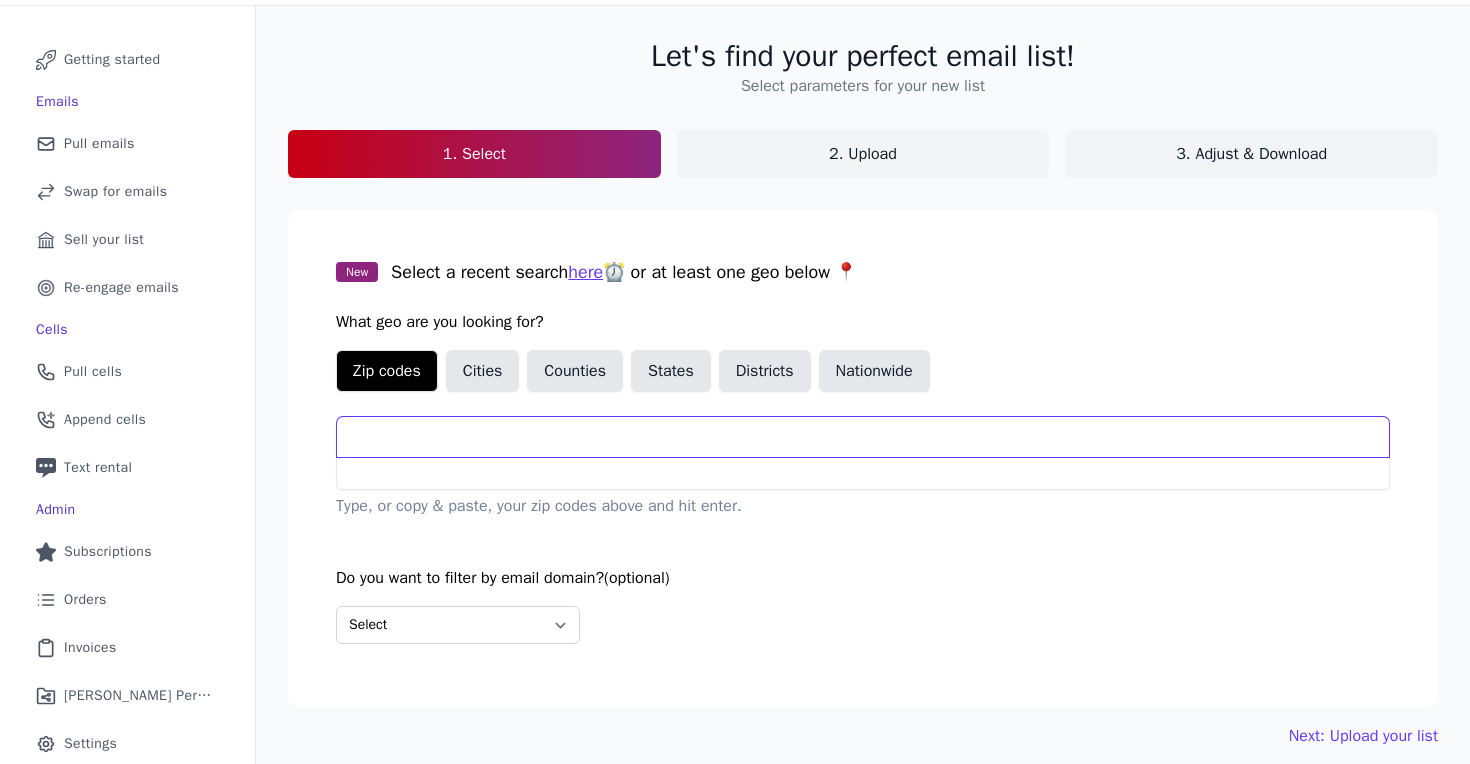 scroll, scrollTop: 141, scrollLeft: 0, axis: vertical 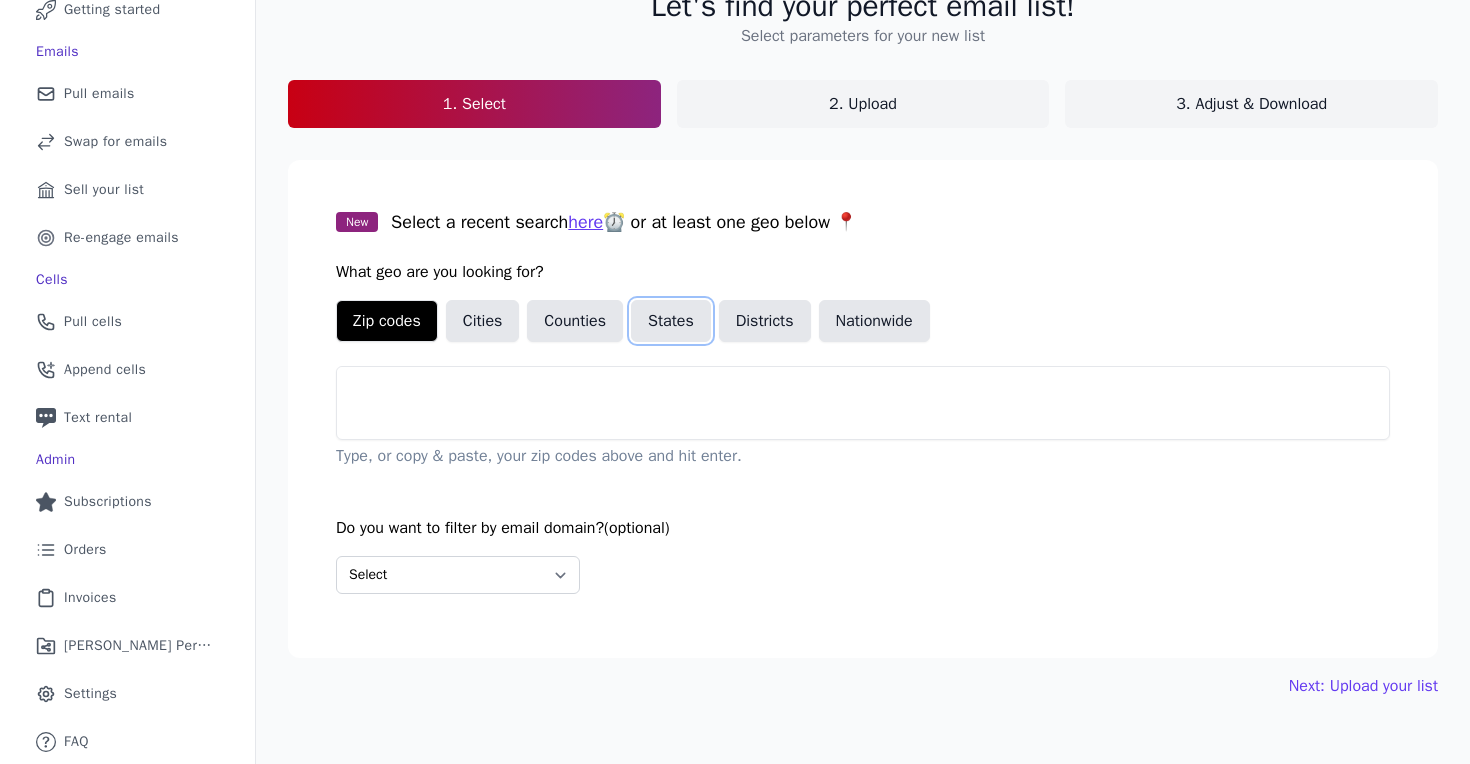 click on "States" at bounding box center (671, 321) 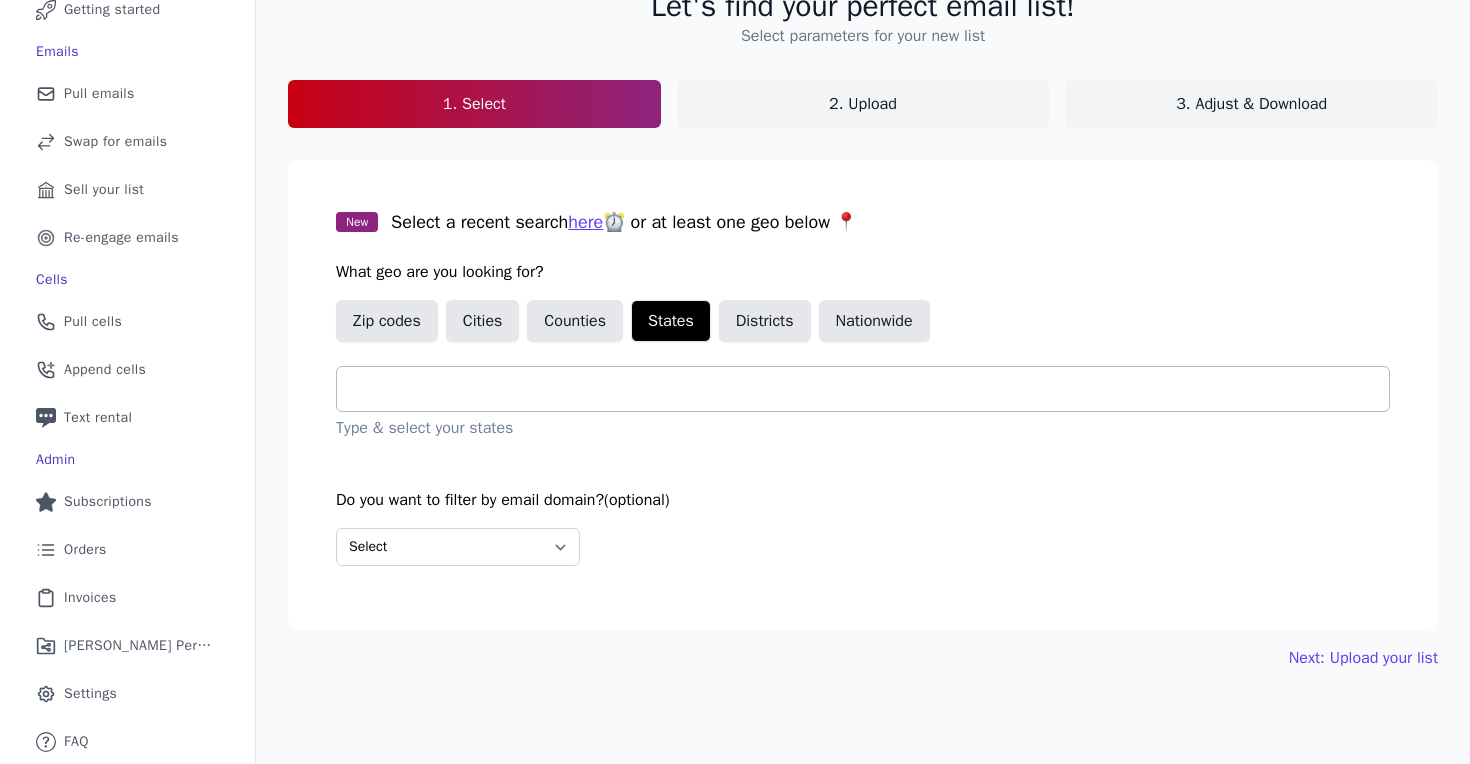 click at bounding box center [871, 389] 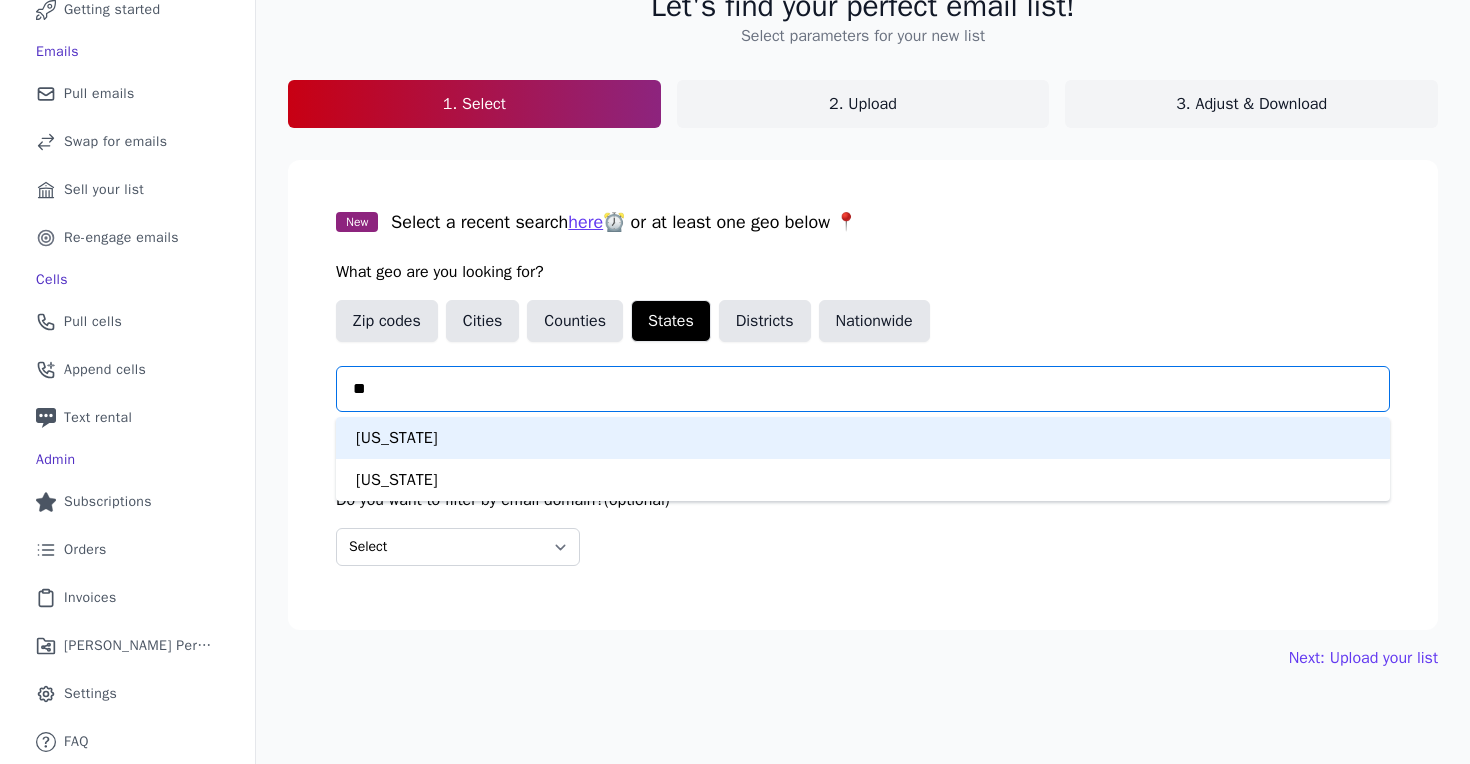 type on "***" 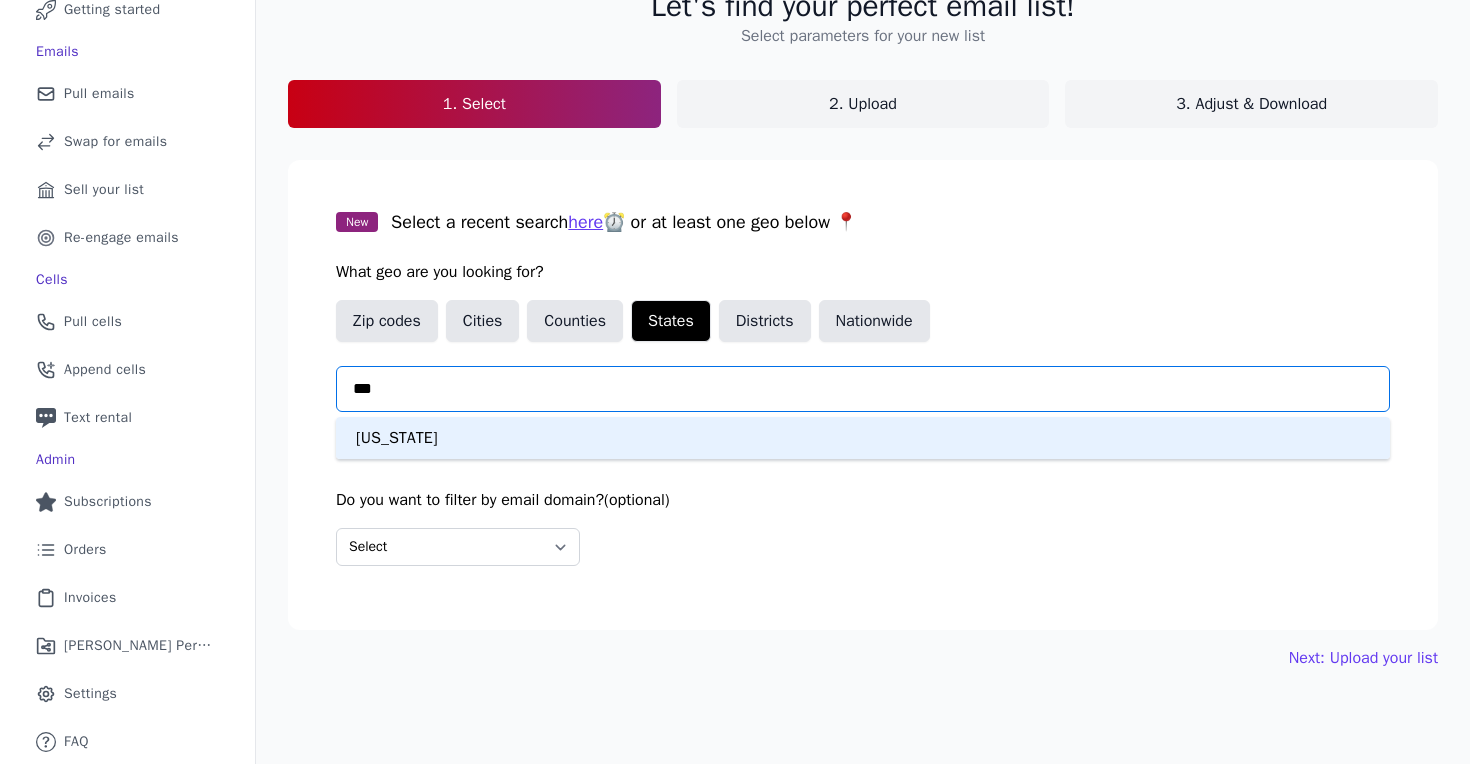 click on "[US_STATE]" at bounding box center [863, 438] 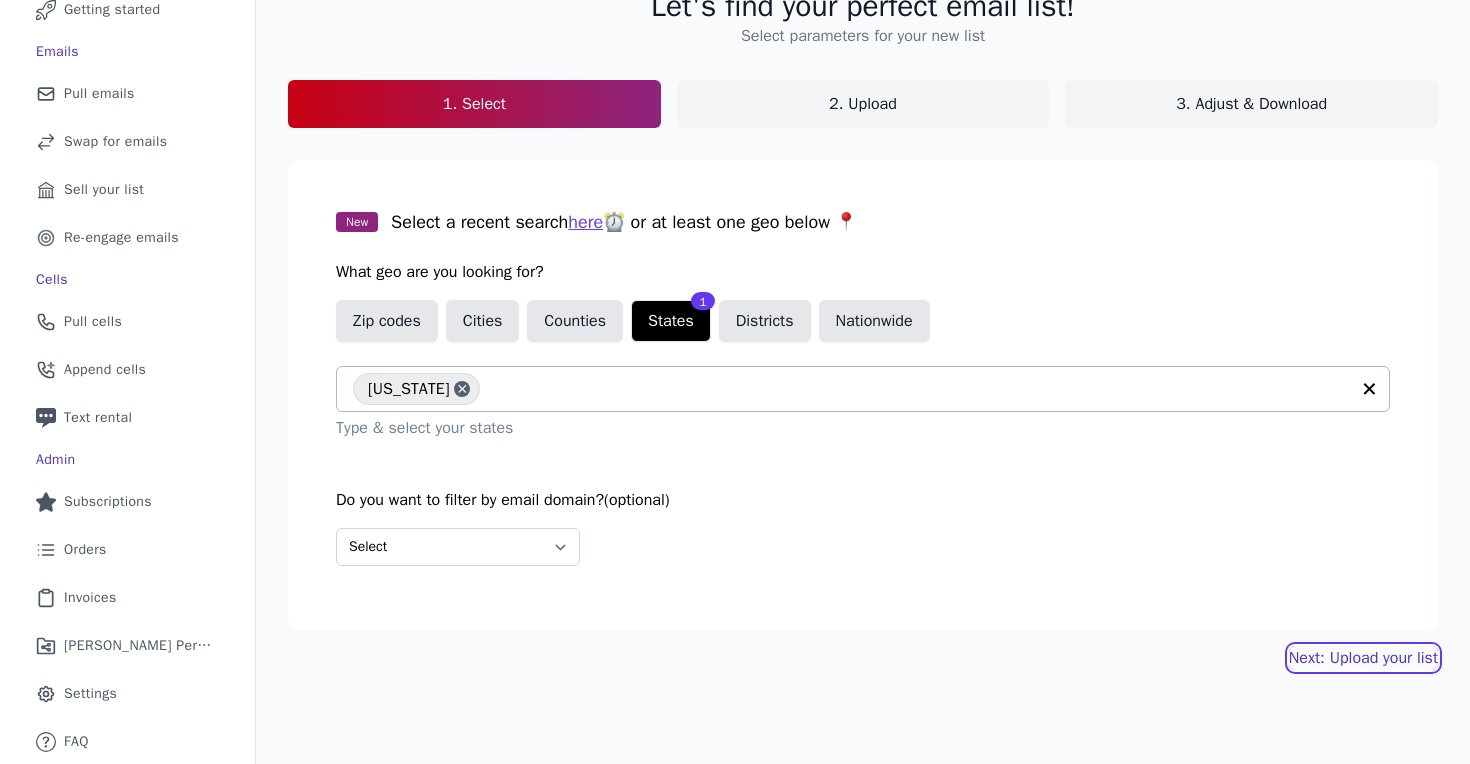 click on "Next: Upload your list" at bounding box center (1363, 658) 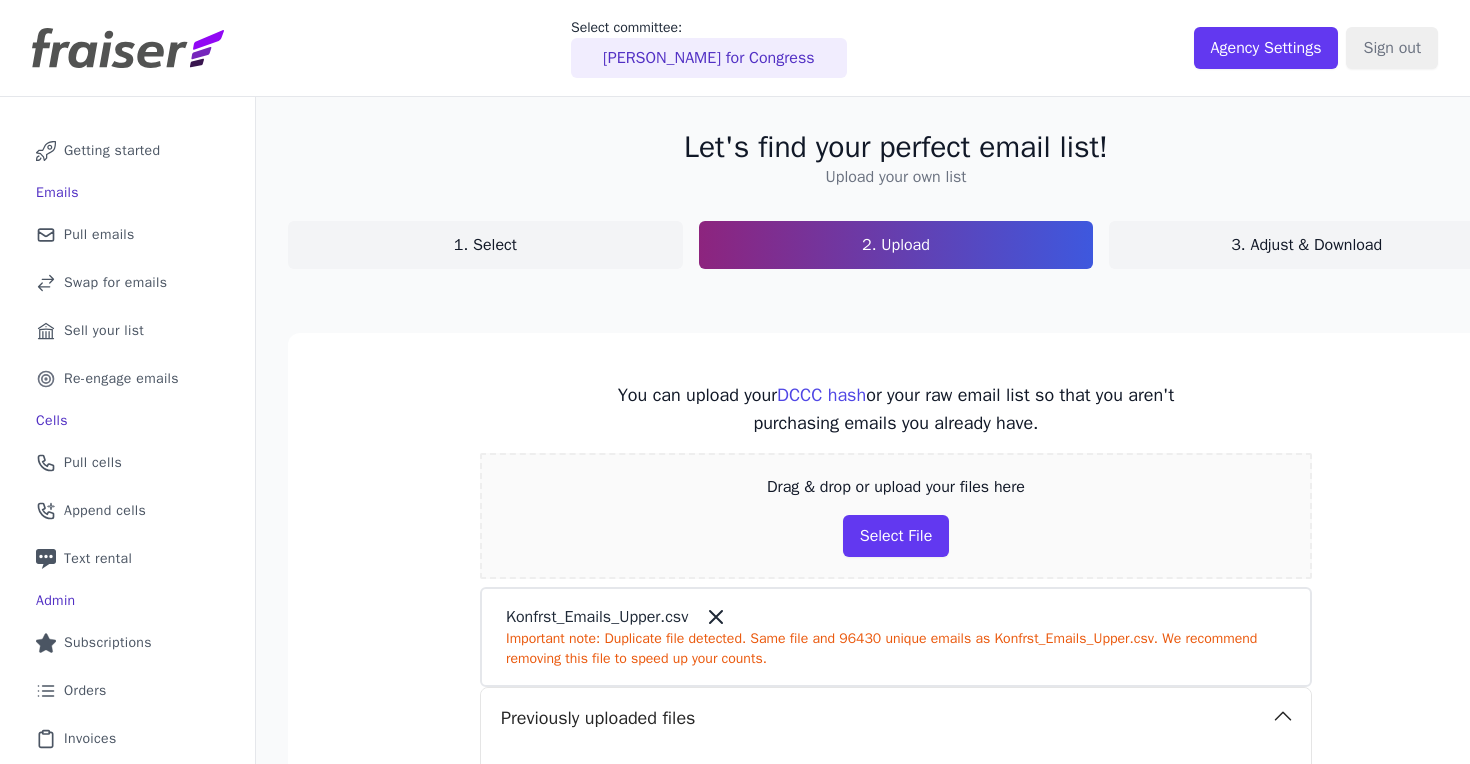 scroll, scrollTop: 0, scrollLeft: 0, axis: both 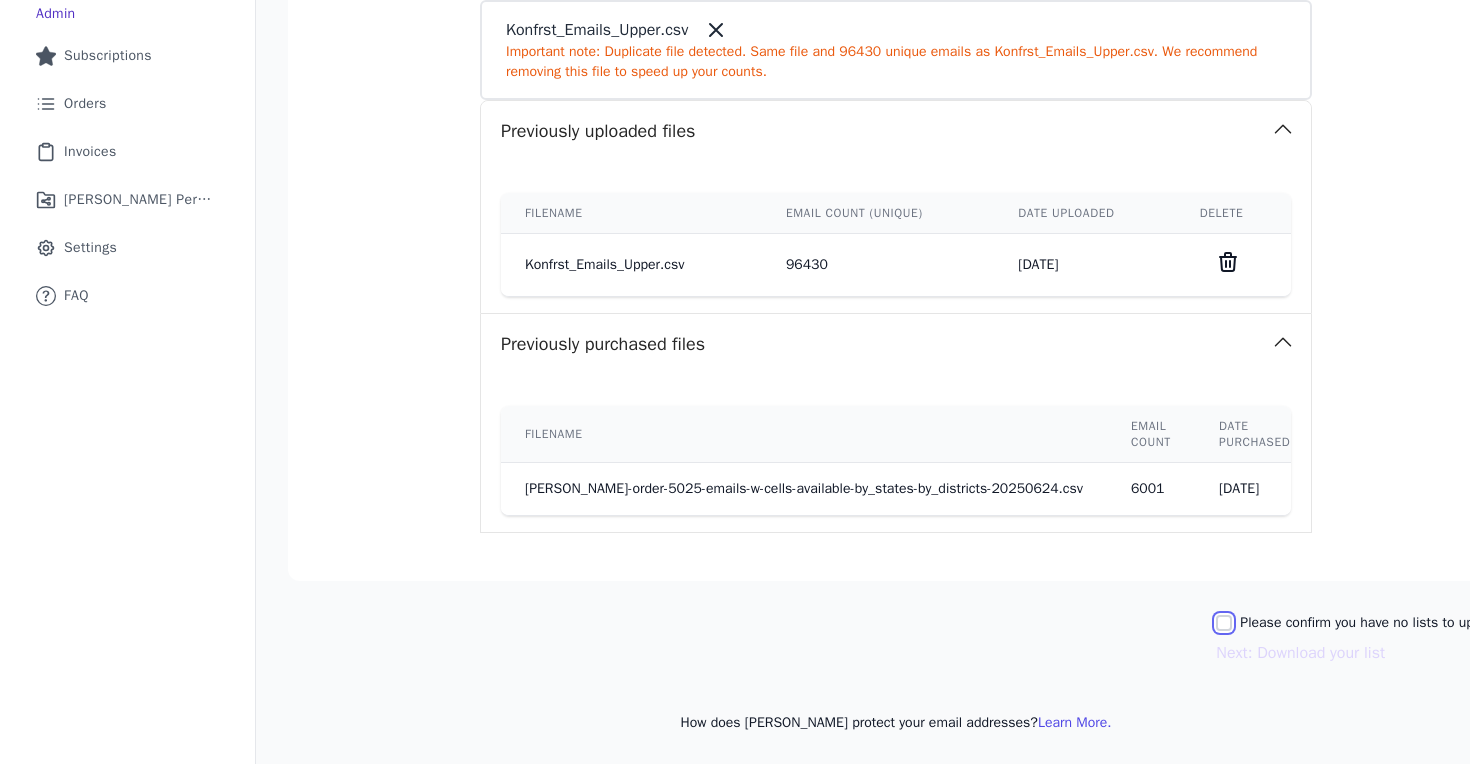 click on "Please confirm you have no lists to upload." at bounding box center (1224, 623) 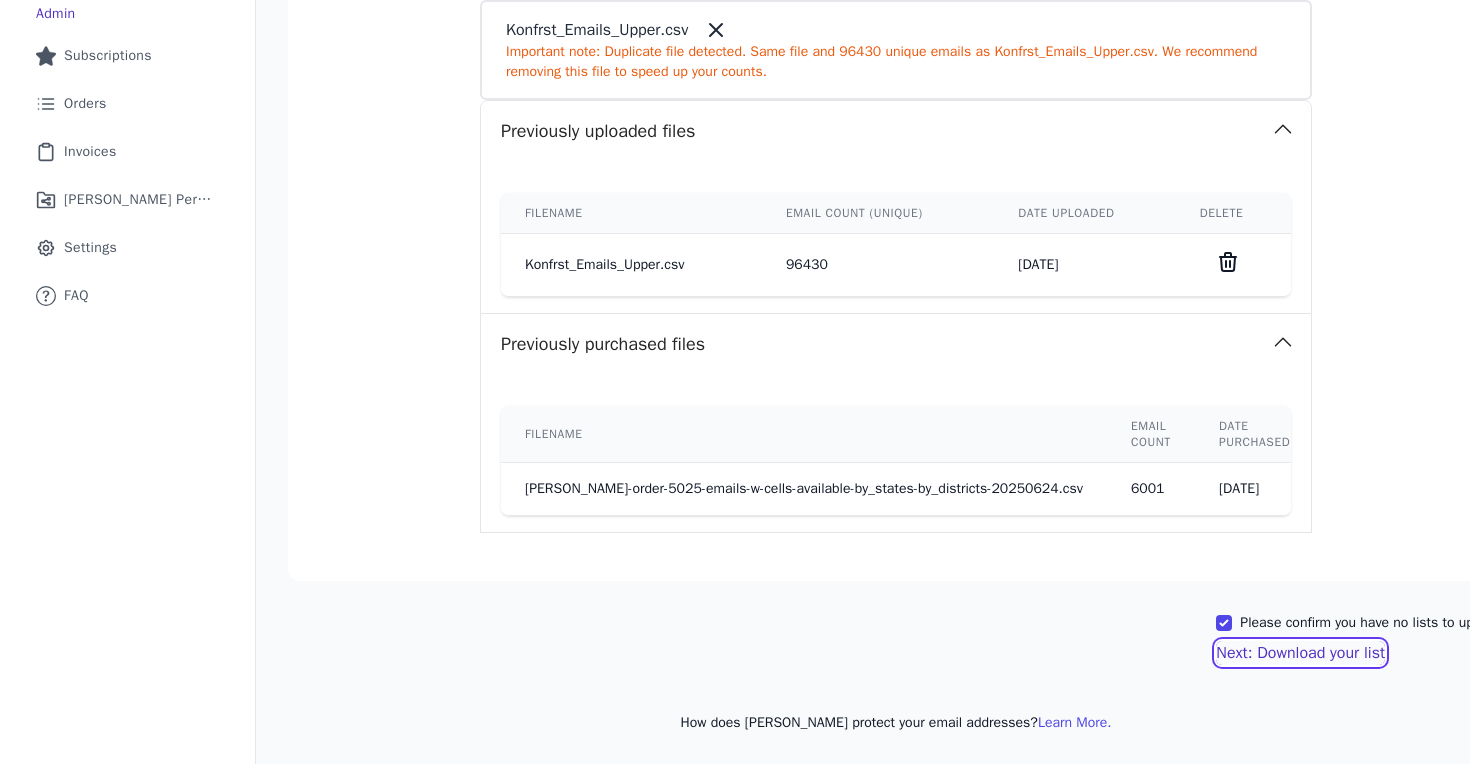 click on "Next: Download your list" at bounding box center (1300, 653) 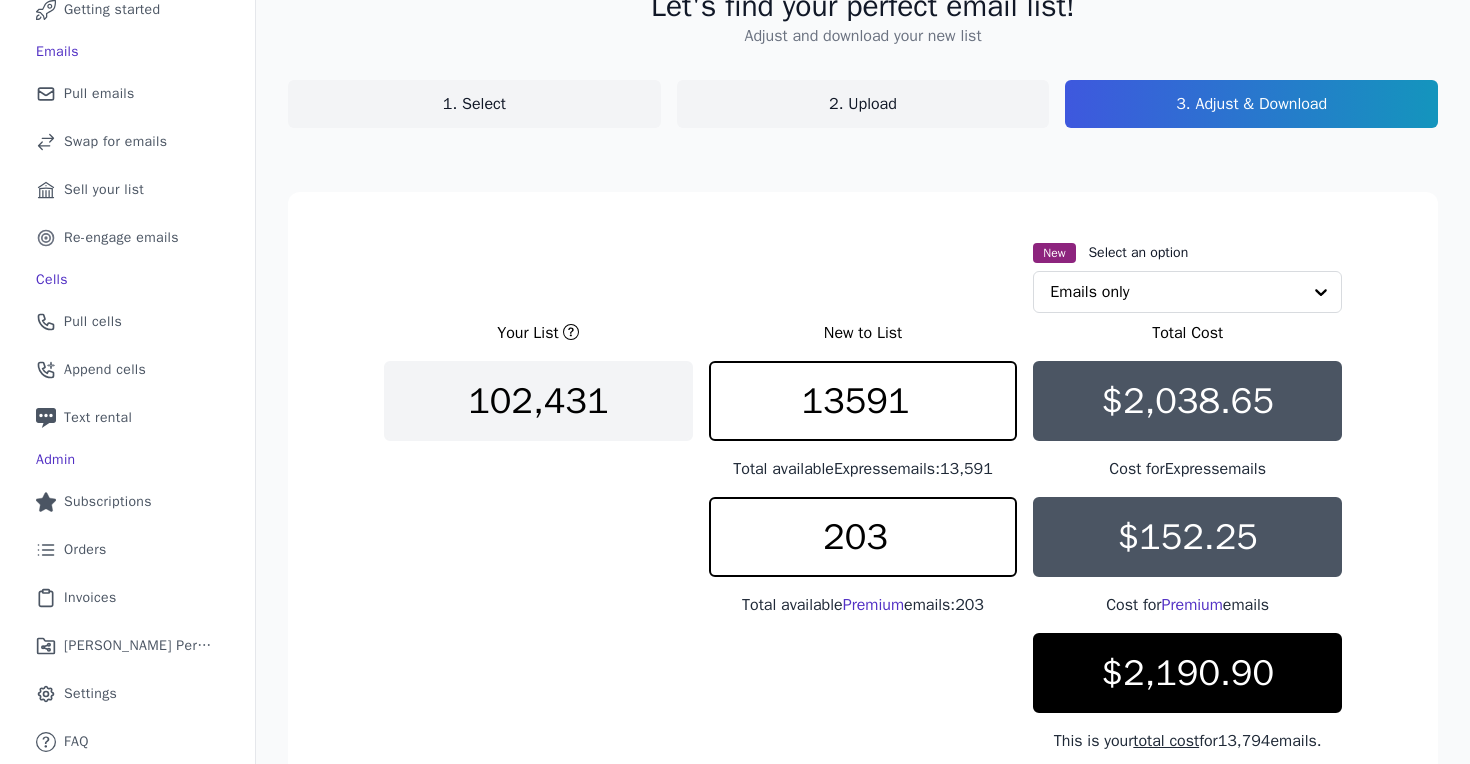 scroll, scrollTop: 364, scrollLeft: 0, axis: vertical 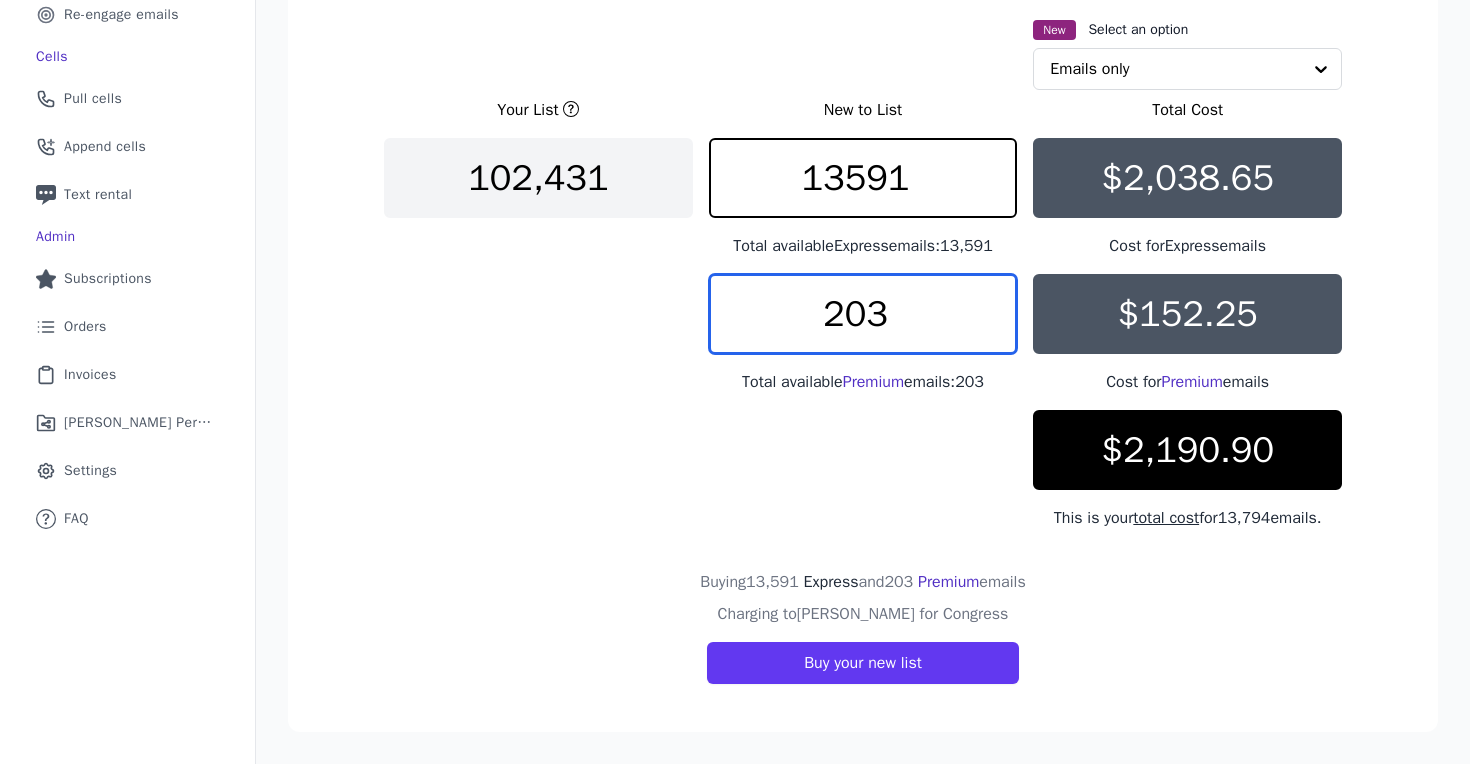 click on "203" at bounding box center (863, 314) 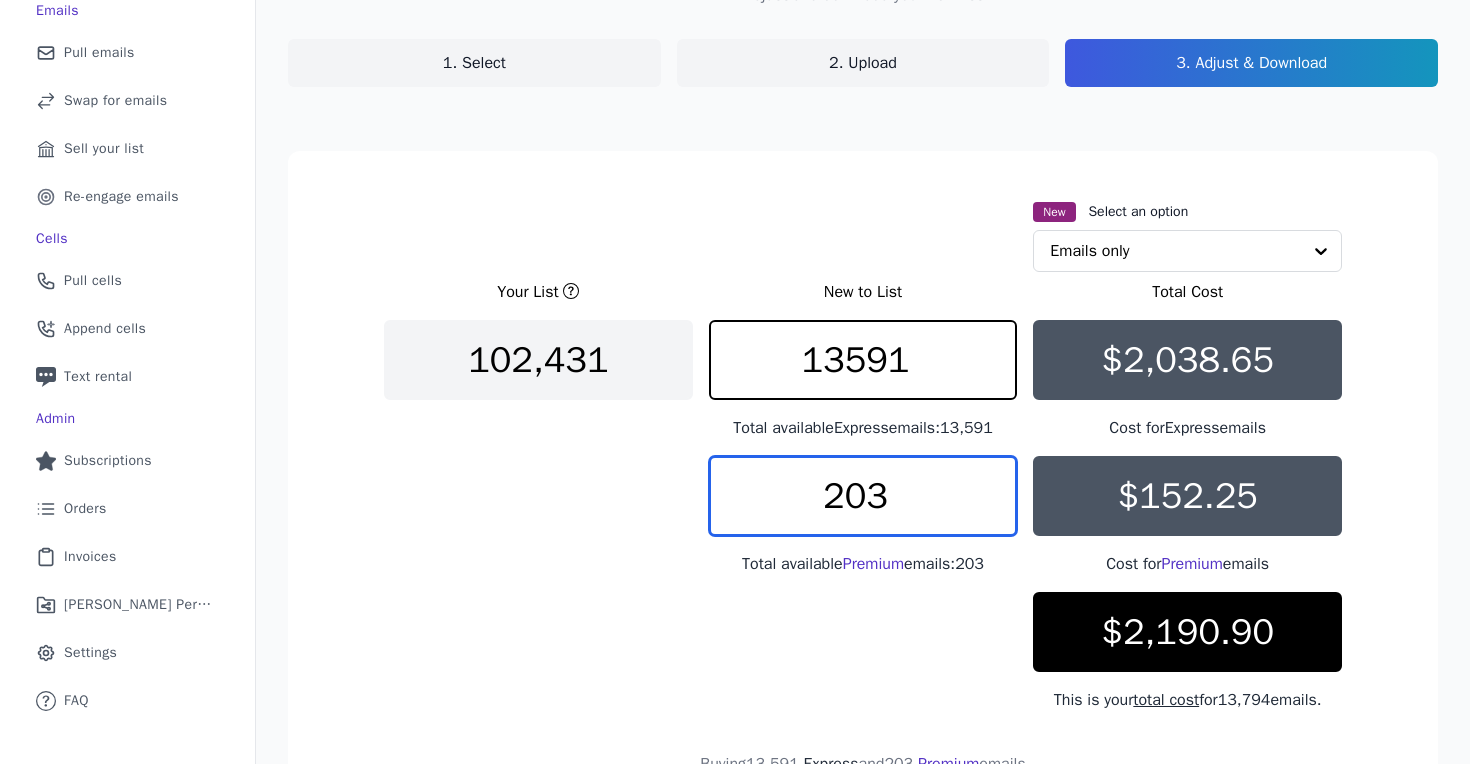 scroll, scrollTop: 165, scrollLeft: 0, axis: vertical 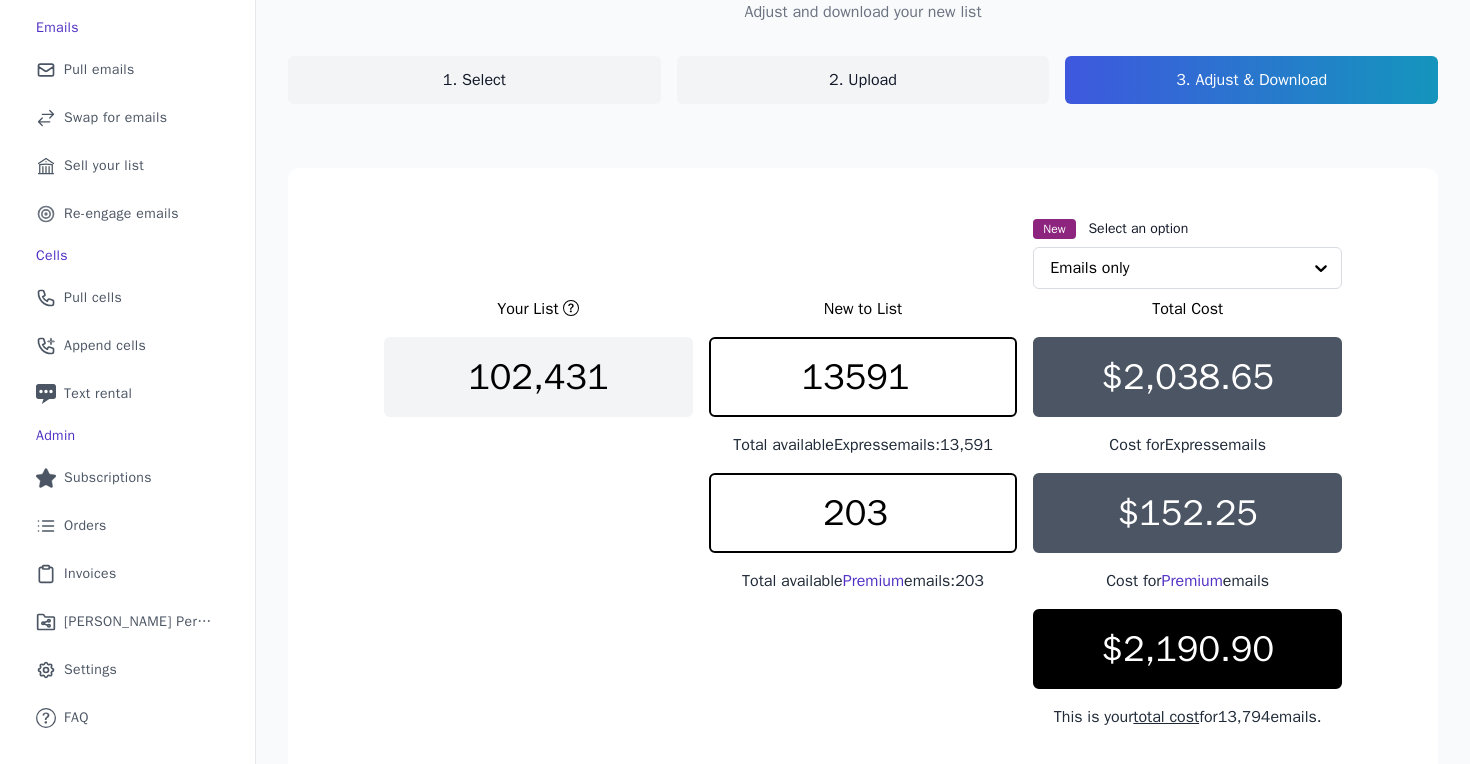 click on "2. Upload" 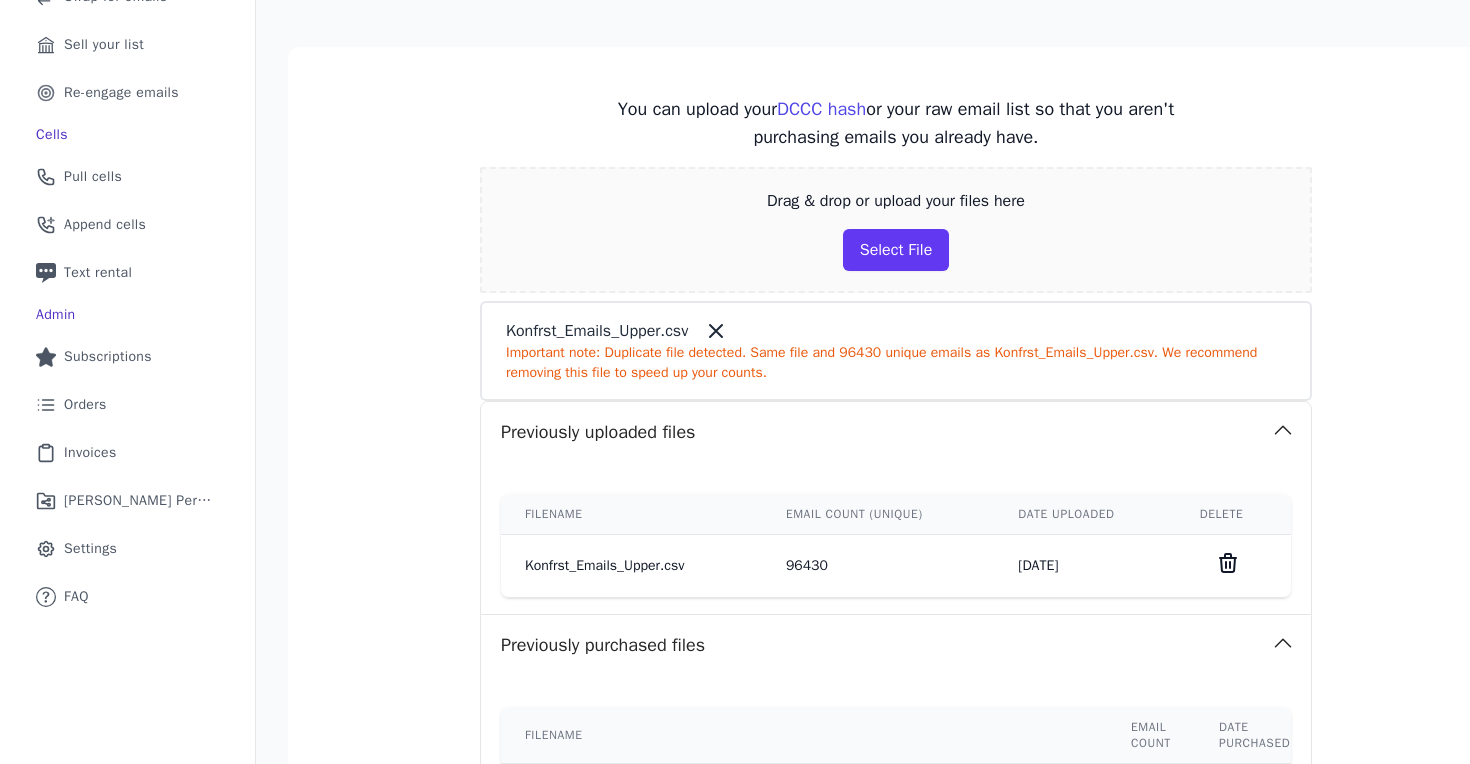 scroll, scrollTop: 391, scrollLeft: 0, axis: vertical 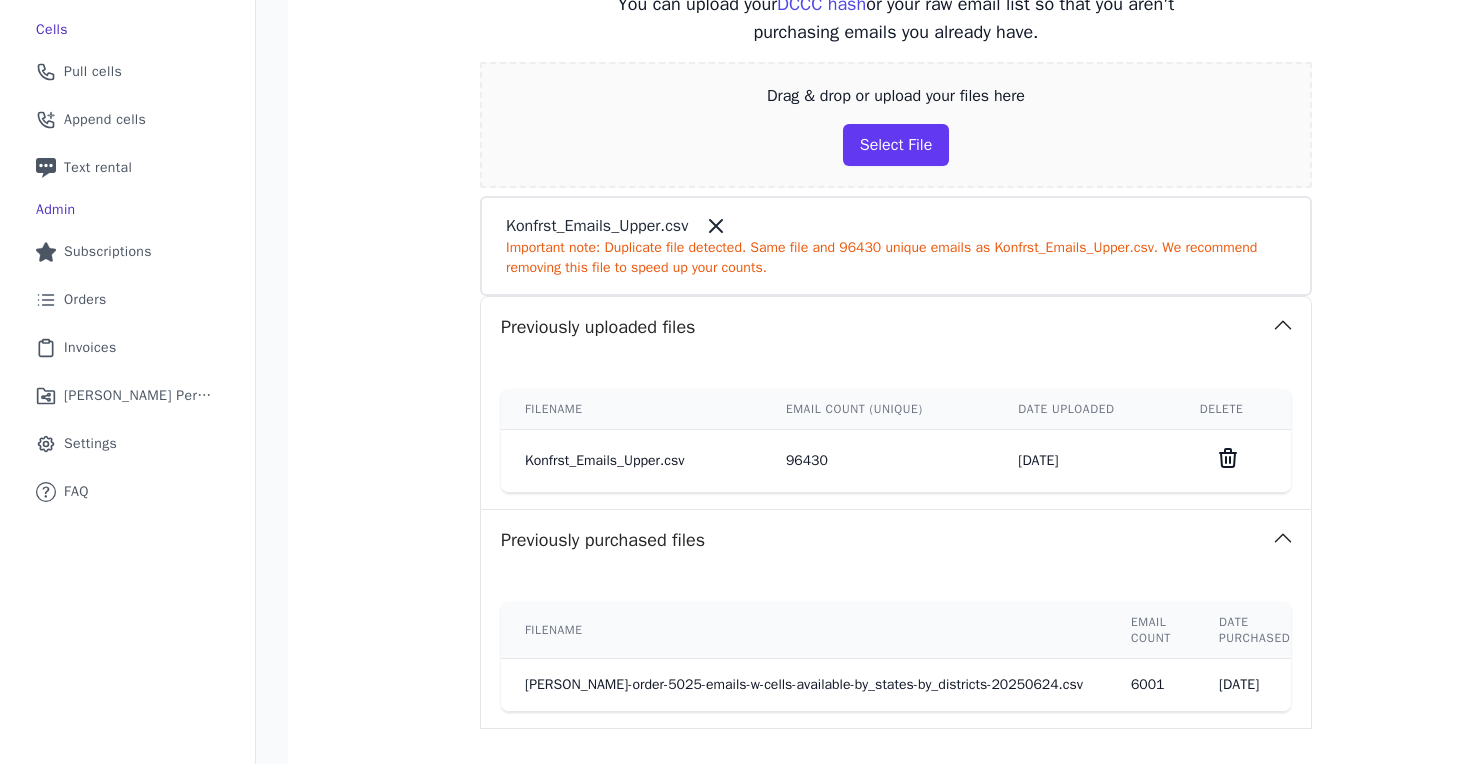 click 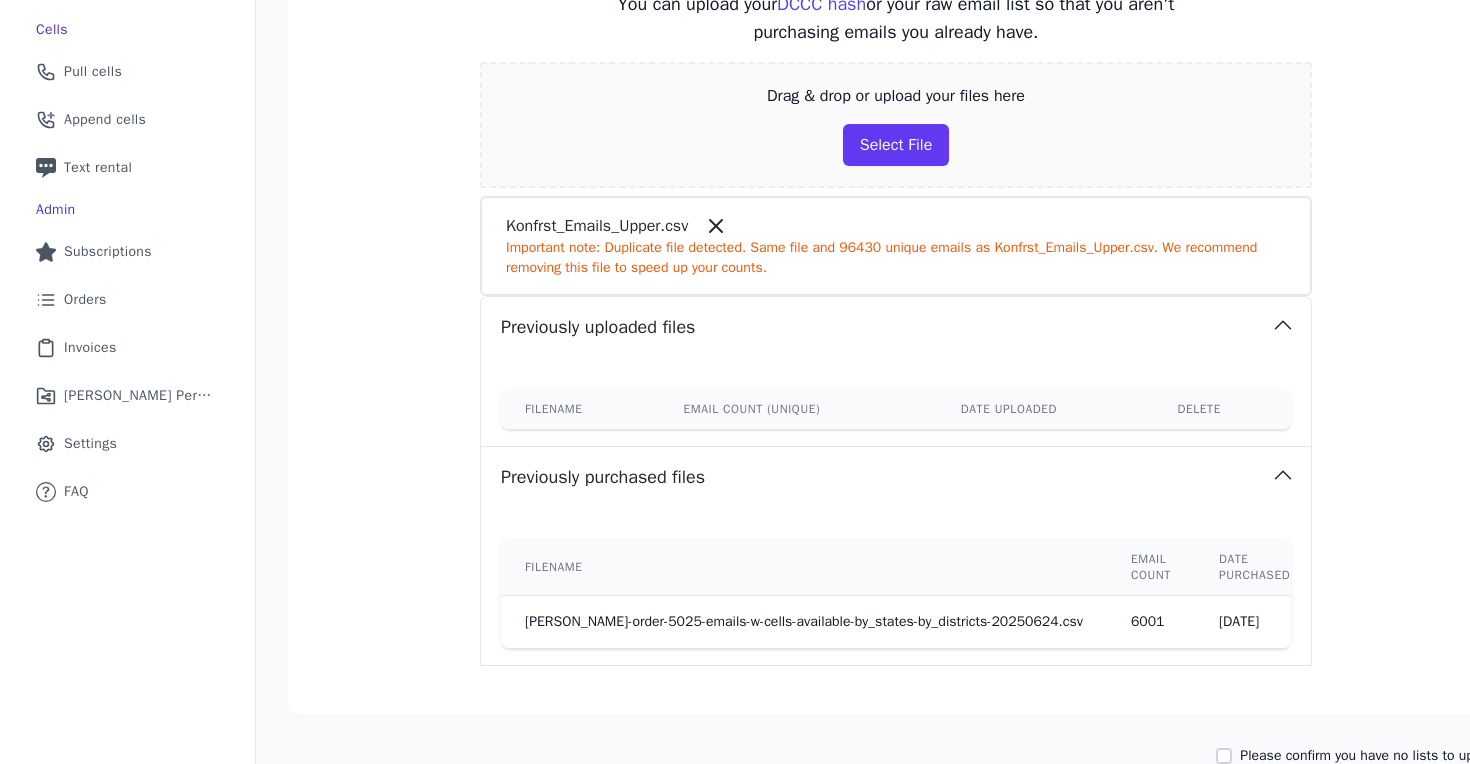 click 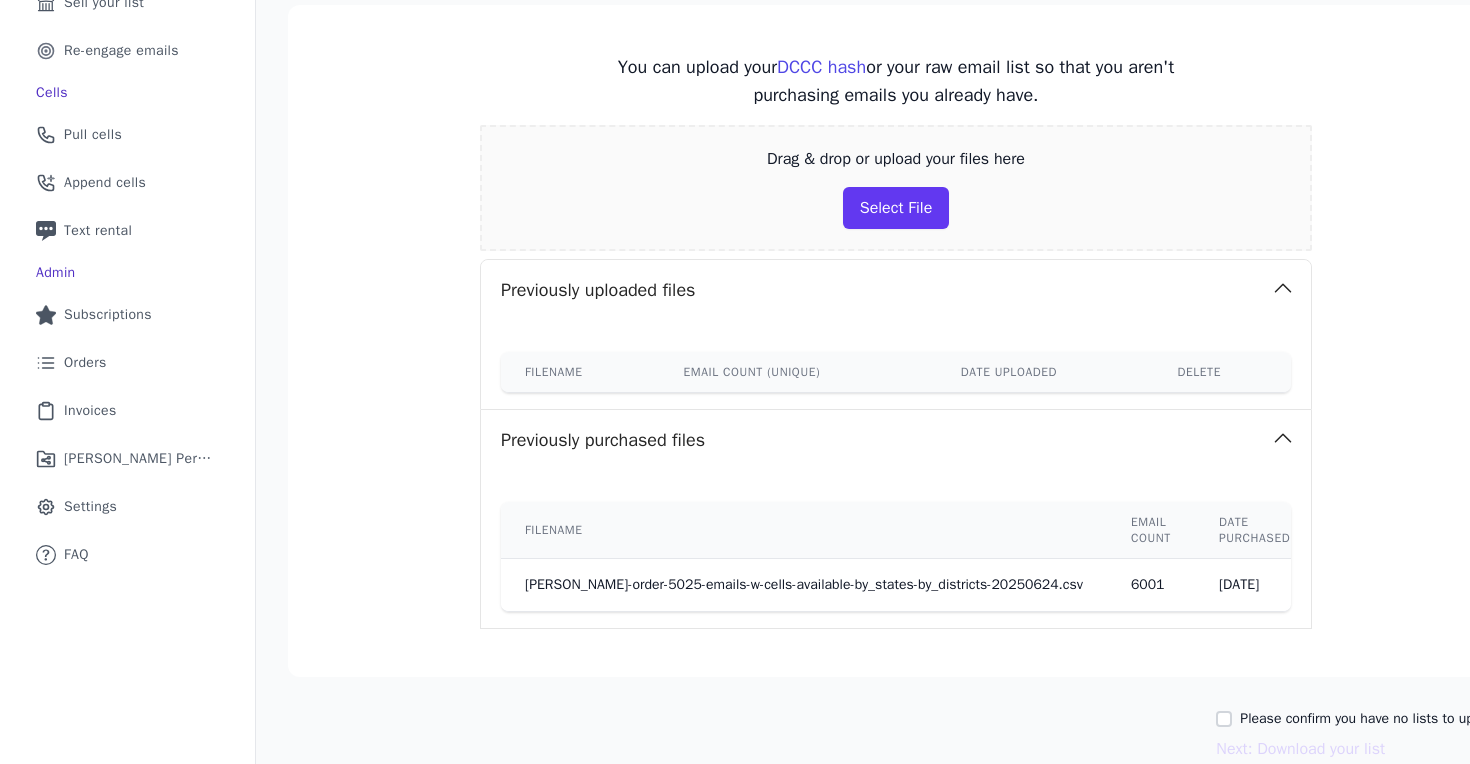 scroll, scrollTop: 323, scrollLeft: 0, axis: vertical 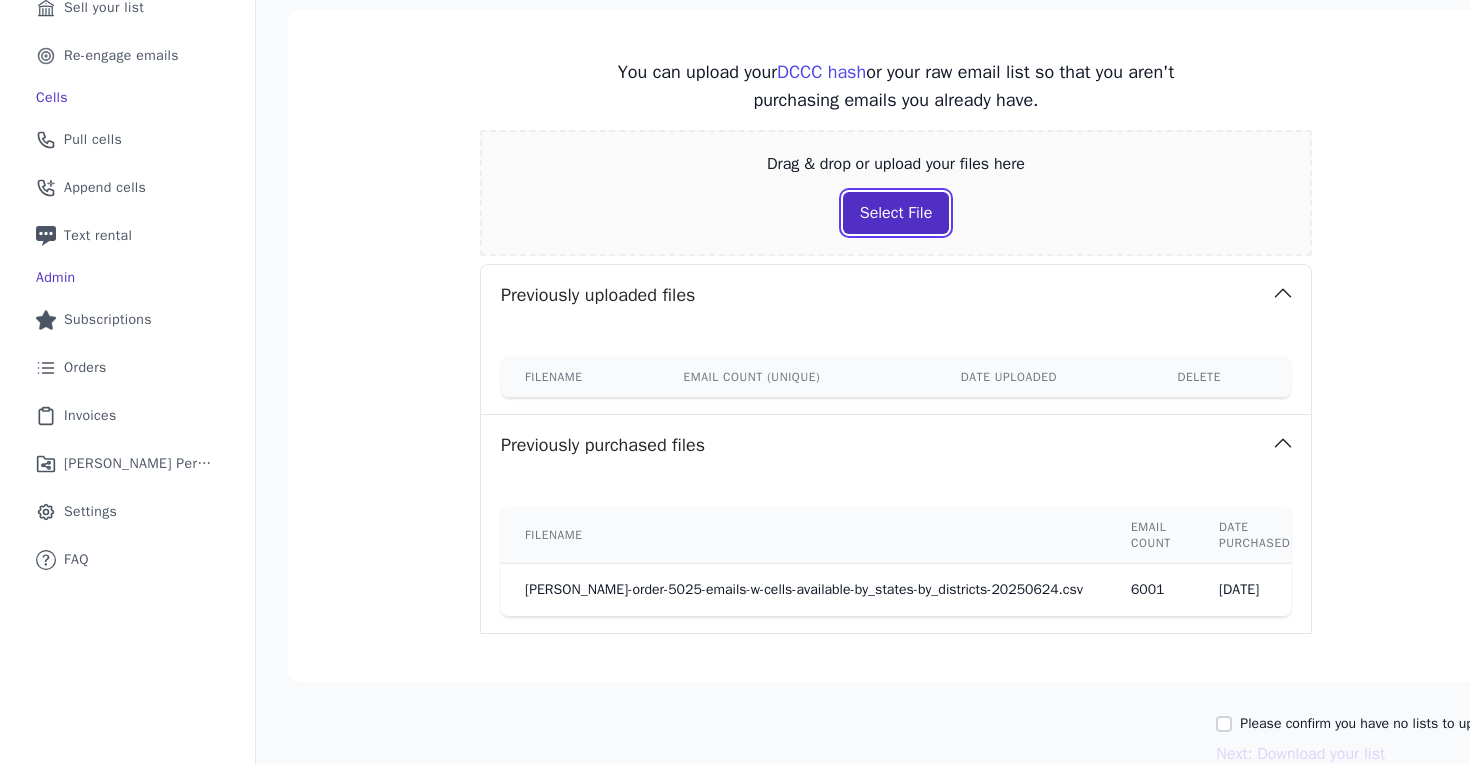 click on "Select File" at bounding box center [896, 213] 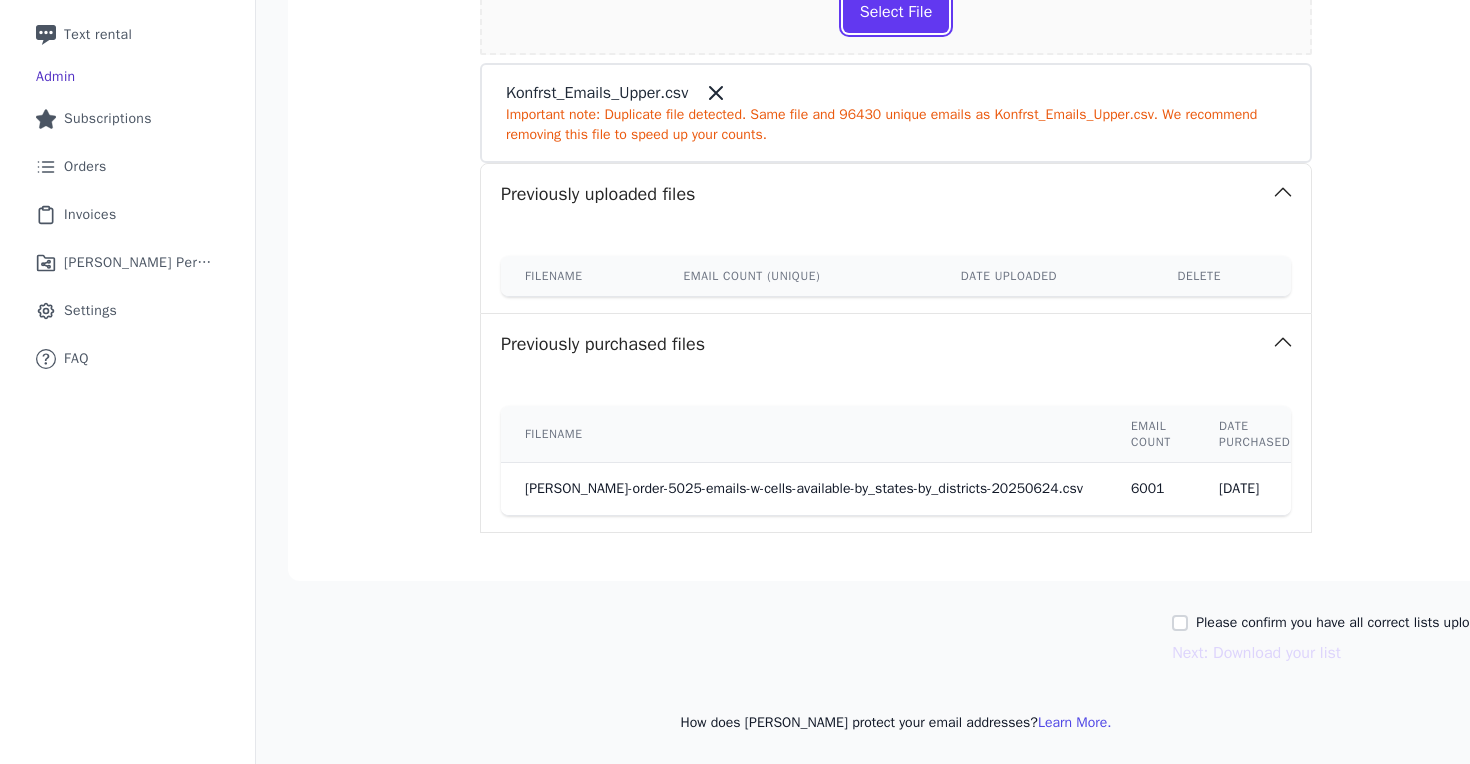 scroll, scrollTop: 525, scrollLeft: 0, axis: vertical 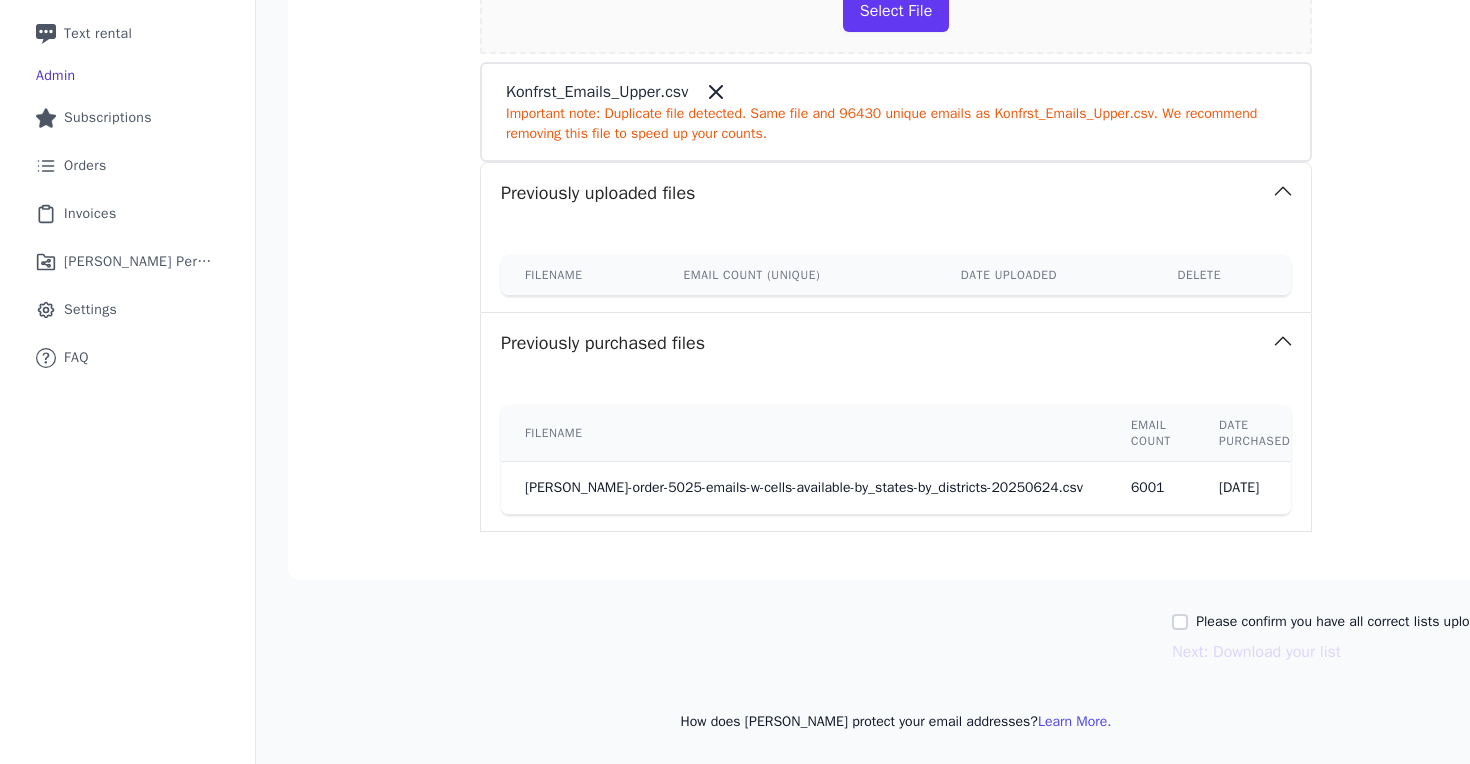 click on "Please confirm you have all correct lists uploaded.   Next: Download your list" at bounding box center [896, 638] 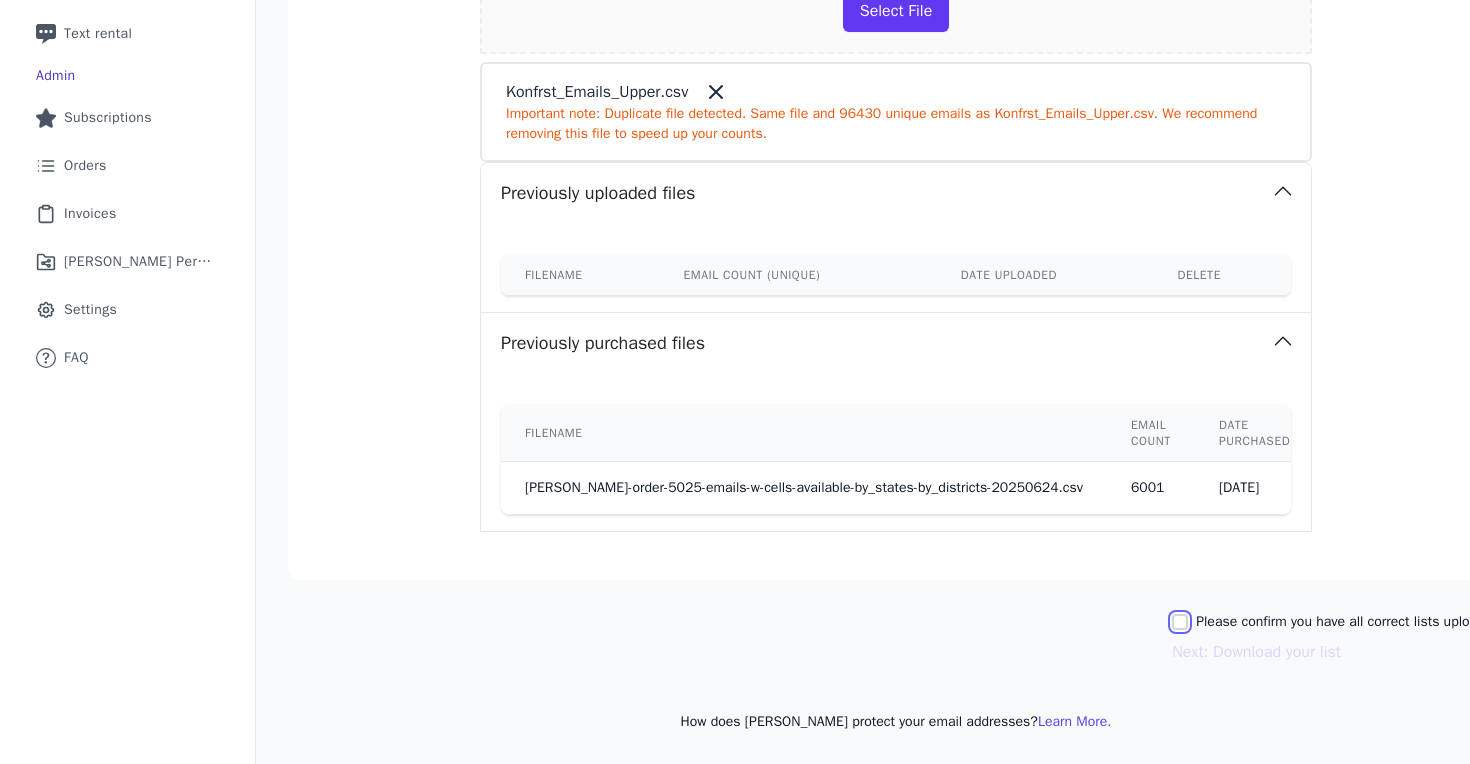 click on "Please confirm you have all correct lists uploaded." at bounding box center (1180, 622) 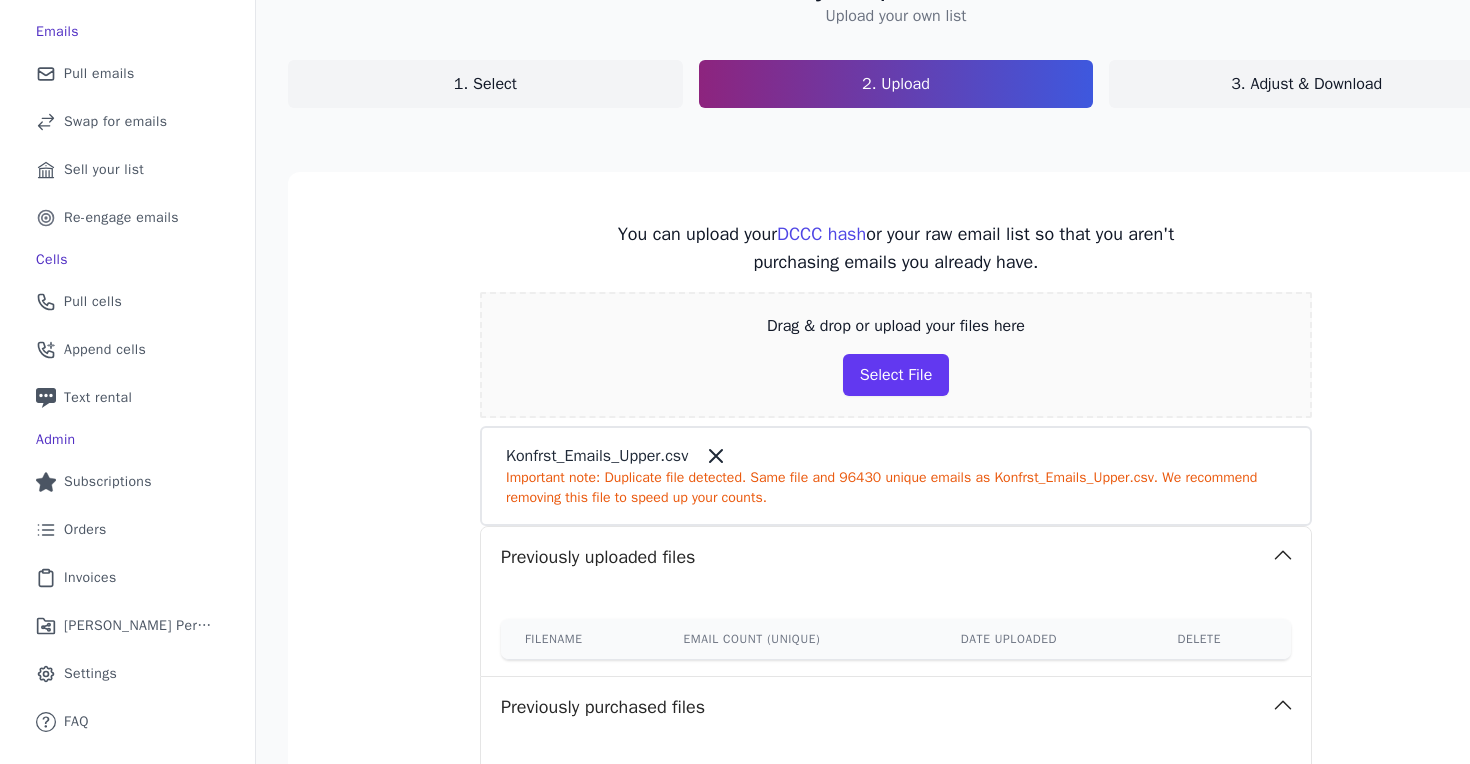 scroll, scrollTop: 525, scrollLeft: 0, axis: vertical 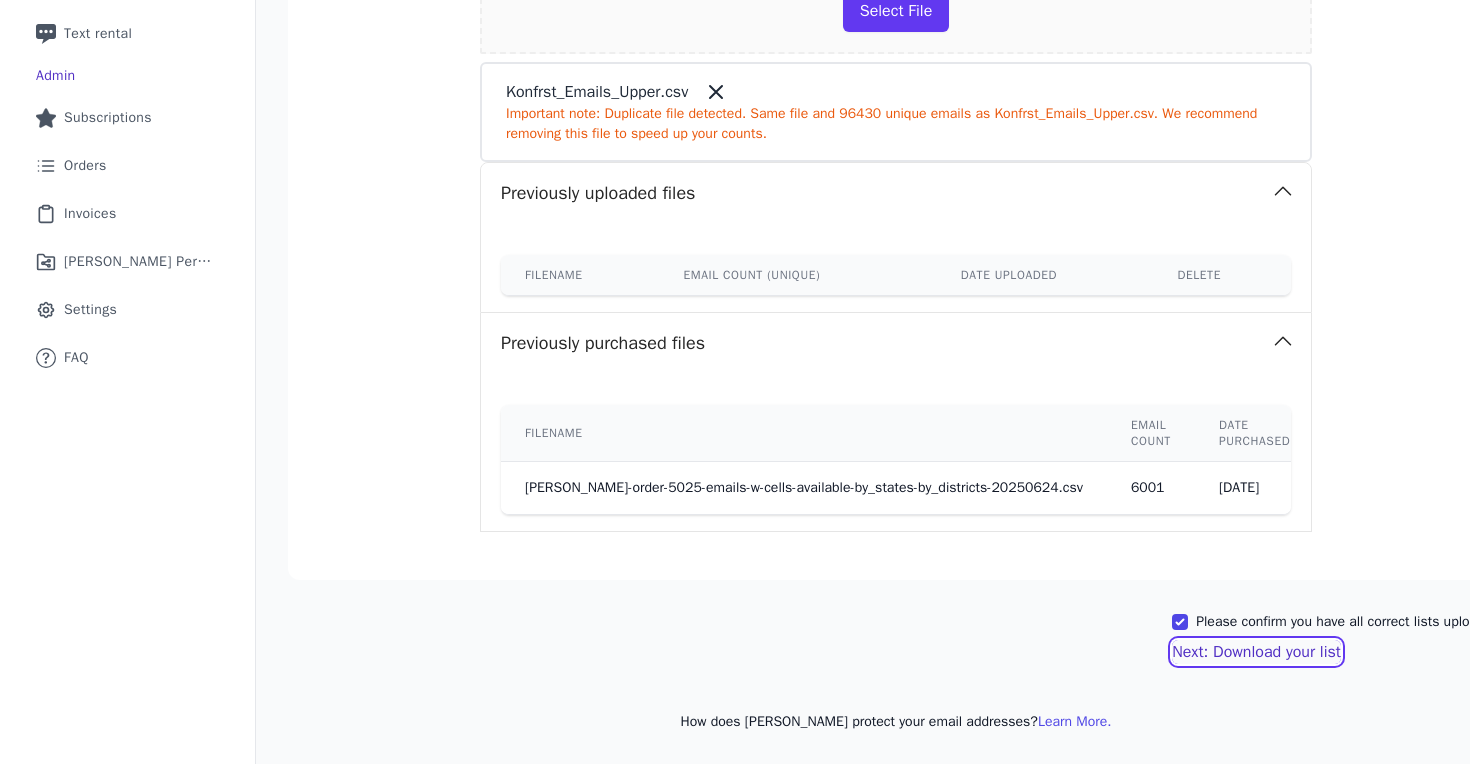 click on "Next: Download your list" at bounding box center [1256, 652] 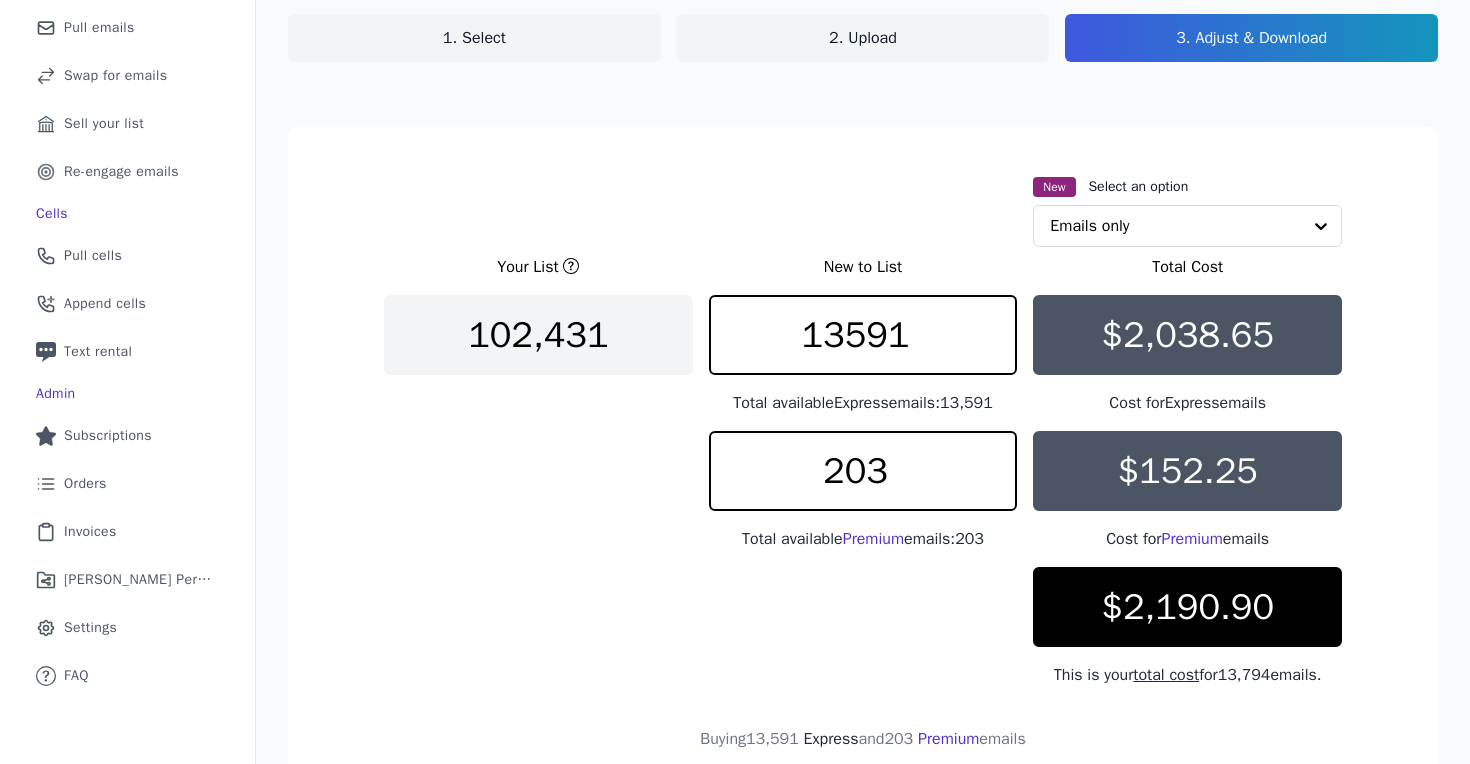 scroll, scrollTop: 160, scrollLeft: 0, axis: vertical 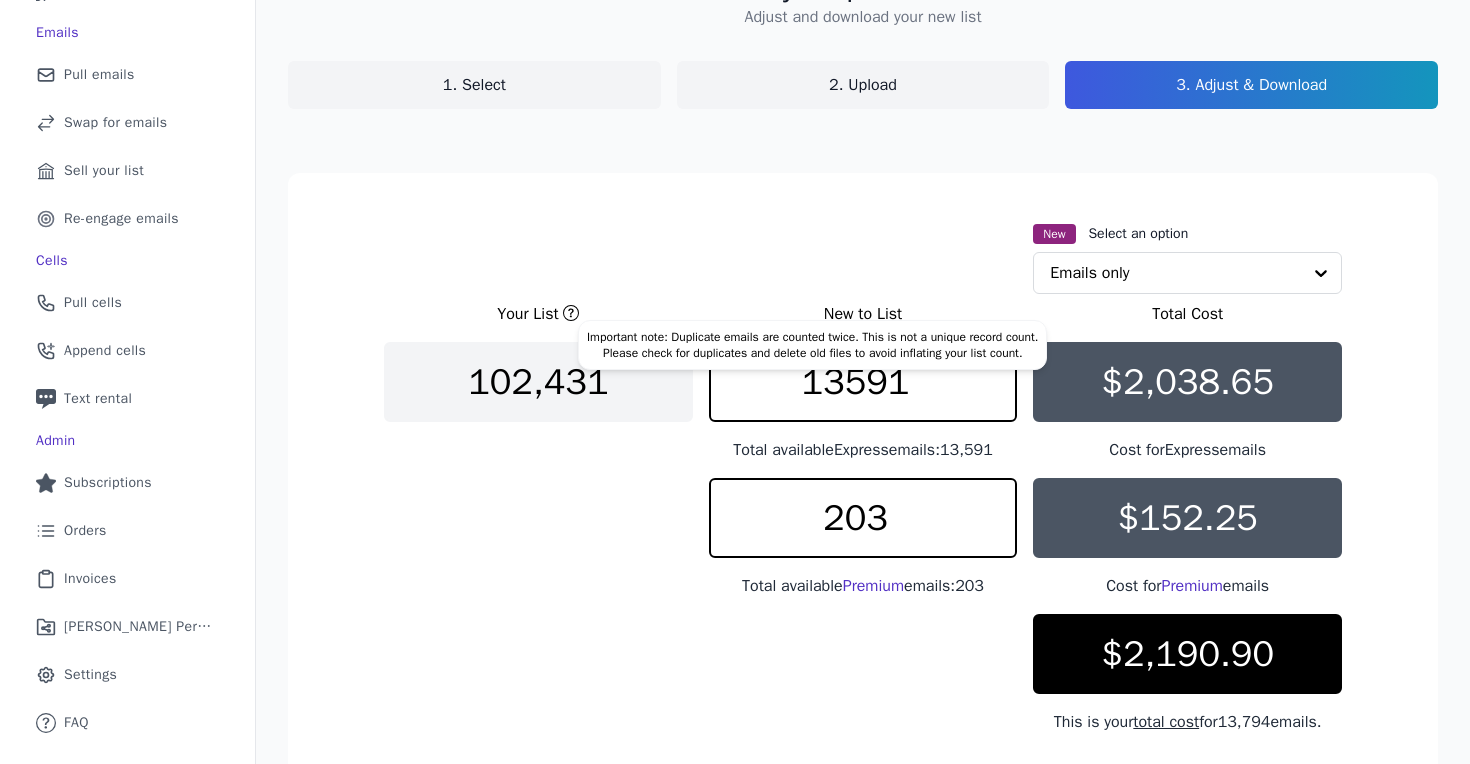 click 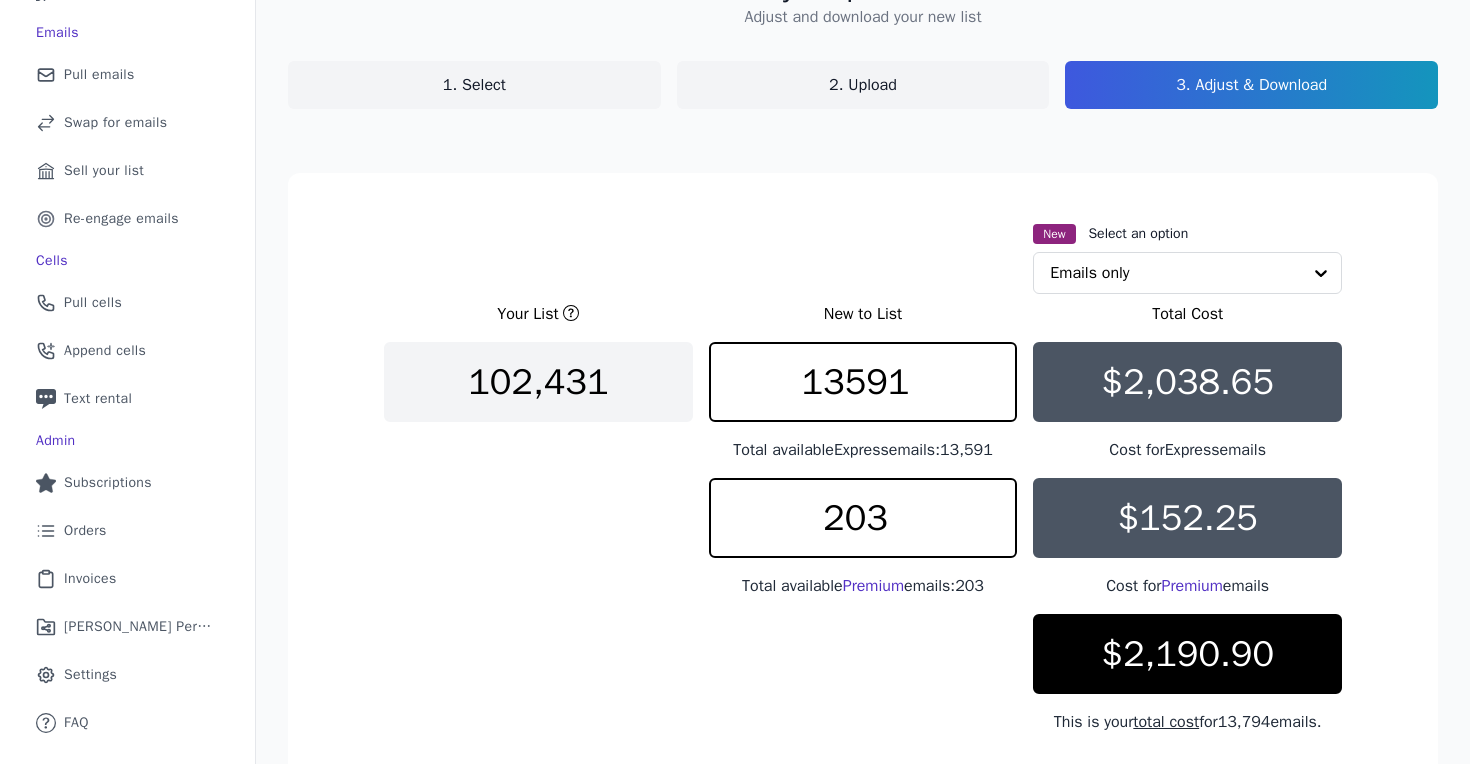 scroll, scrollTop: 364, scrollLeft: 0, axis: vertical 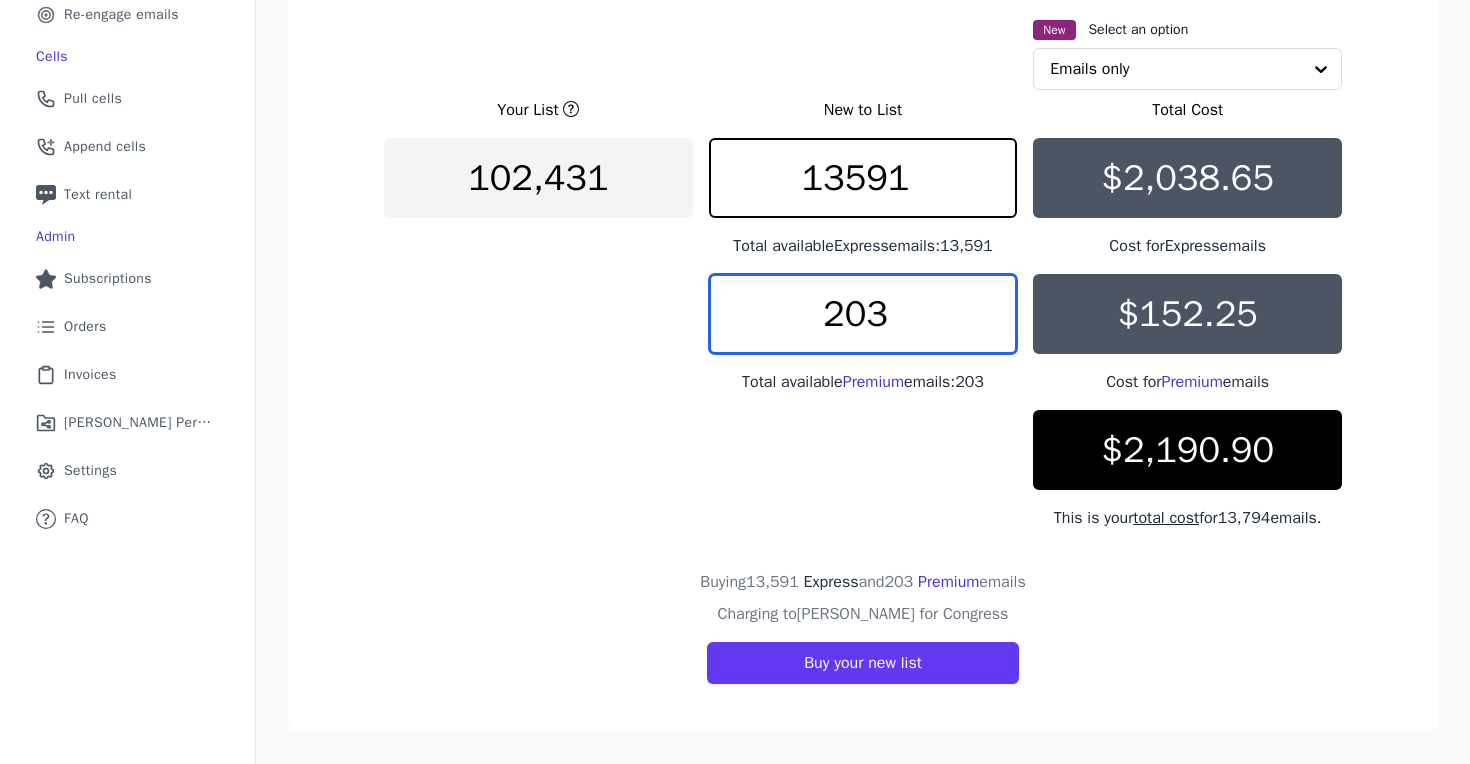 click on "203" at bounding box center [863, 314] 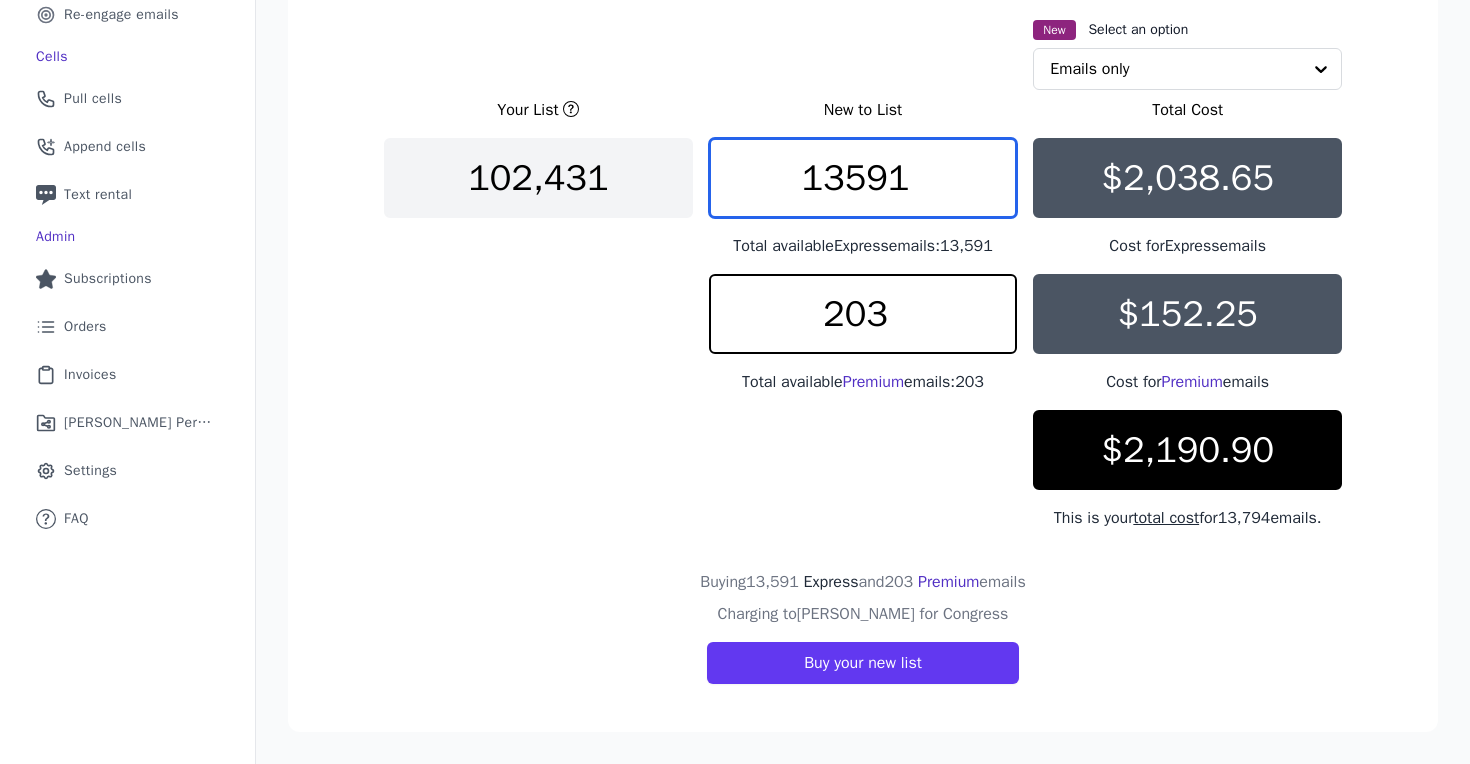 click on "13591" at bounding box center (863, 178) 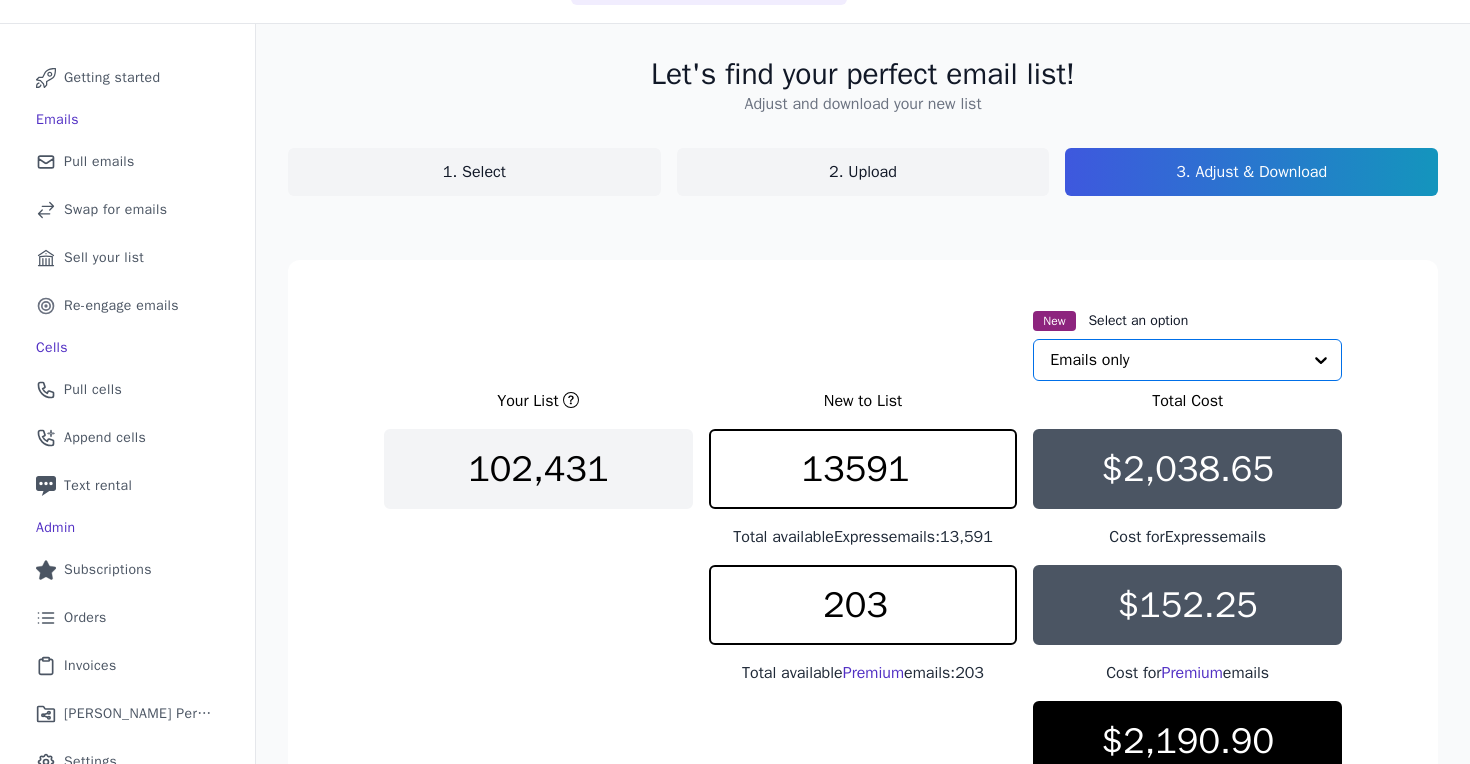 click 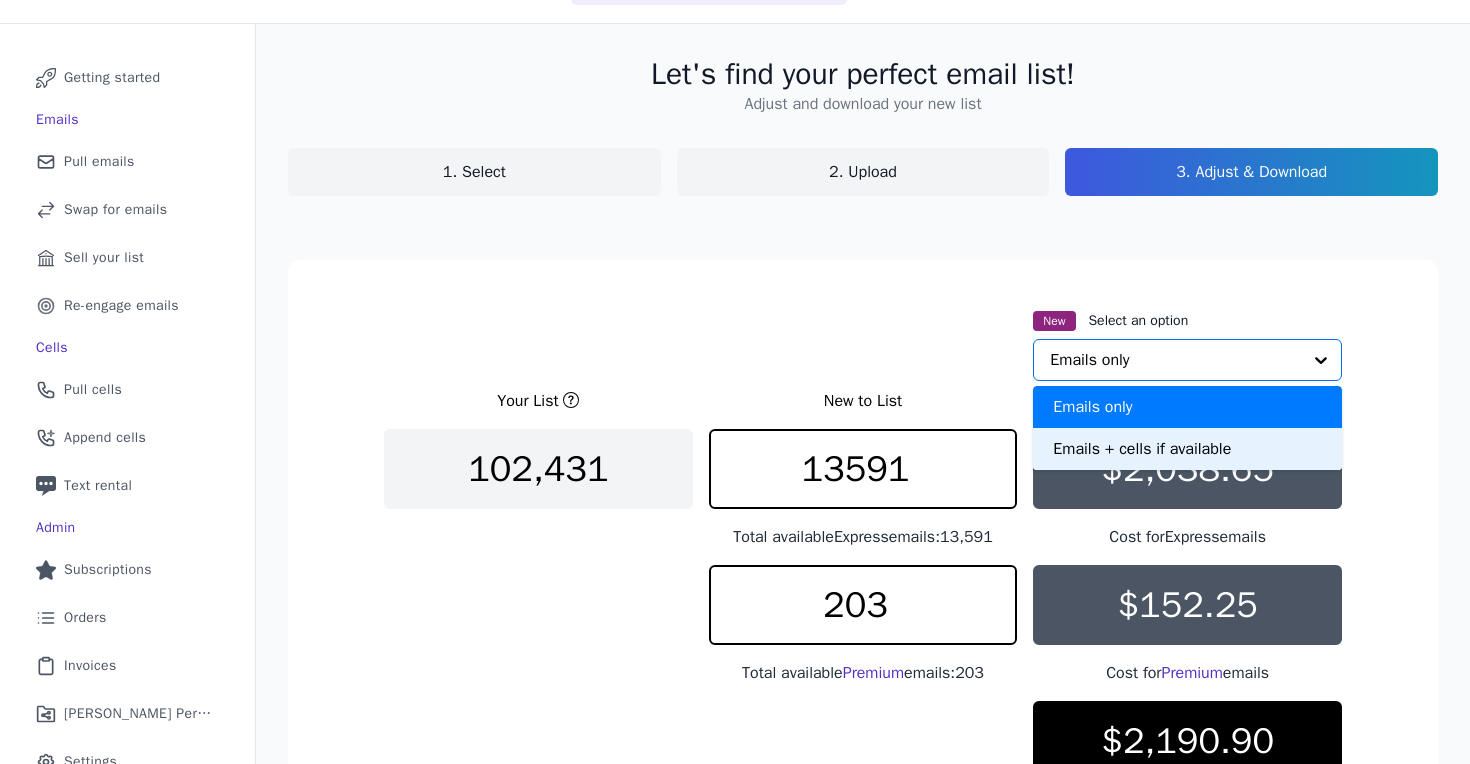 click on "Emails + cells if available" at bounding box center [1187, 449] 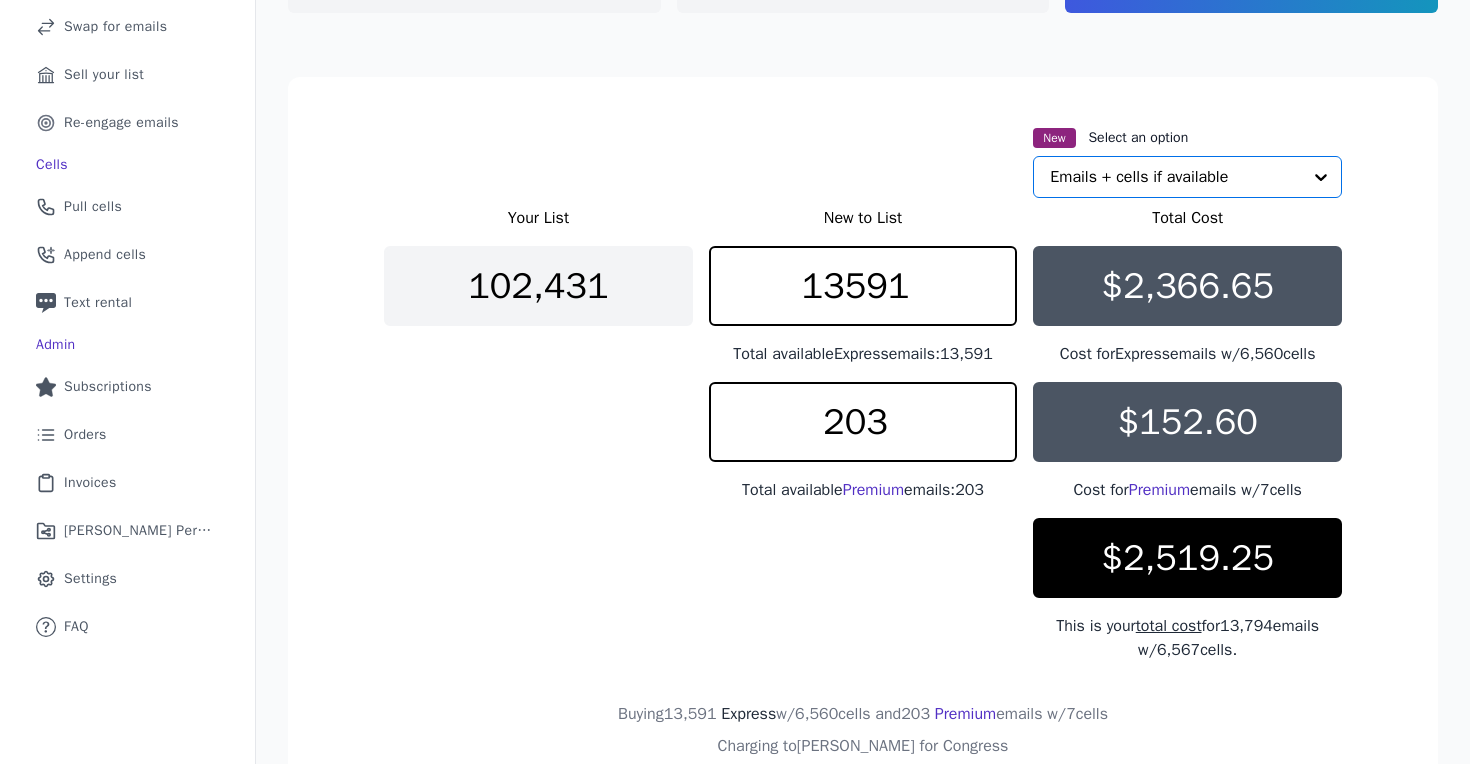 scroll, scrollTop: 2, scrollLeft: 0, axis: vertical 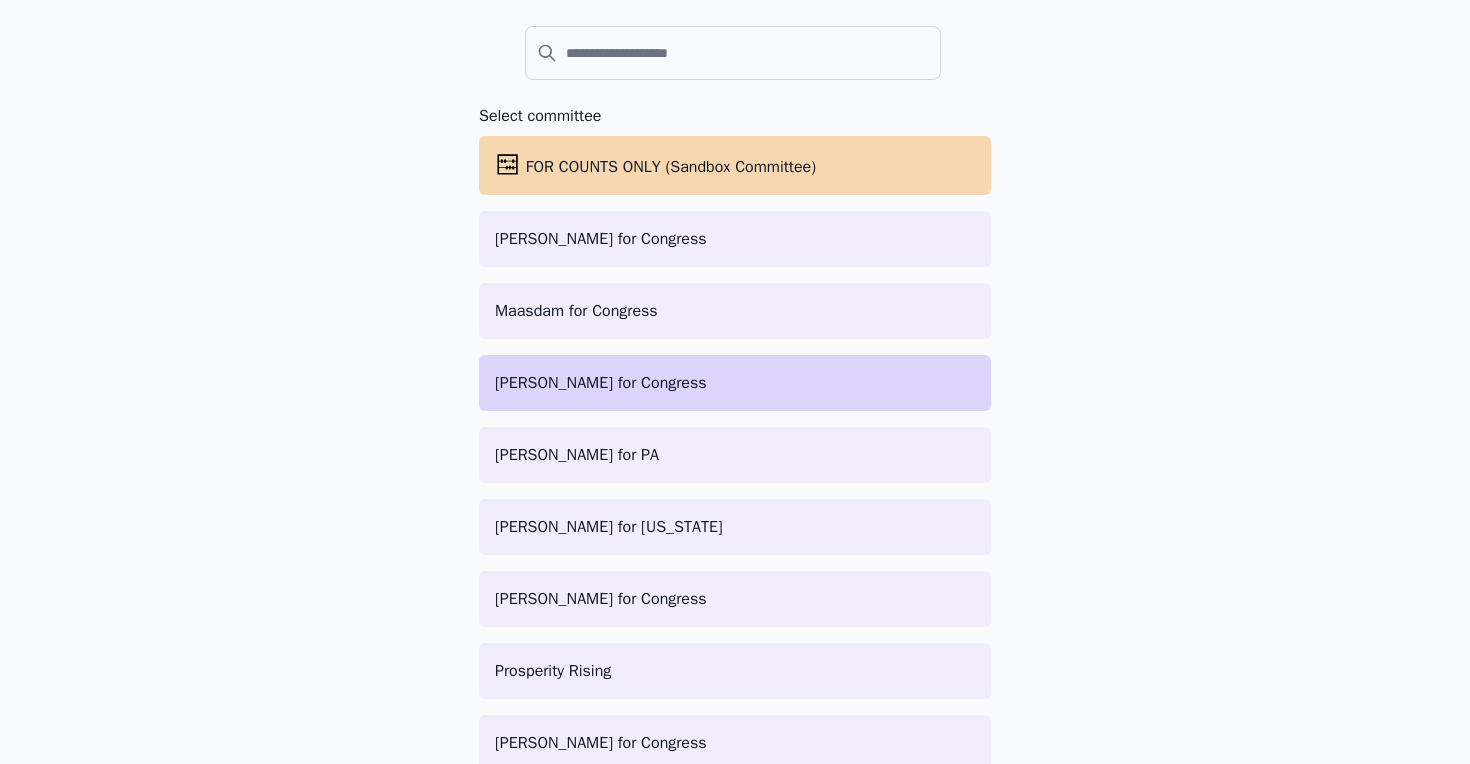 click on "[PERSON_NAME] for Congress" at bounding box center [735, 383] 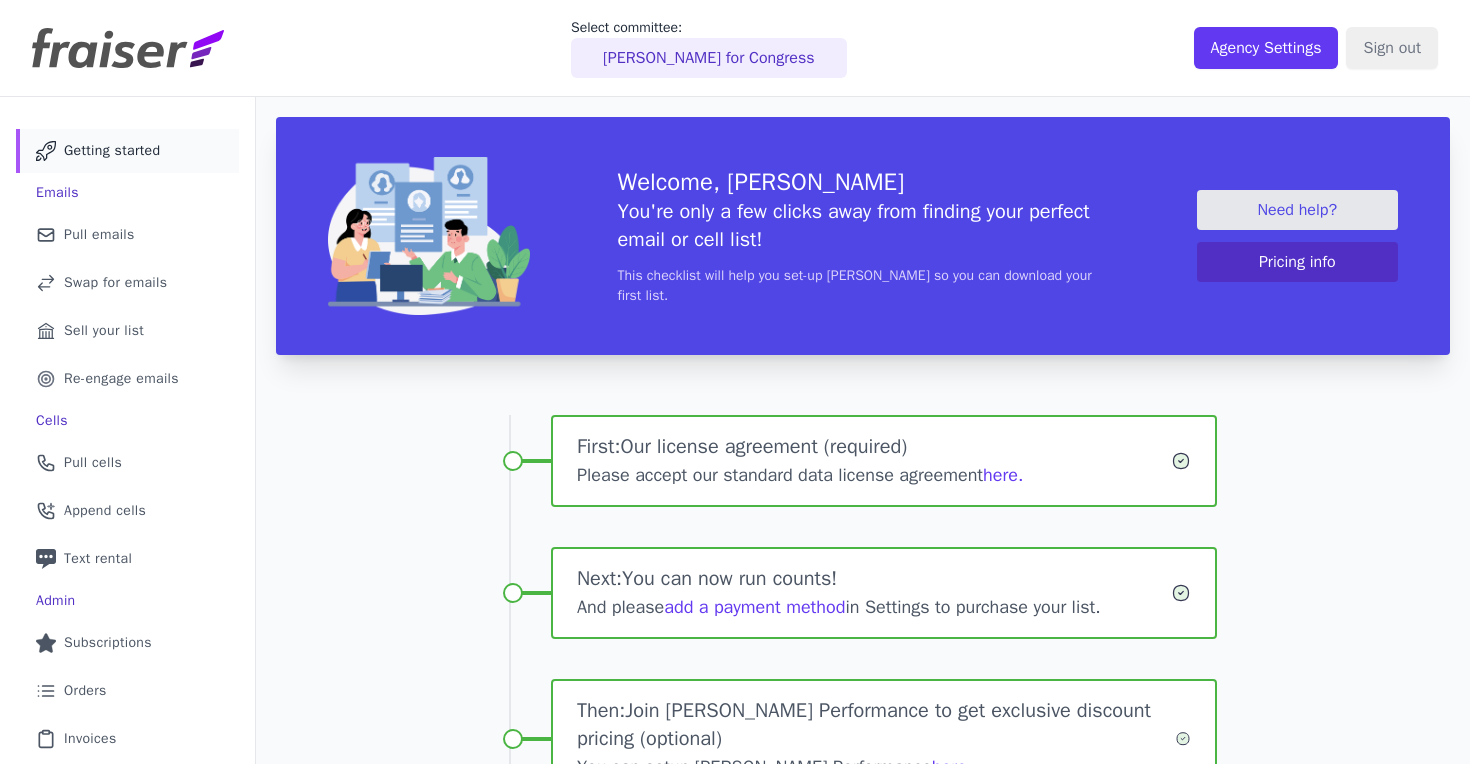 scroll, scrollTop: 0, scrollLeft: 0, axis: both 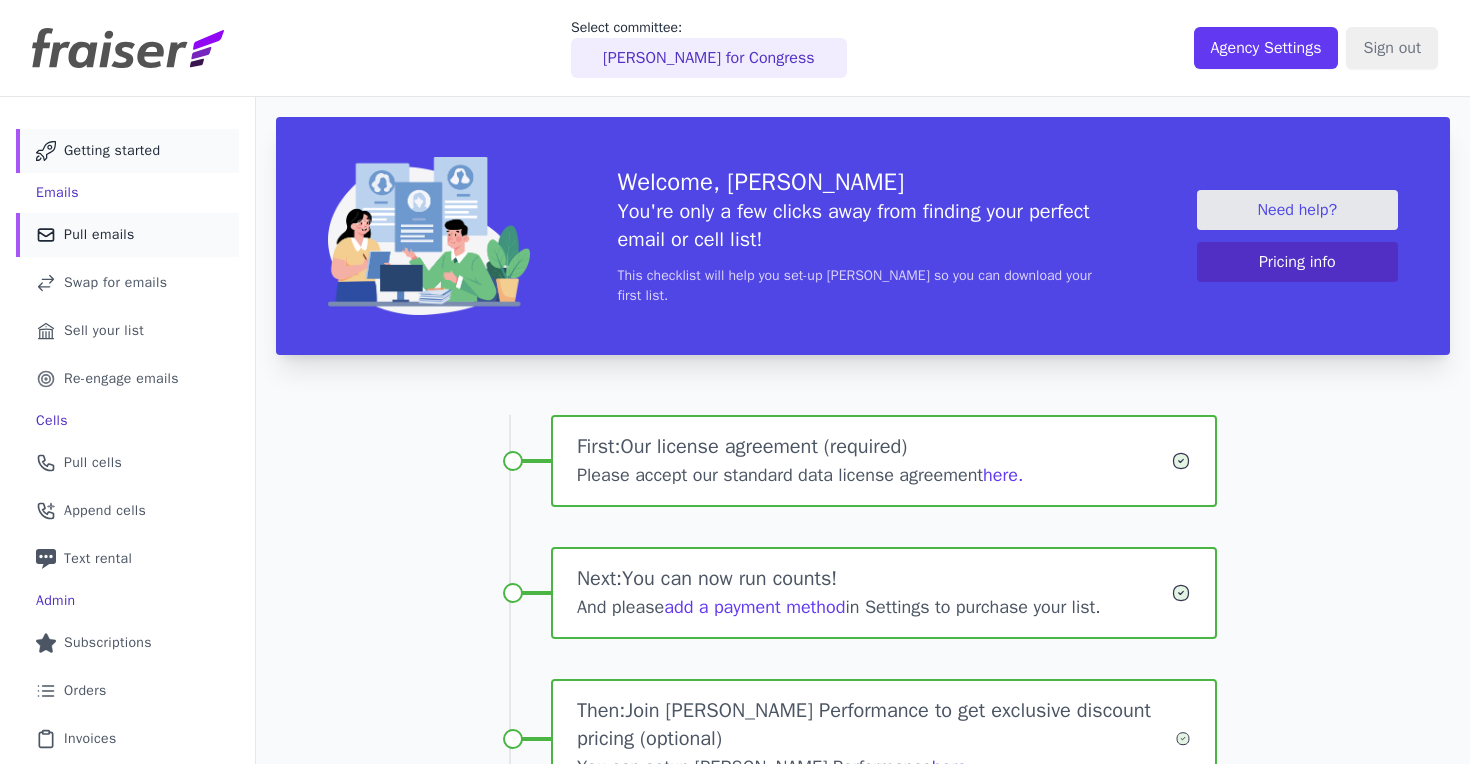 click on "Pull emails" at bounding box center (99, 235) 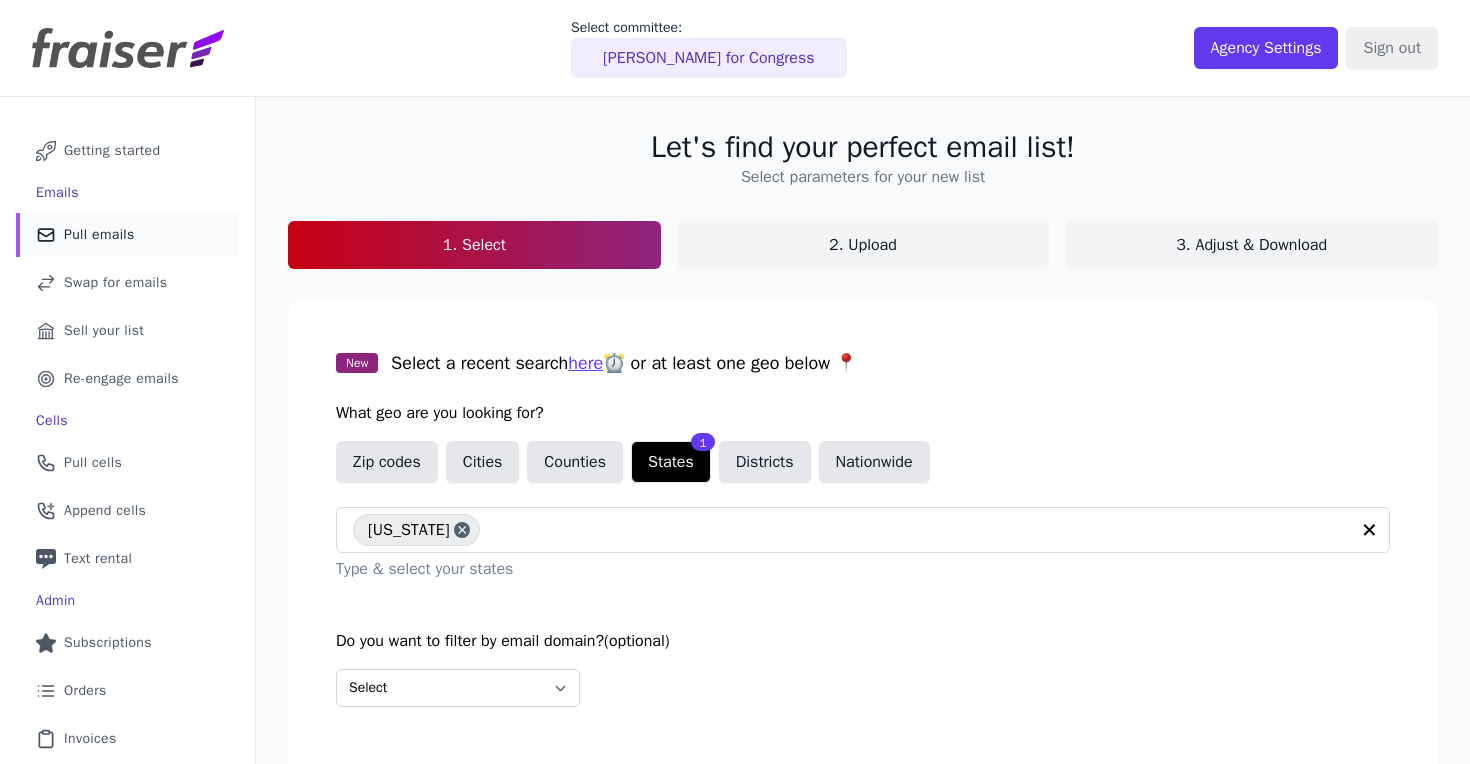 scroll, scrollTop: 0, scrollLeft: 0, axis: both 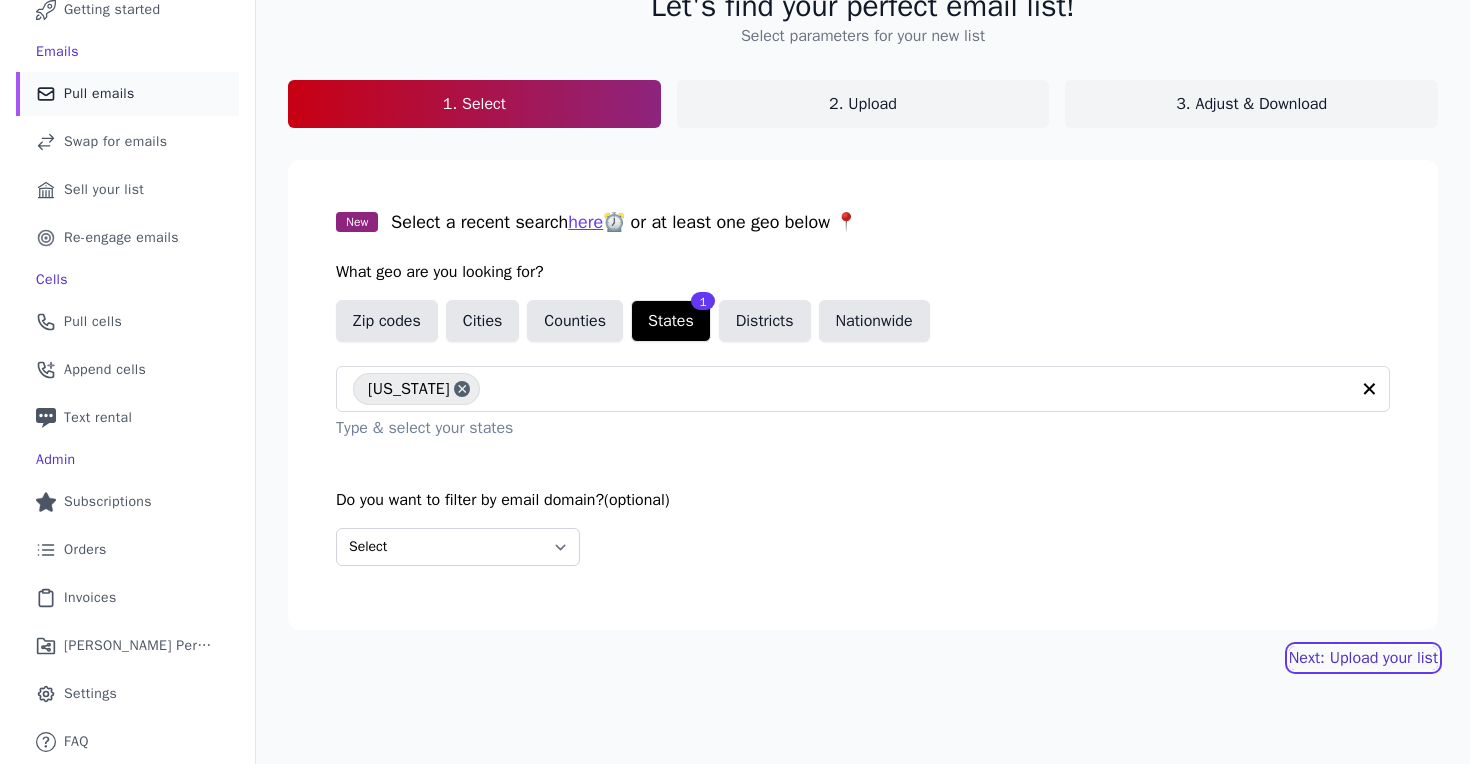 click on "Next: Upload your list" at bounding box center [1363, 658] 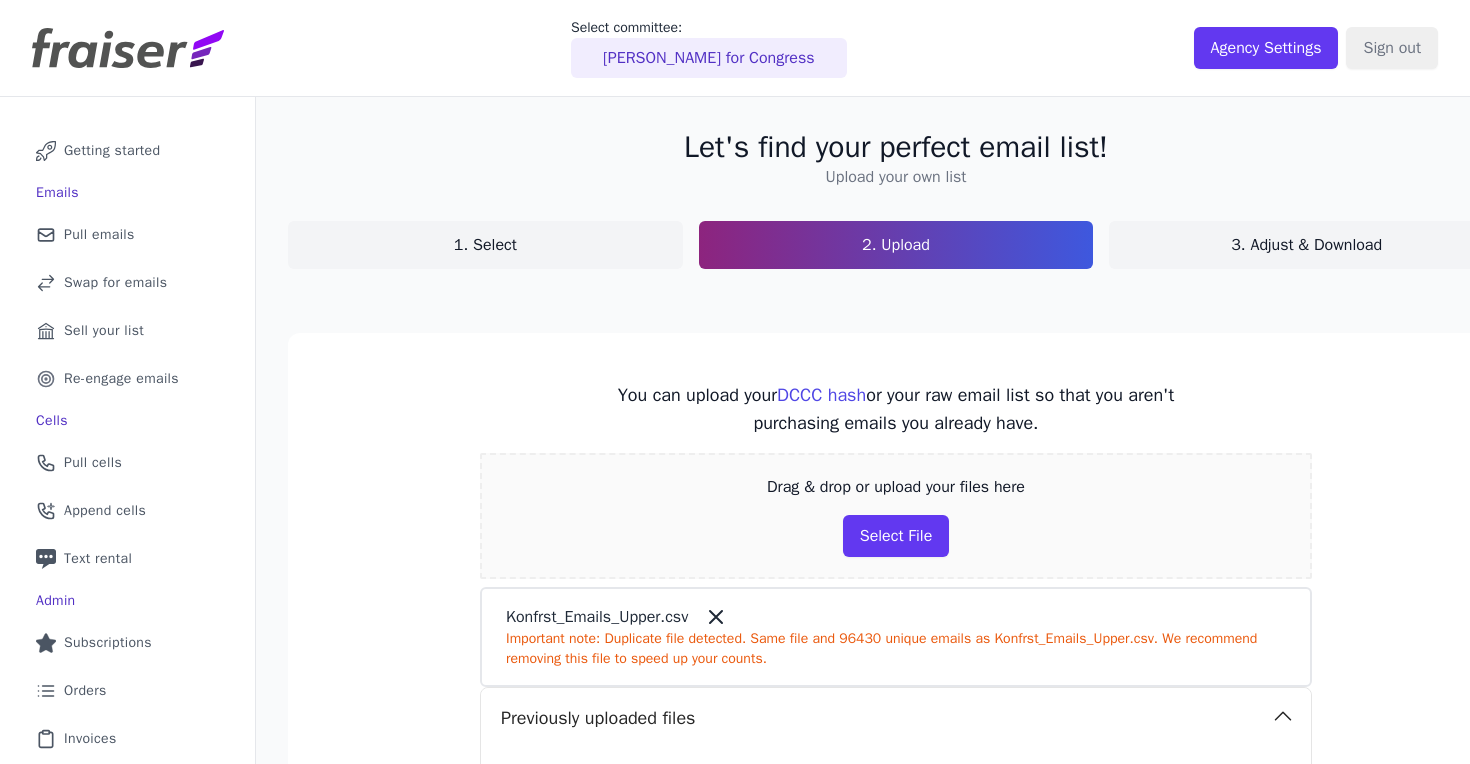 scroll, scrollTop: 0, scrollLeft: 0, axis: both 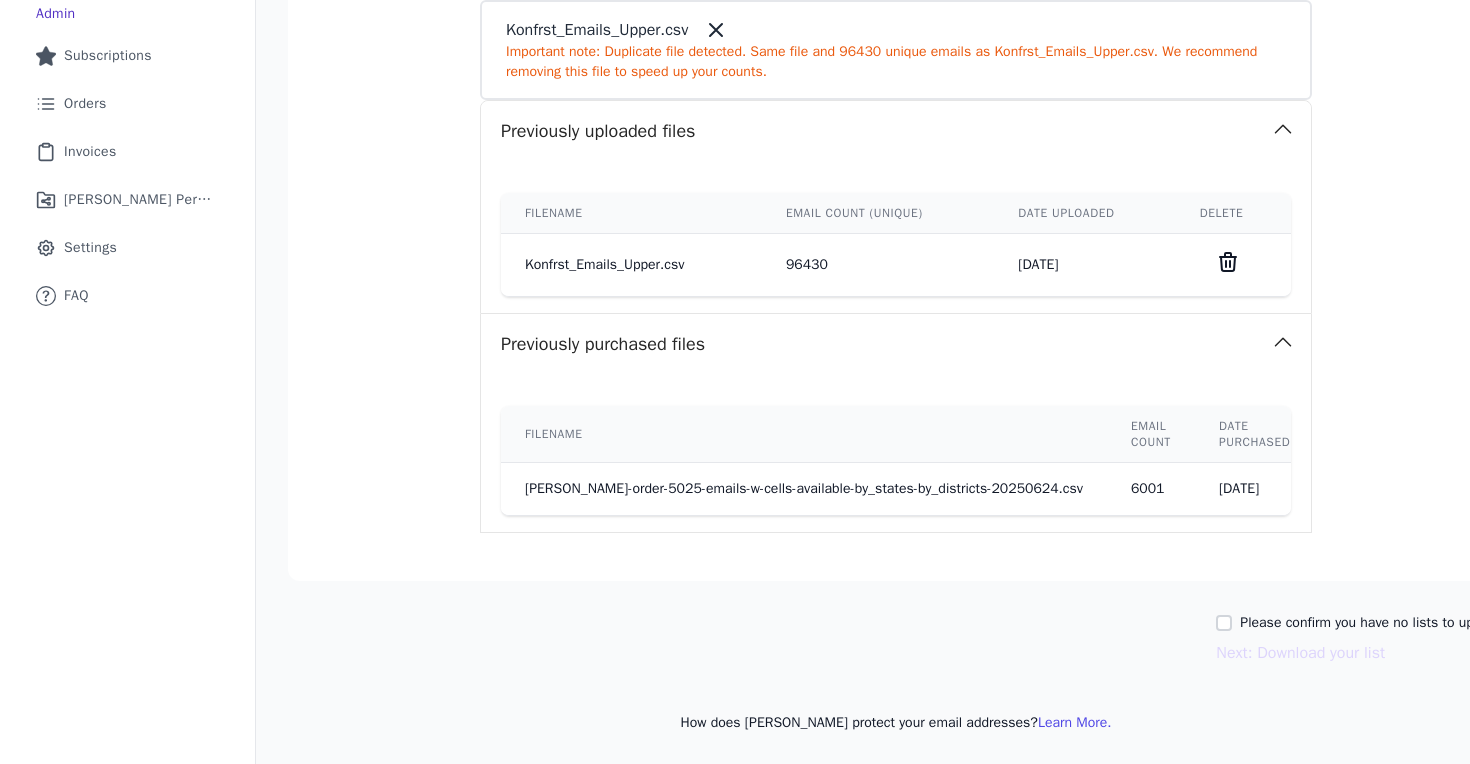 click on "Please confirm you have no lists to upload." at bounding box center [1360, 623] 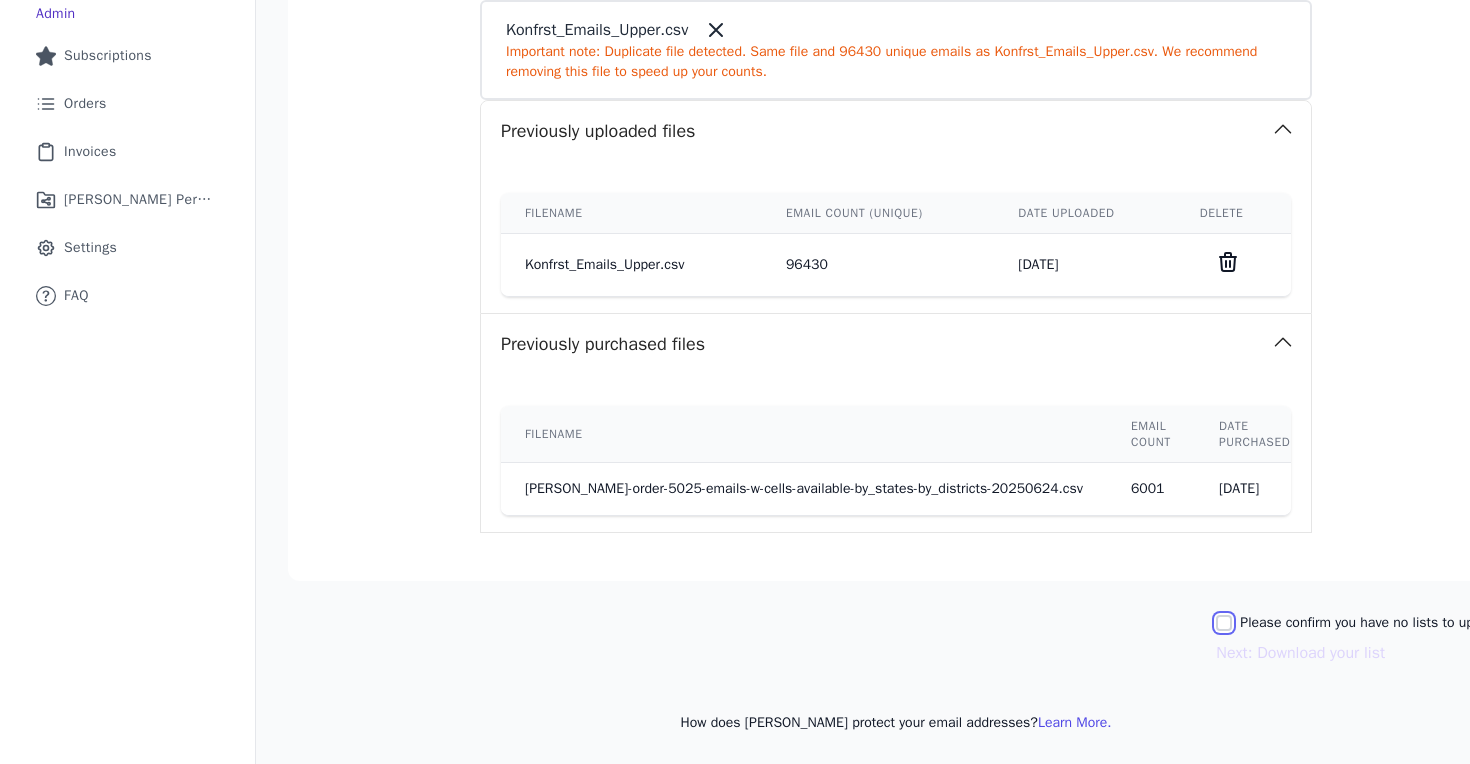 click on "Please confirm you have no lists to upload." at bounding box center [1224, 623] 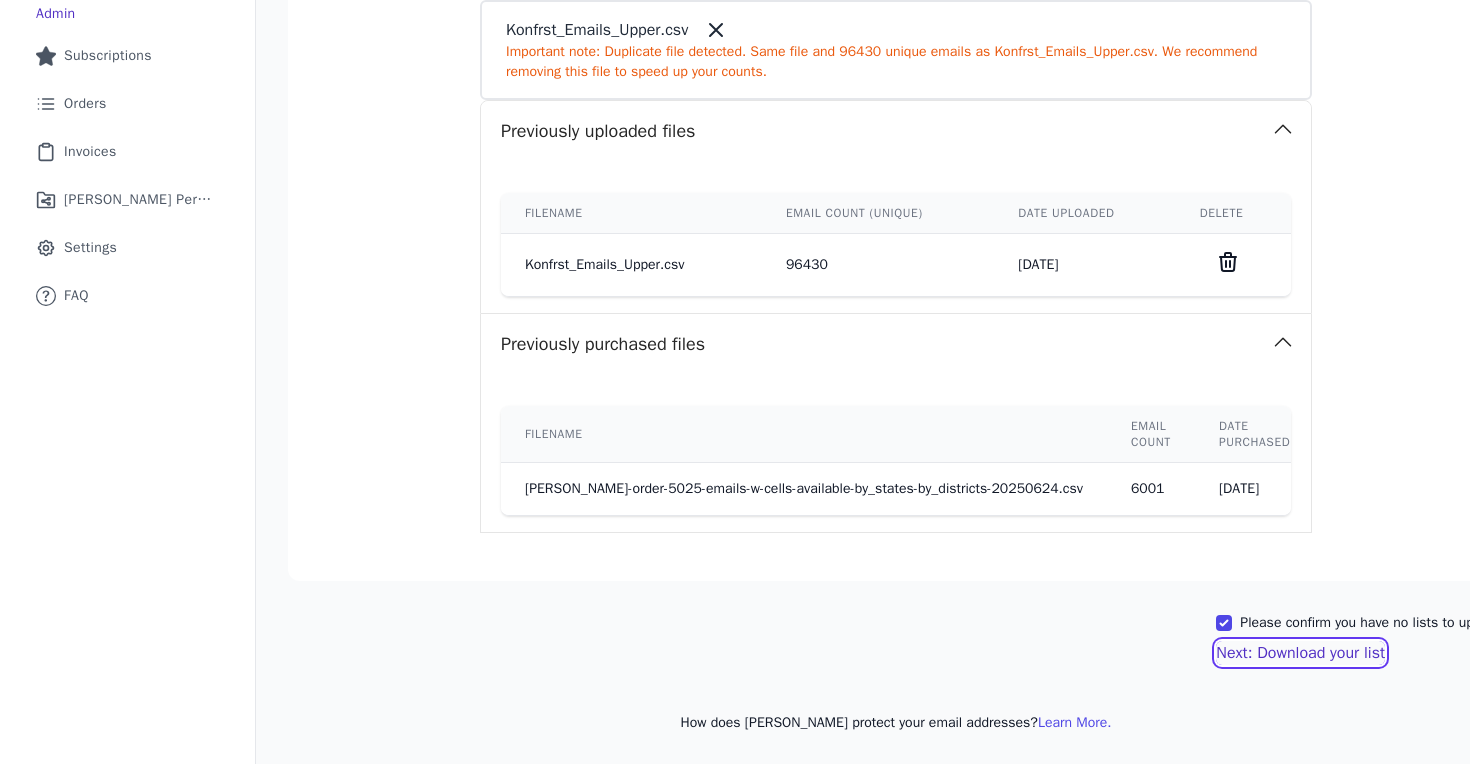 click on "Next: Download your list" at bounding box center (1300, 653) 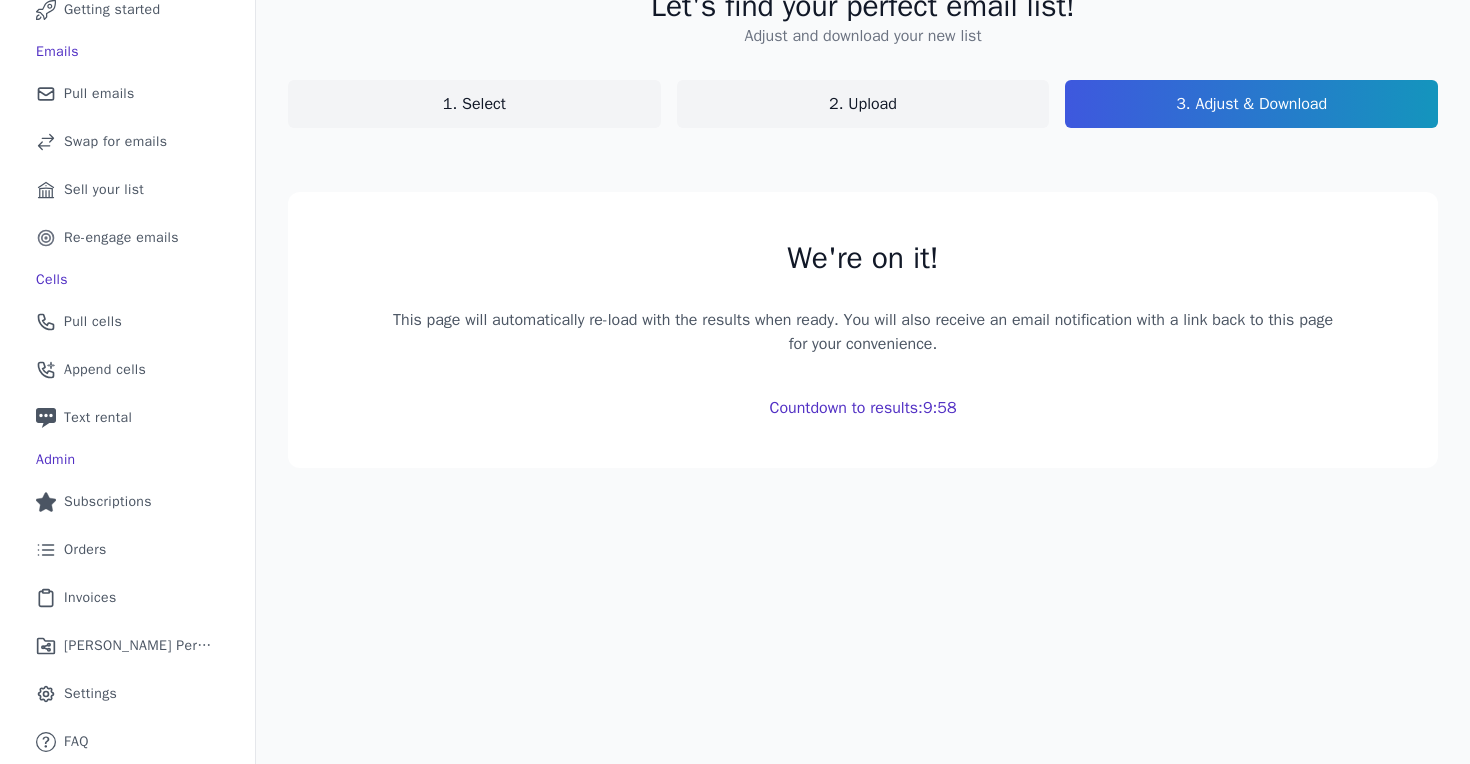 scroll, scrollTop: 364, scrollLeft: 0, axis: vertical 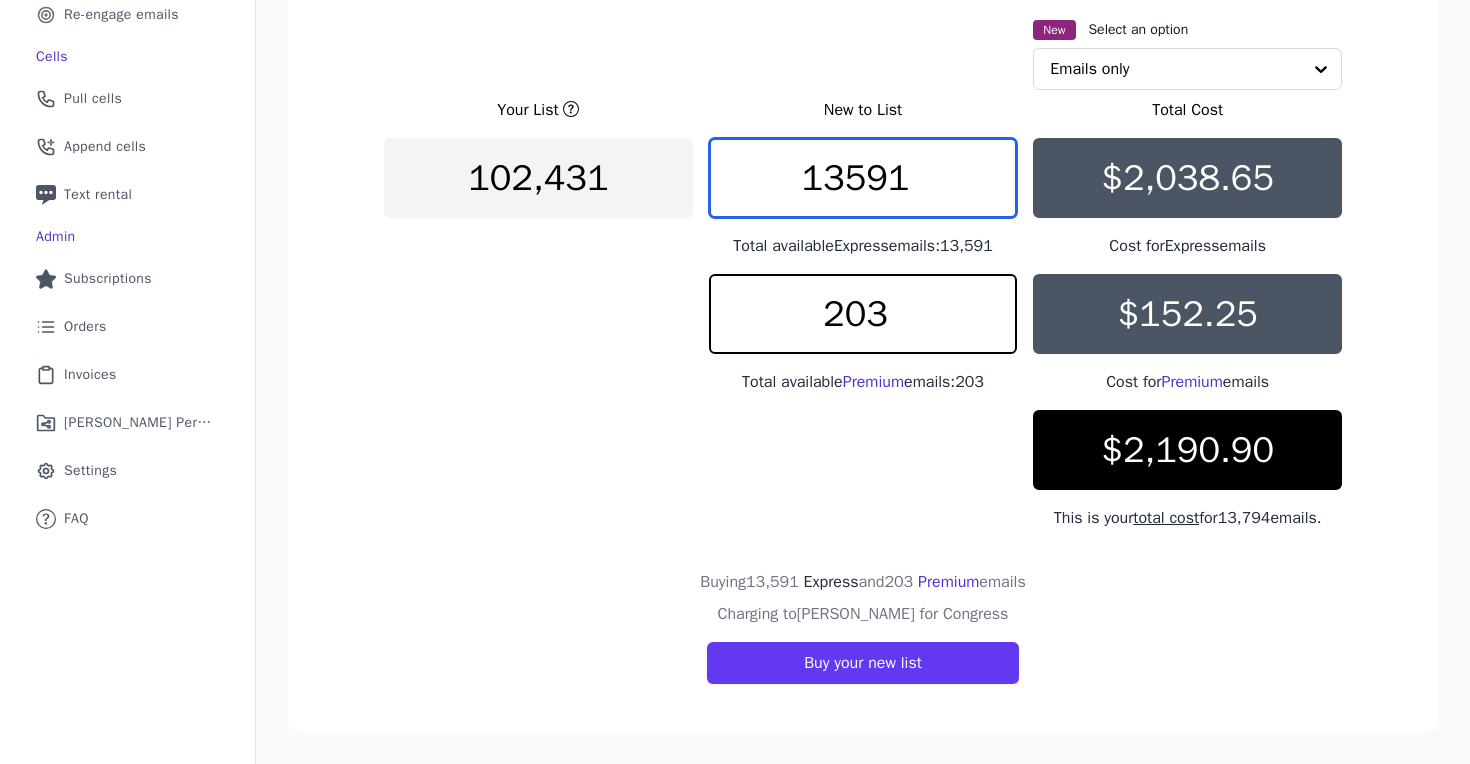 click on "13591" at bounding box center [863, 178] 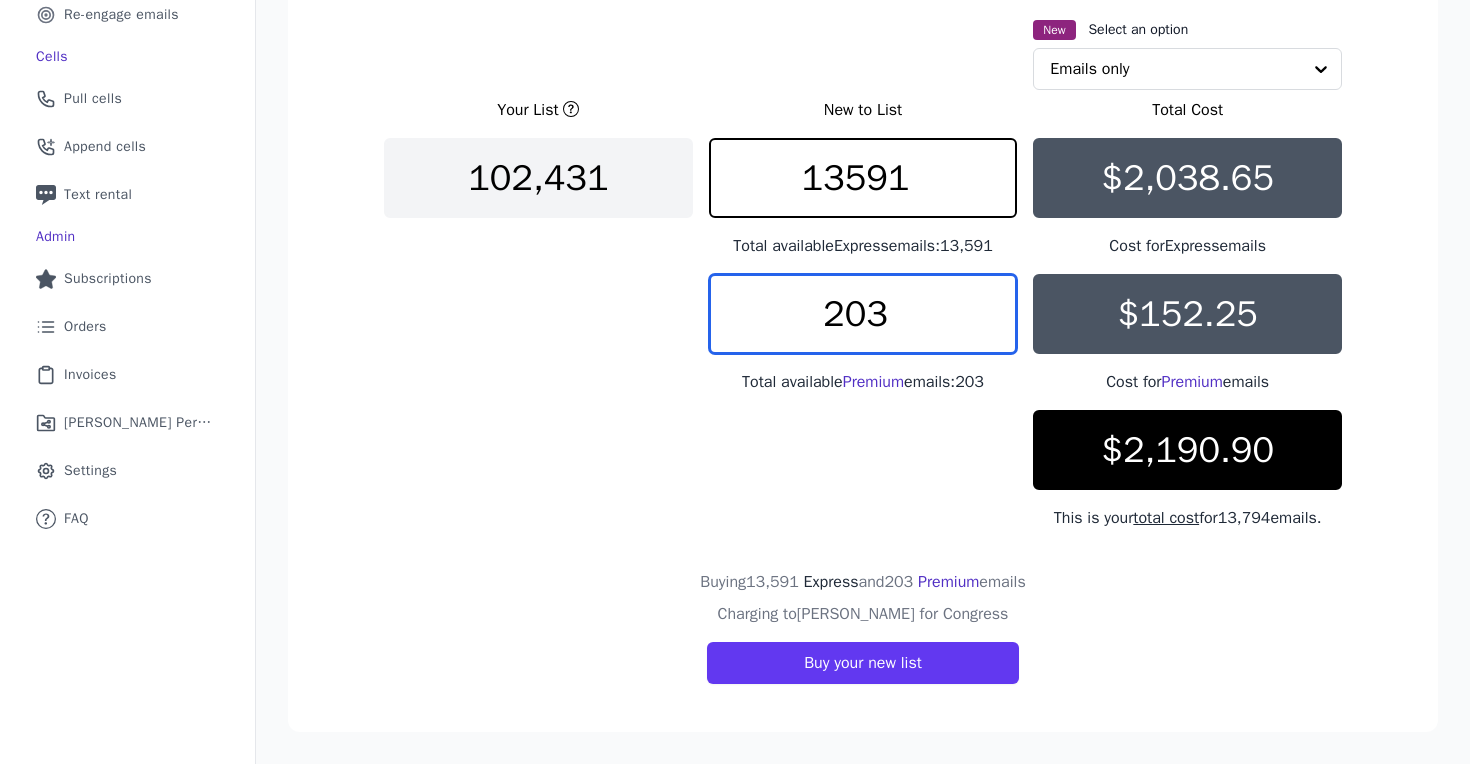 click on "203" at bounding box center [863, 314] 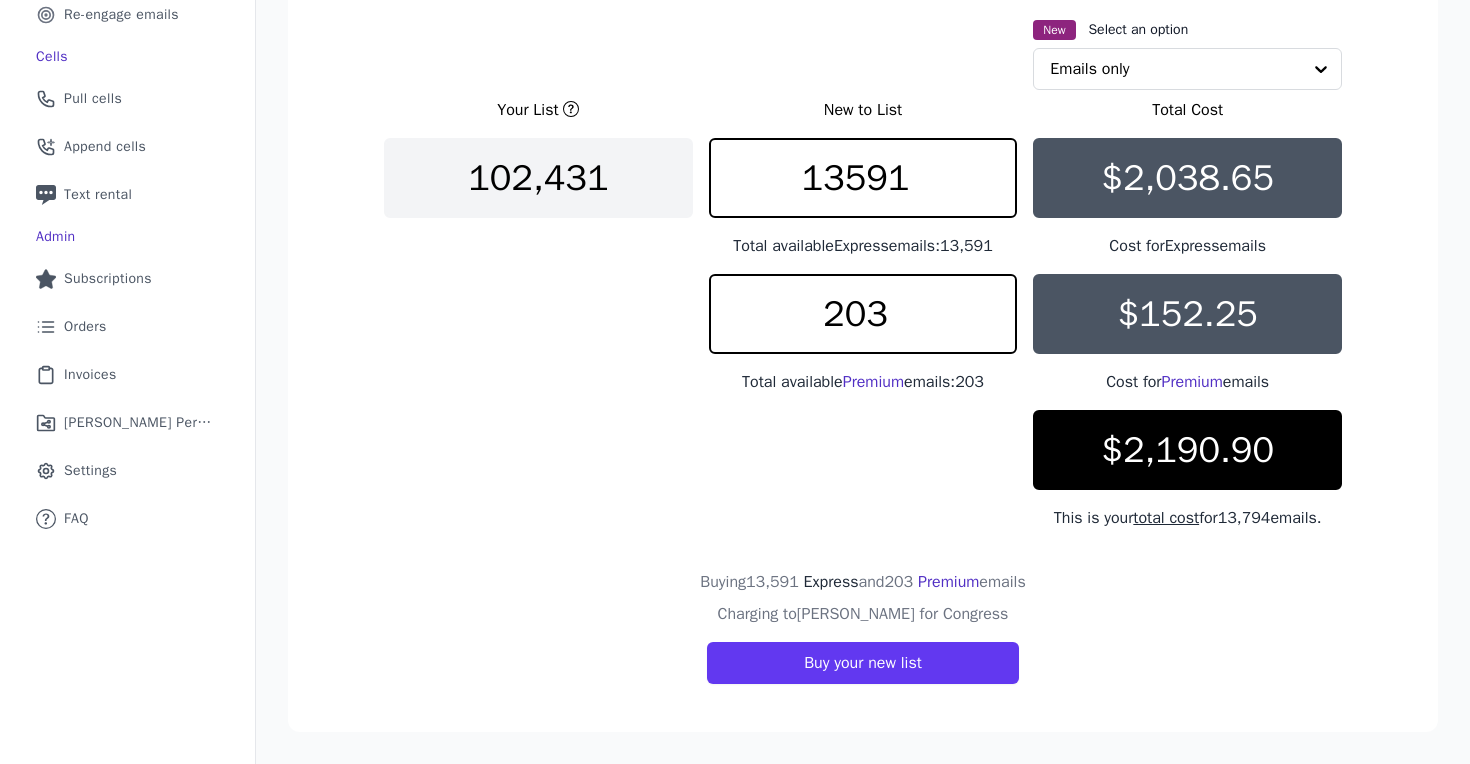 click on "Your List       New to List   Total Cost   102,431   13591   Total available  Express  emails:  13,591   $2,038.65   Cost for  Express  emails   203   Total available  Premium
emails:  203   $152.25   Cost for  Premium  emails     $2,190.90   This is your  total cost  for  13,794
emails." at bounding box center [863, 314] 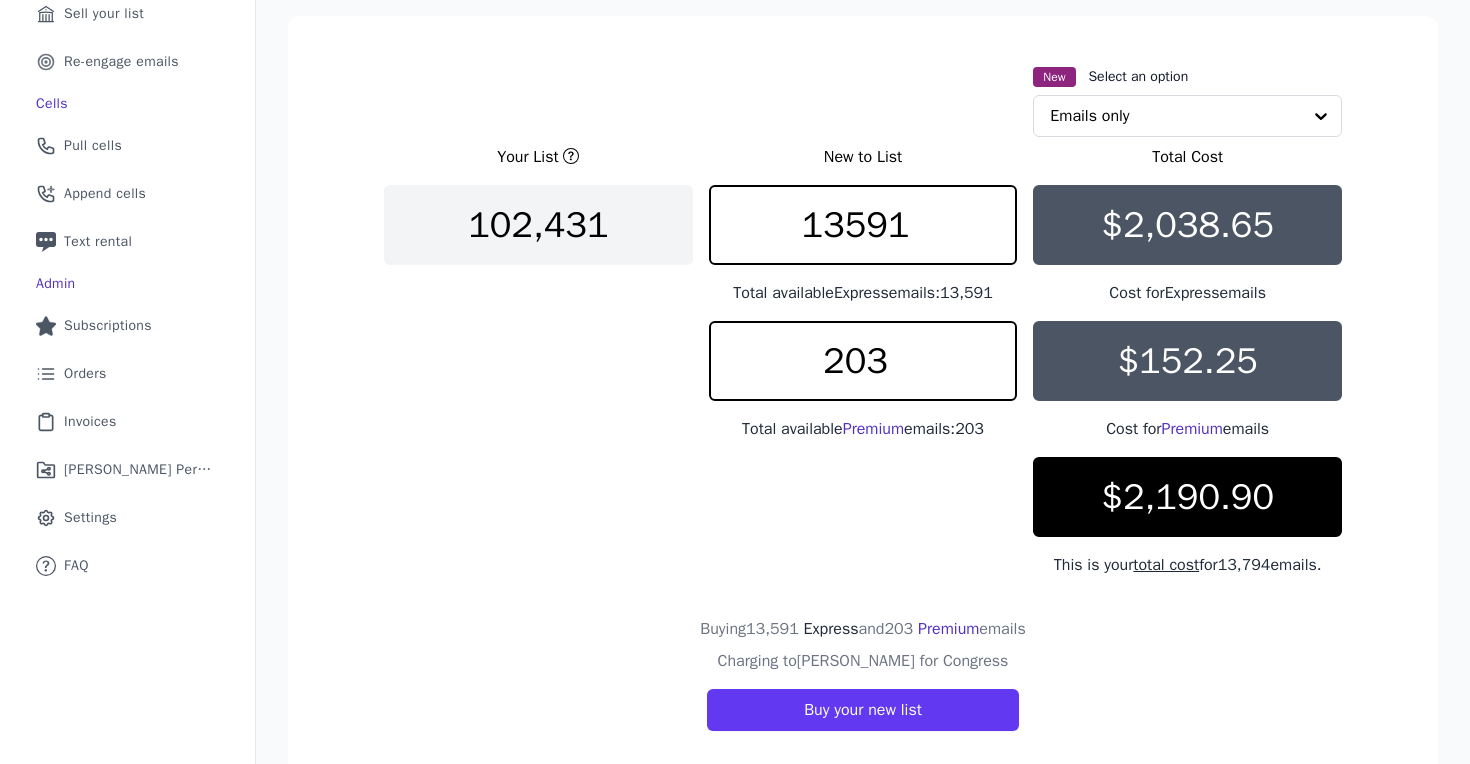 scroll, scrollTop: 315, scrollLeft: 0, axis: vertical 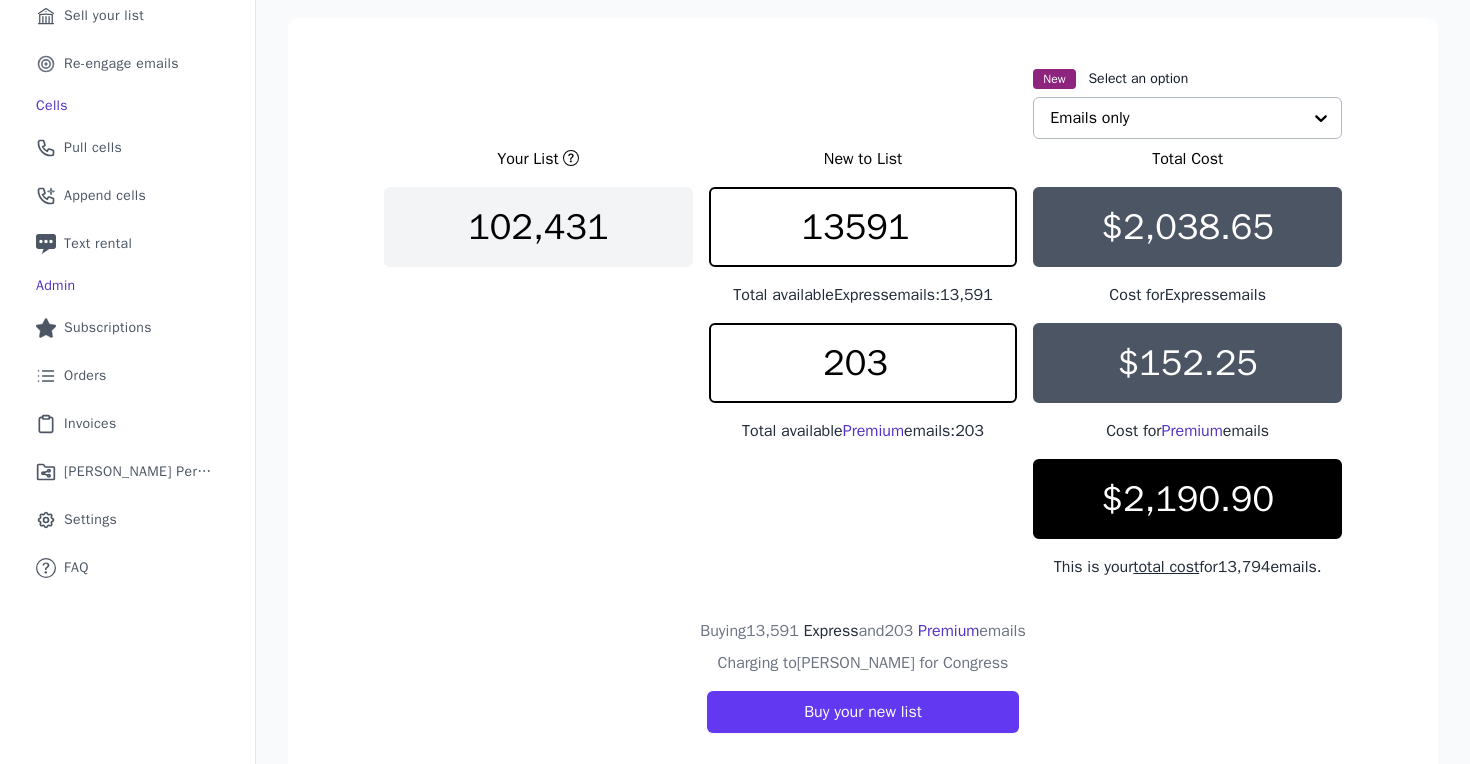 click 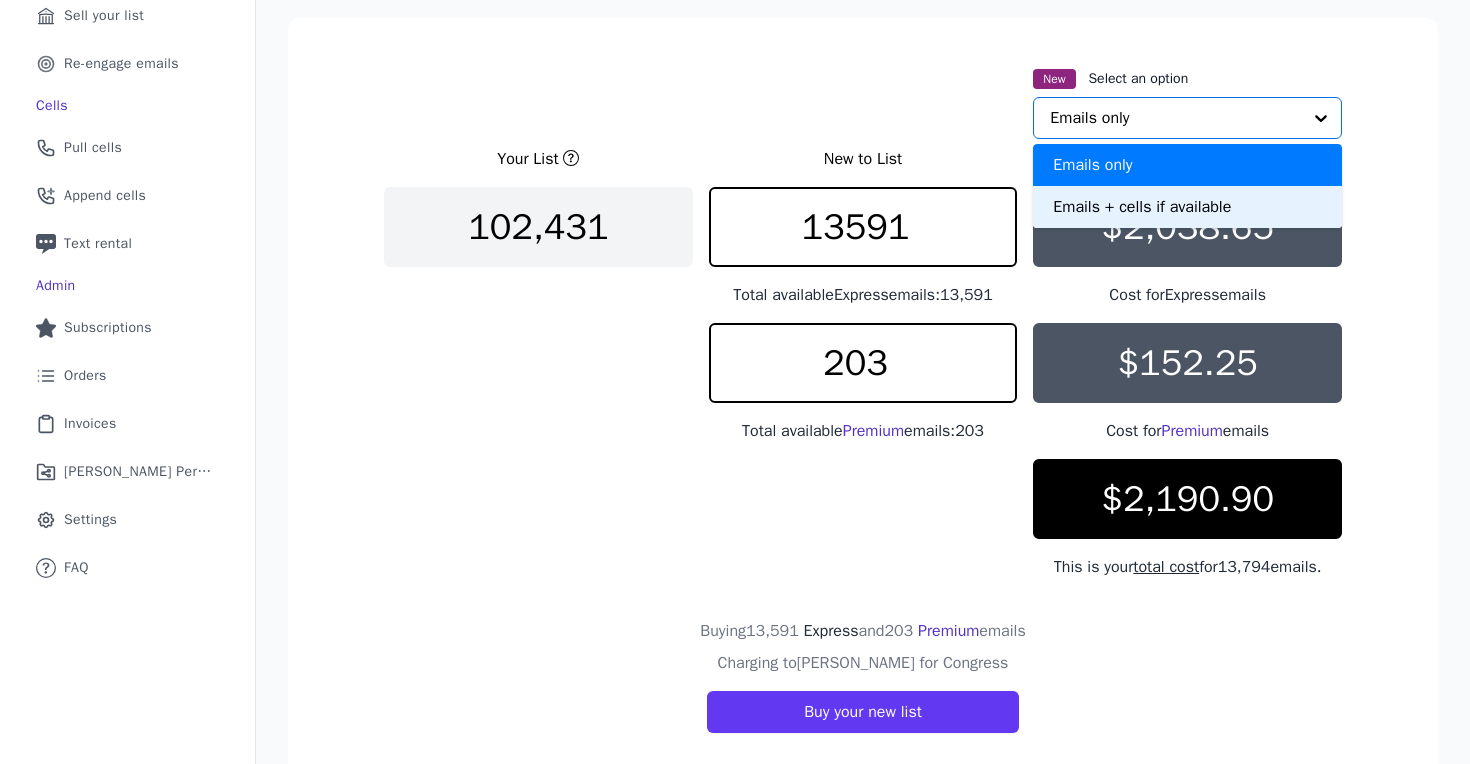 click on "Emails + cells if available" at bounding box center (1187, 207) 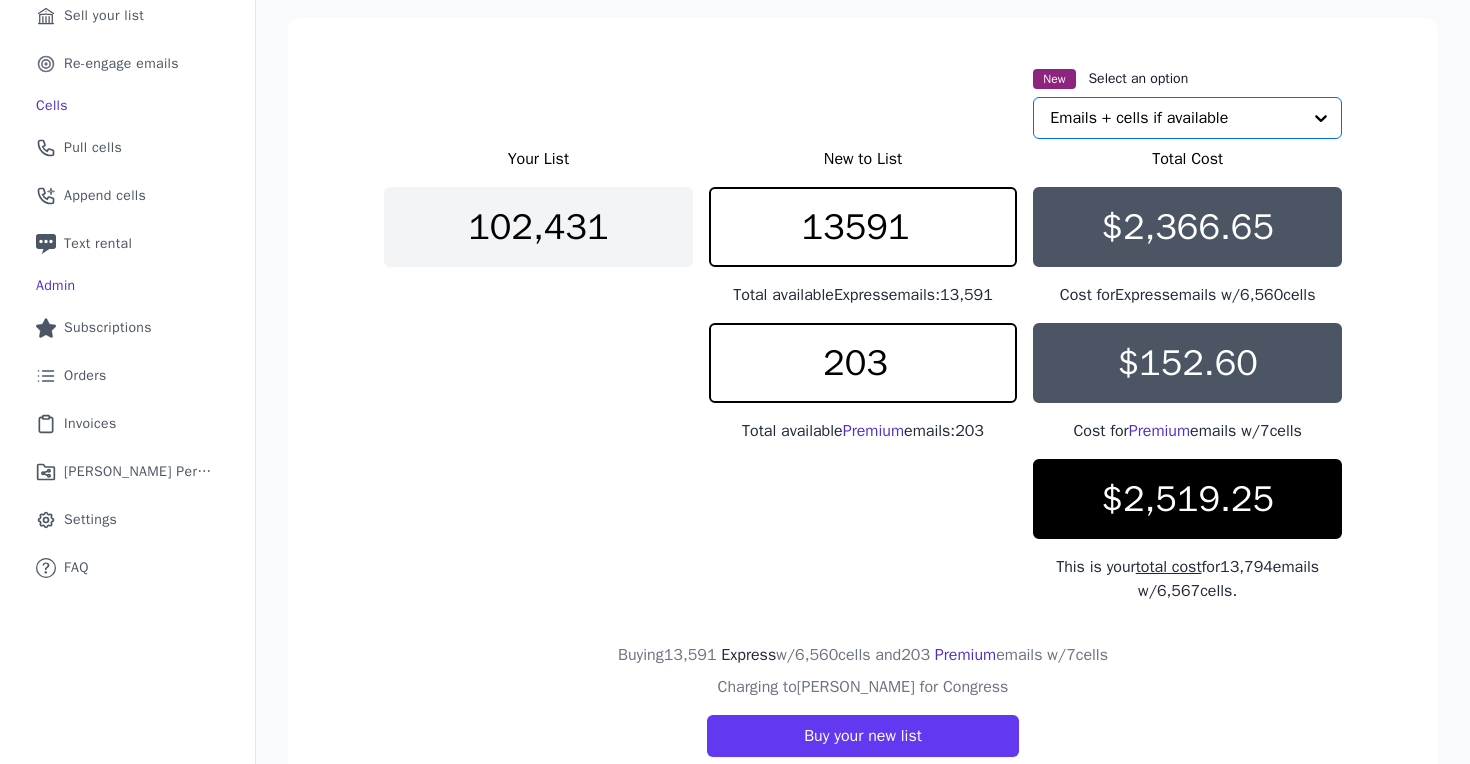 click on "Your List   New to List   Total Cost   102,431   13591   Total available  Express  emails:  13,591   $2,366.65   Cost for  Express  emails w/  6,560  cells   203   Total available  Premium
emails:  203   $152.60   Cost for  Premium  emails w/  7
cells     $2,519.25   This is your  total cost  for  13,794
emails w/  6,567  cells." at bounding box center (863, 375) 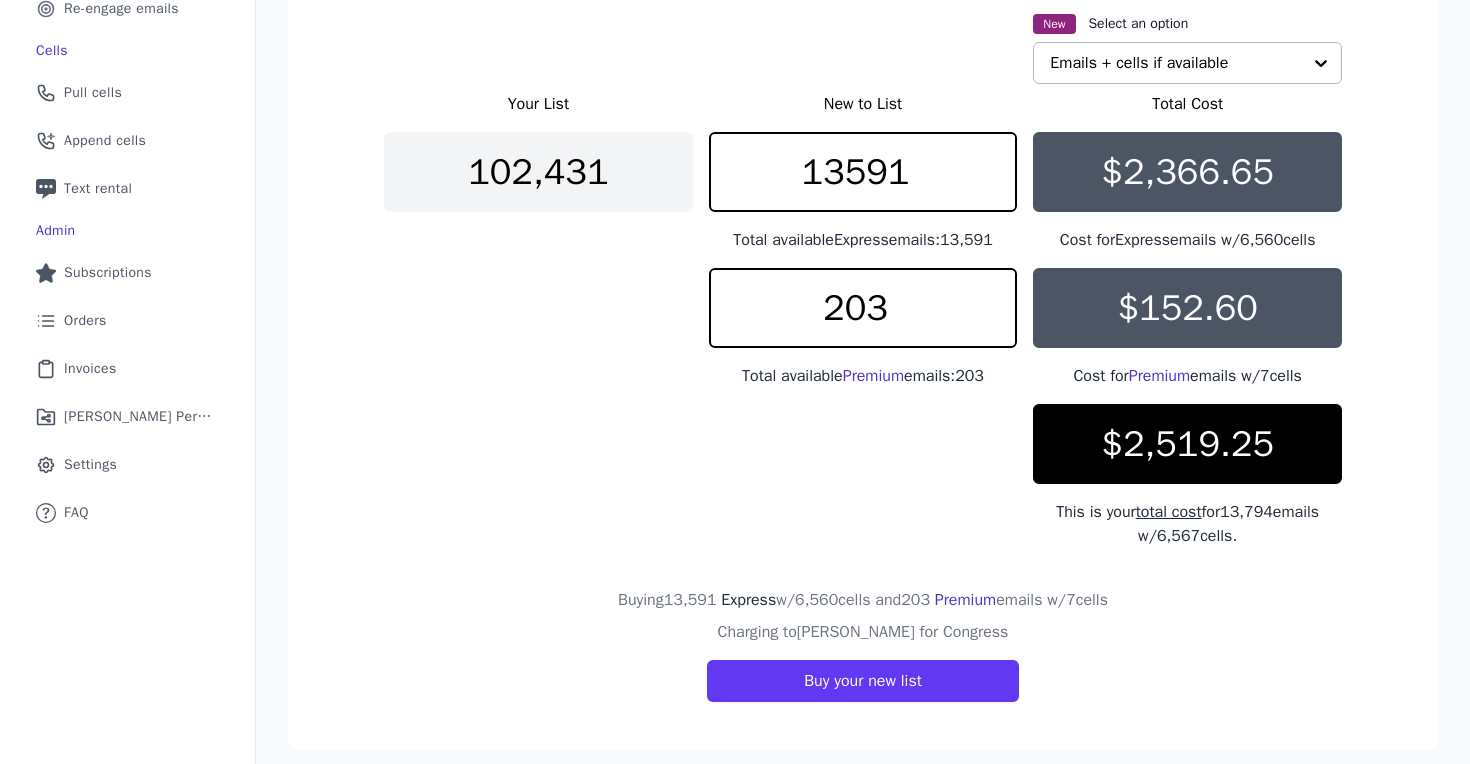 scroll, scrollTop: 364, scrollLeft: 0, axis: vertical 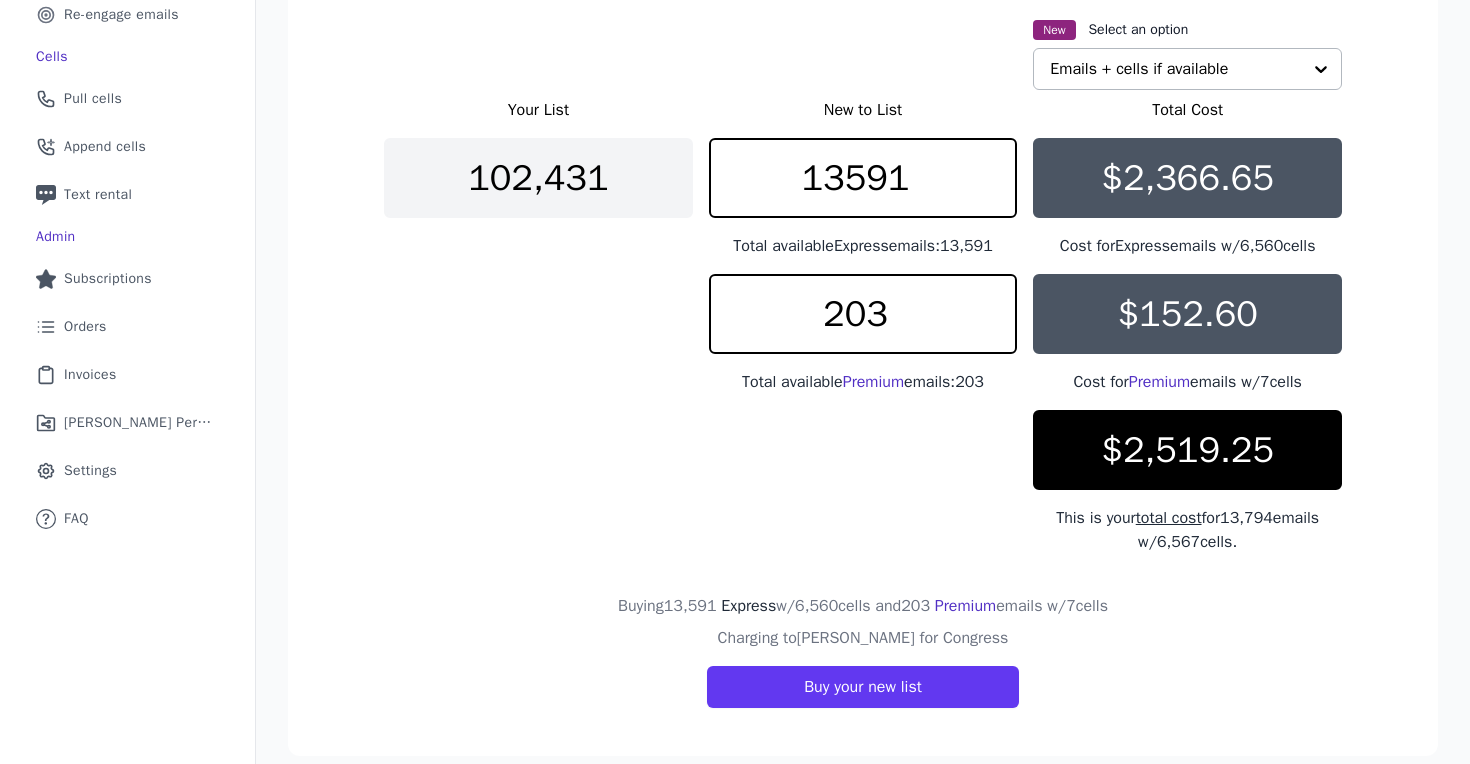 click on "$2,519.25" at bounding box center (1187, 450) 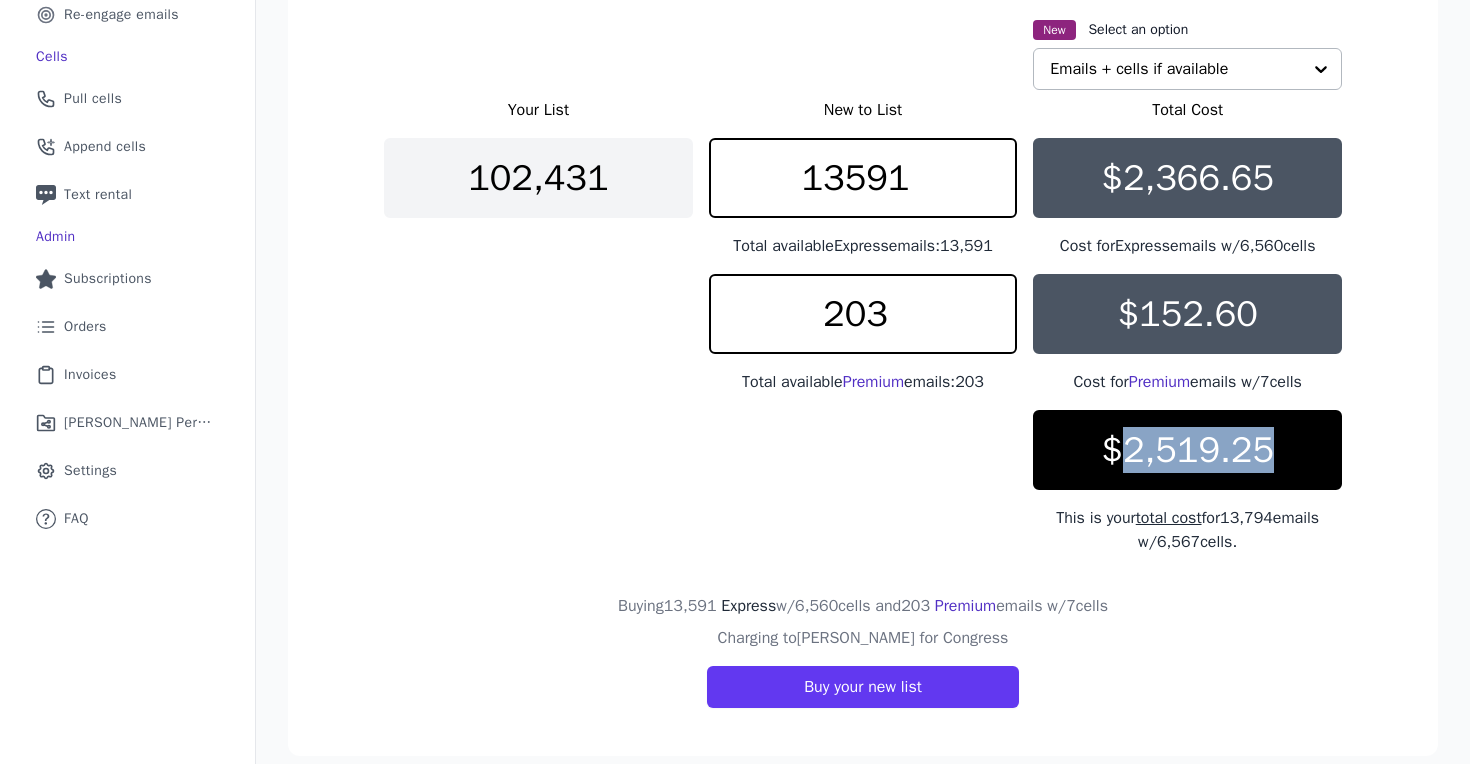 click on "$2,519.25" at bounding box center [1187, 450] 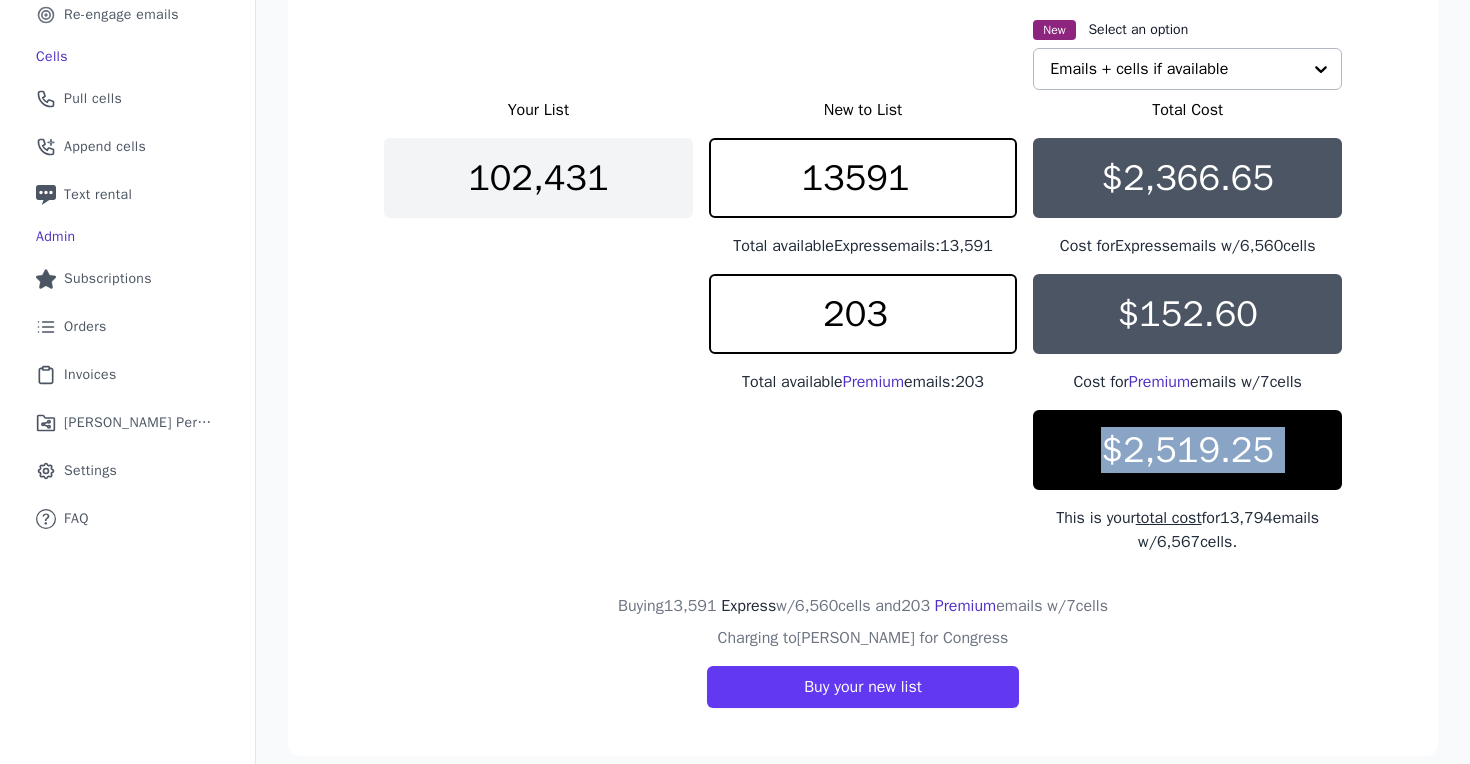 click on "$2,519.25" at bounding box center [1187, 450] 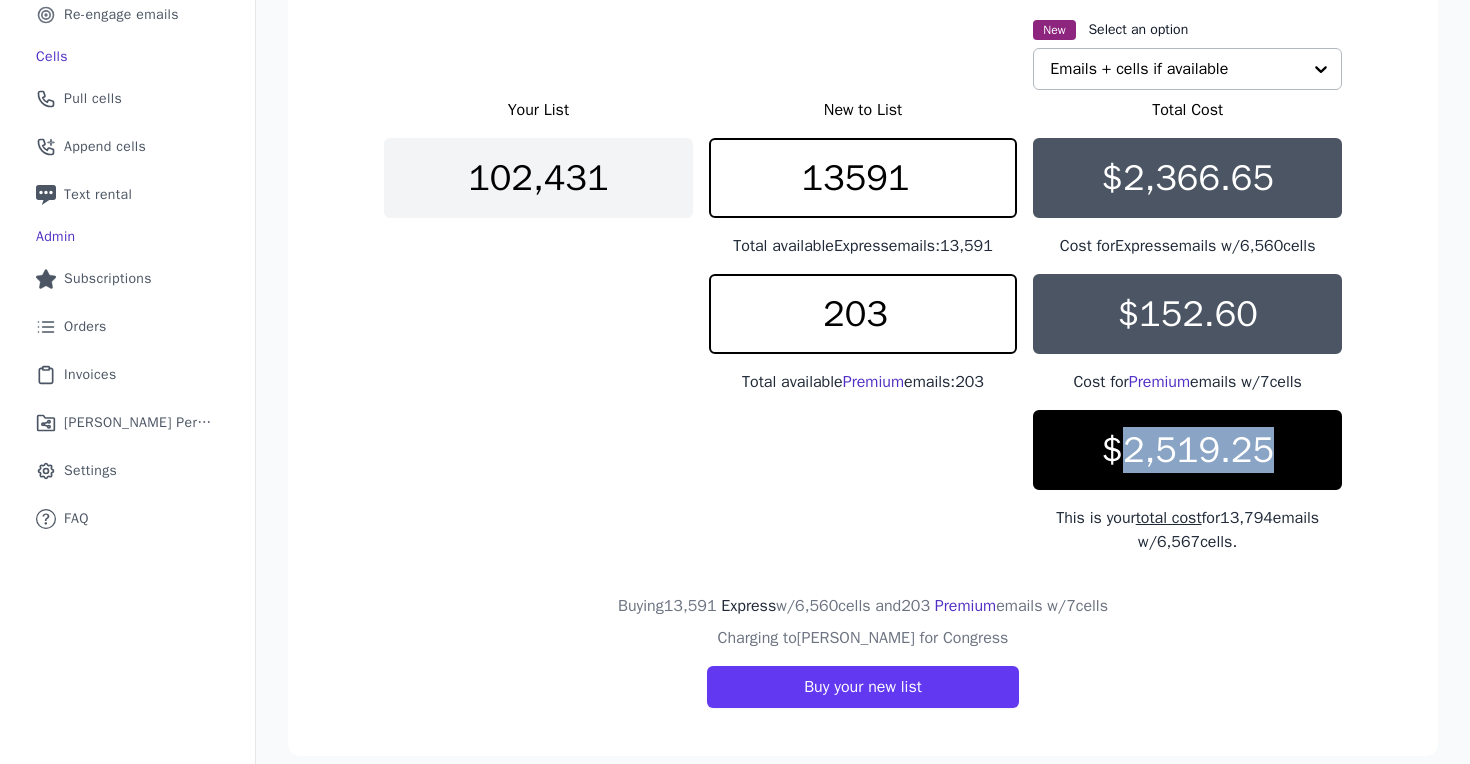 click on "$2,519.25" at bounding box center (1187, 450) 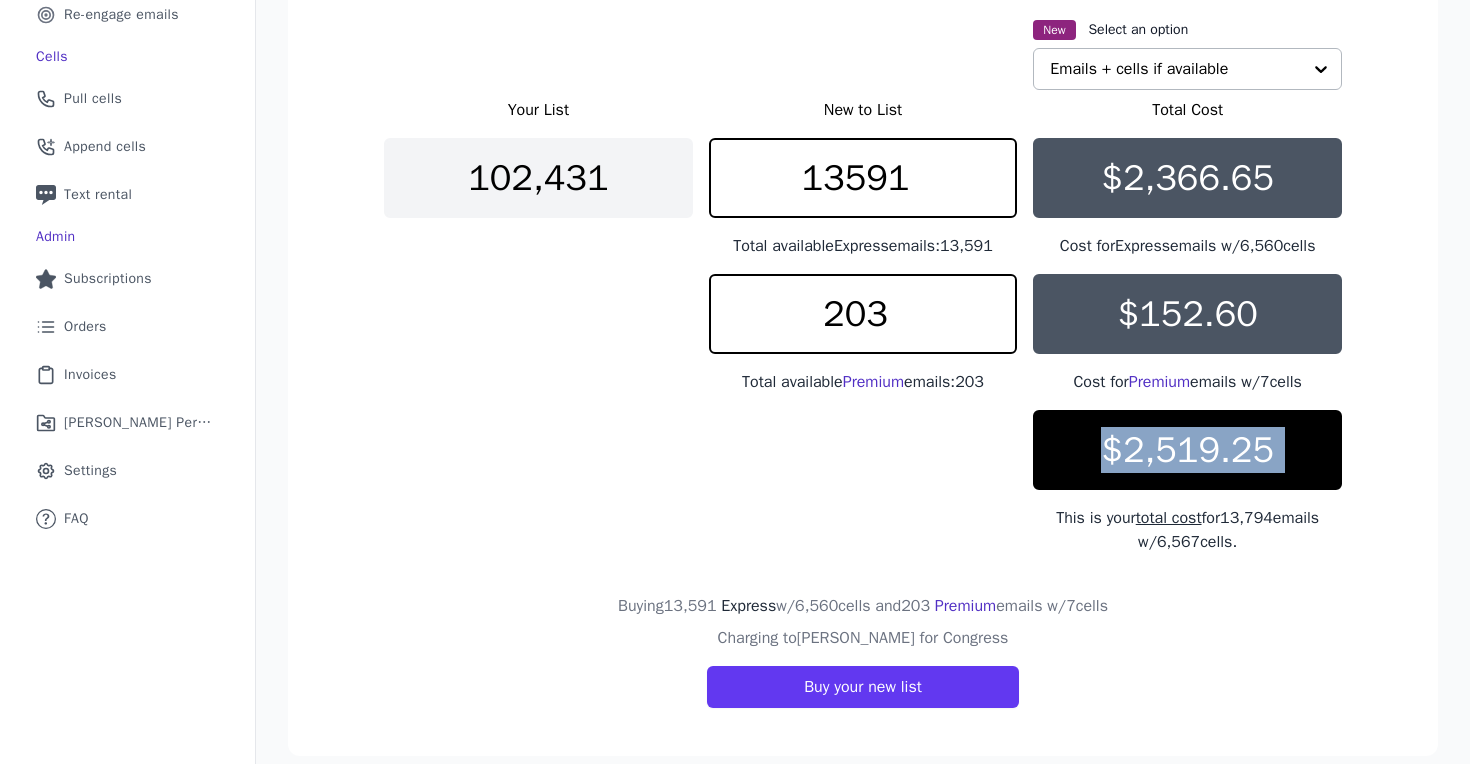 click on "$2,519.25" at bounding box center (1187, 450) 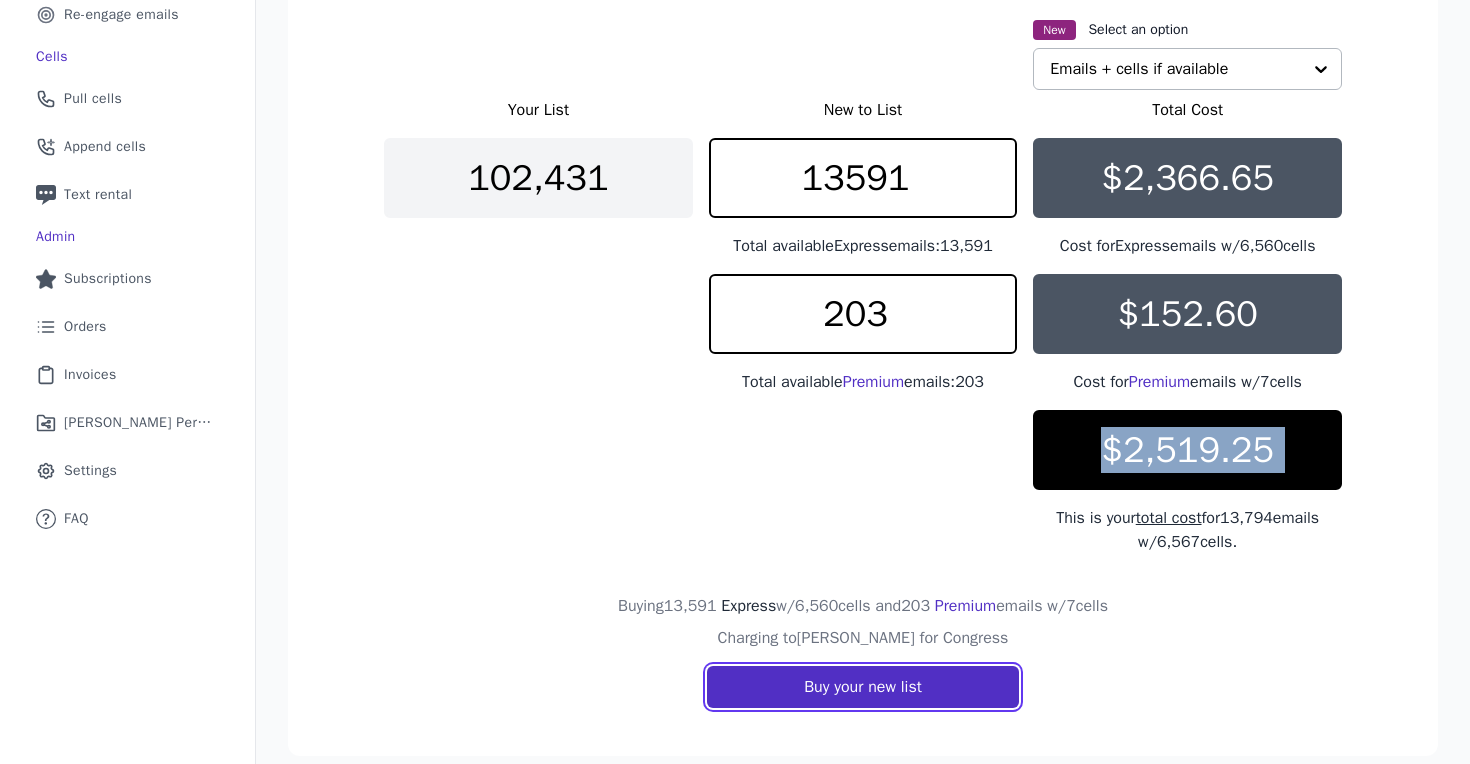 click on "Buy your new list" at bounding box center [863, 687] 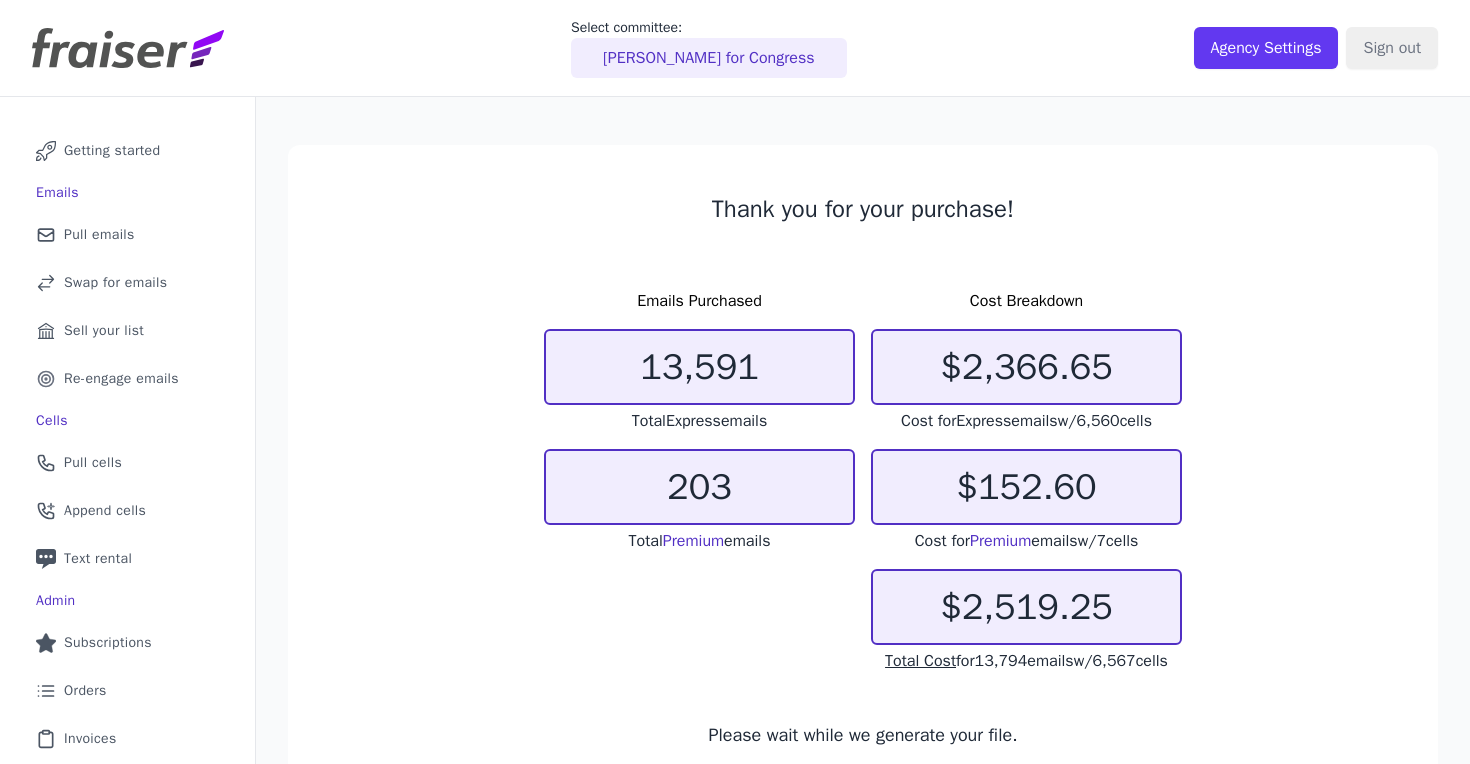scroll, scrollTop: 0, scrollLeft: 0, axis: both 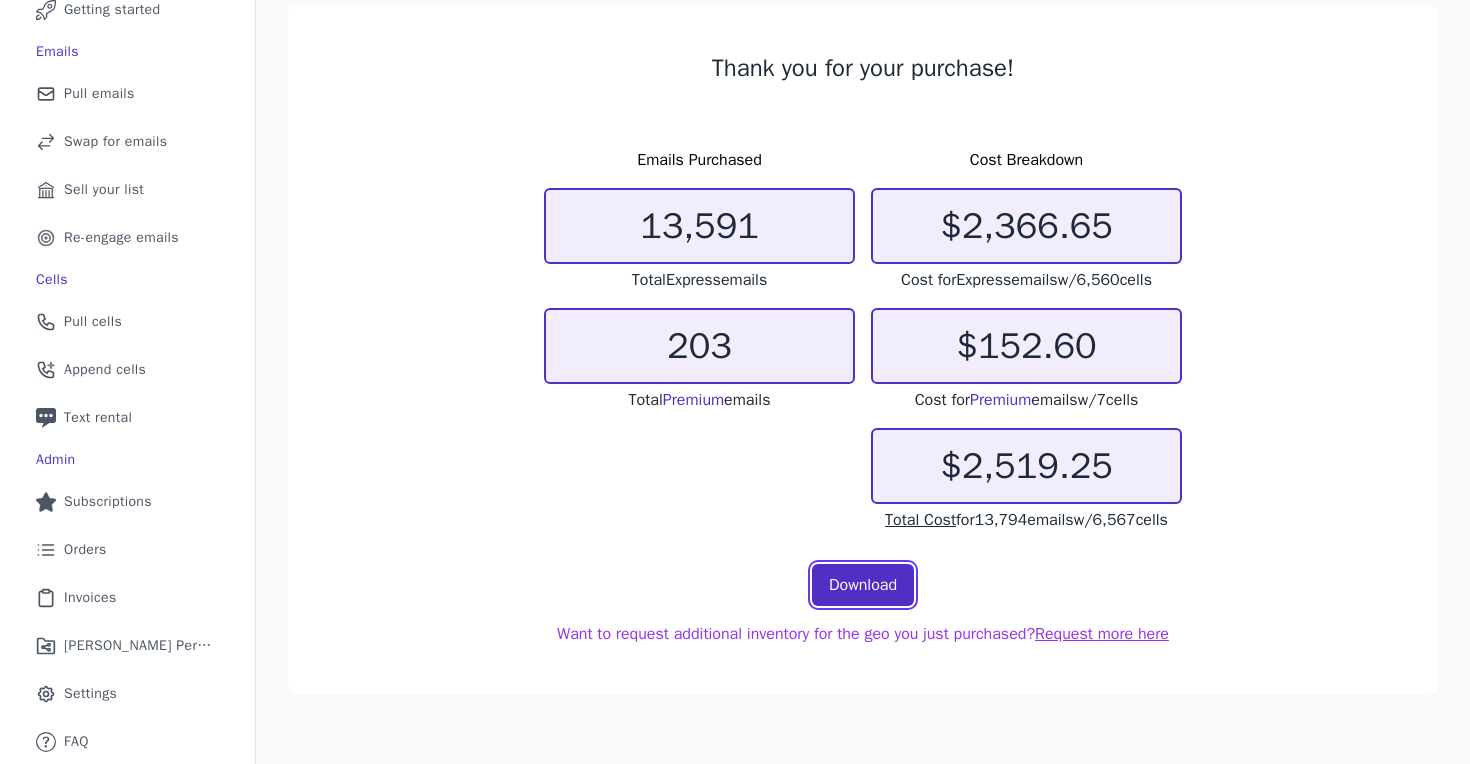 click on "Download" at bounding box center [863, 585] 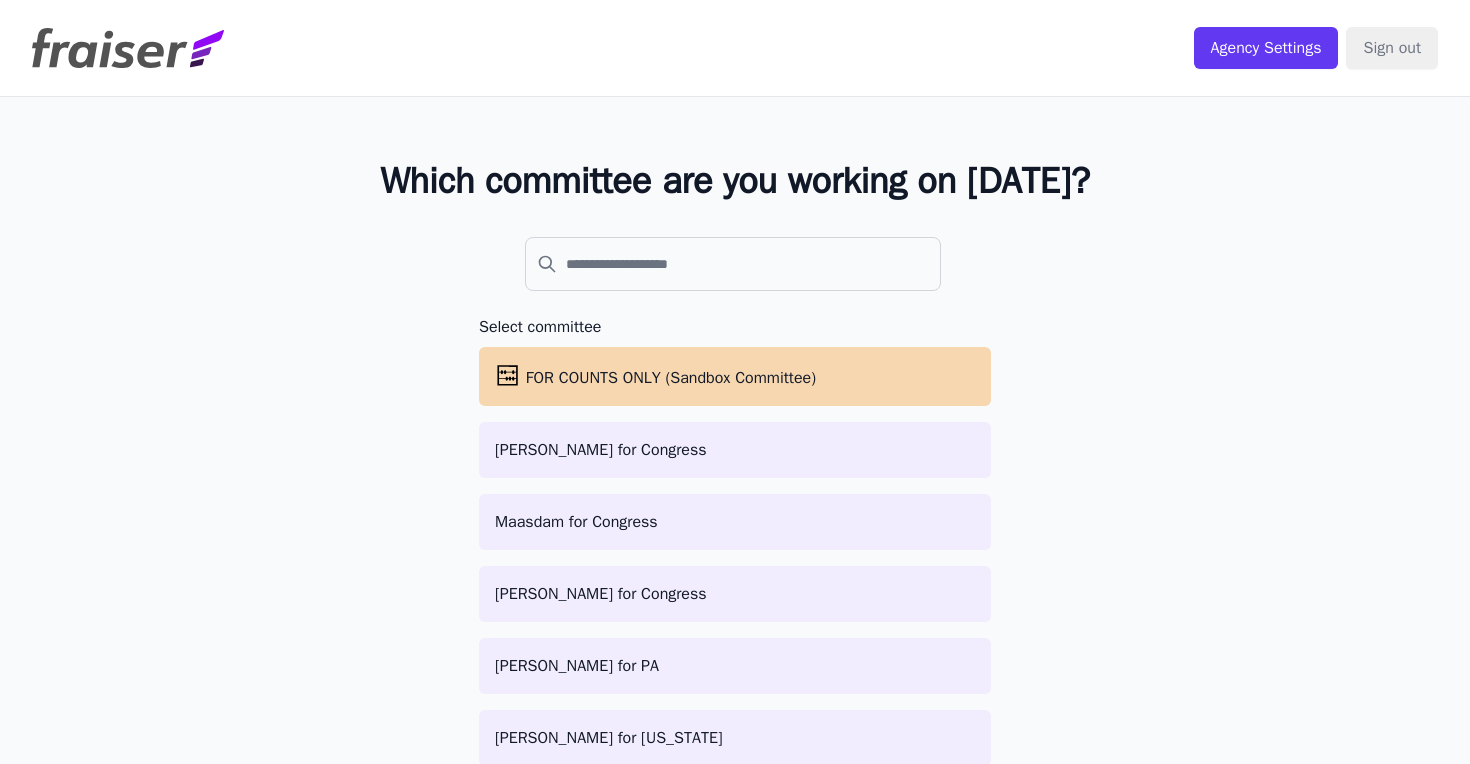 scroll, scrollTop: 0, scrollLeft: 0, axis: both 